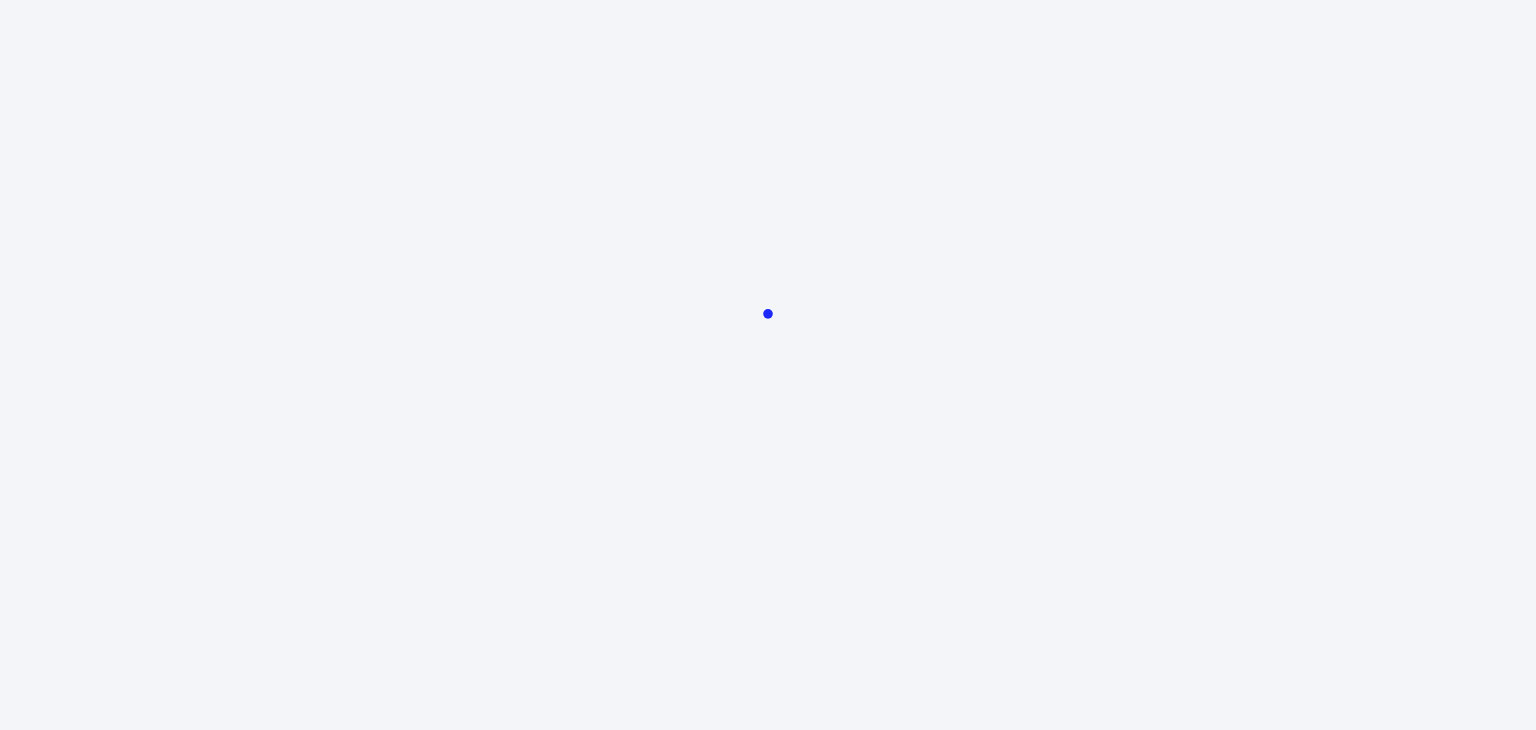 scroll, scrollTop: 0, scrollLeft: 0, axis: both 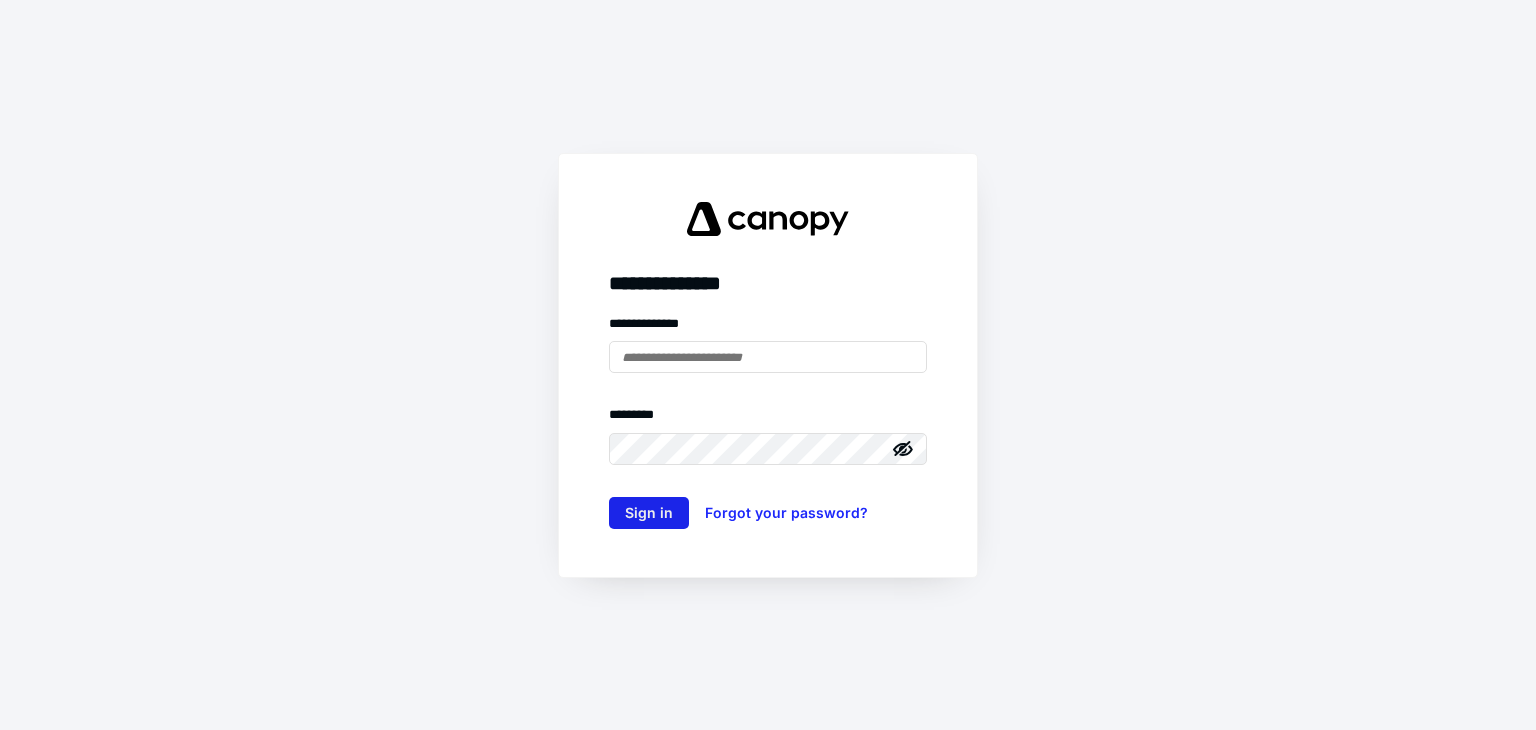 type on "**********" 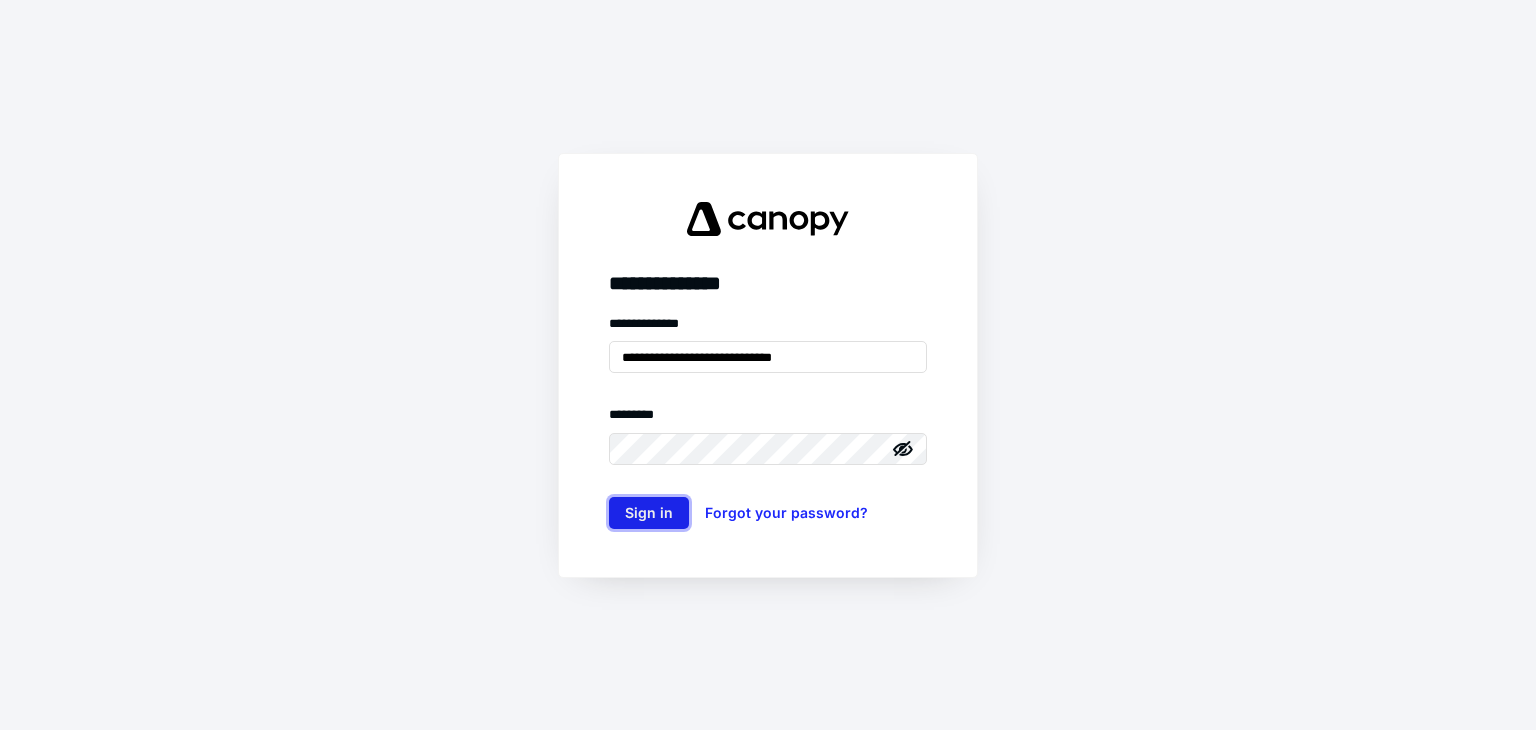 click on "Sign in" at bounding box center [649, 513] 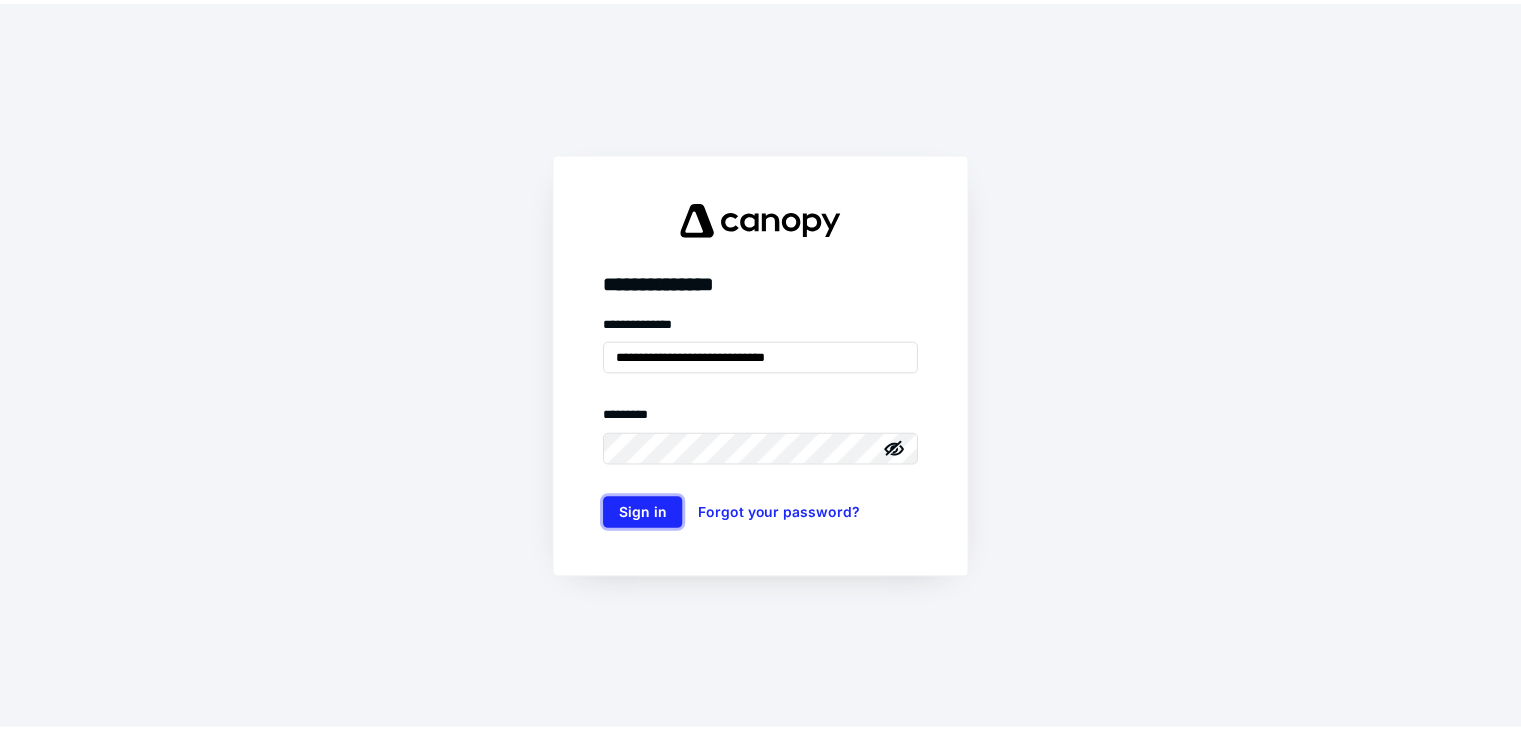 scroll, scrollTop: 0, scrollLeft: 0, axis: both 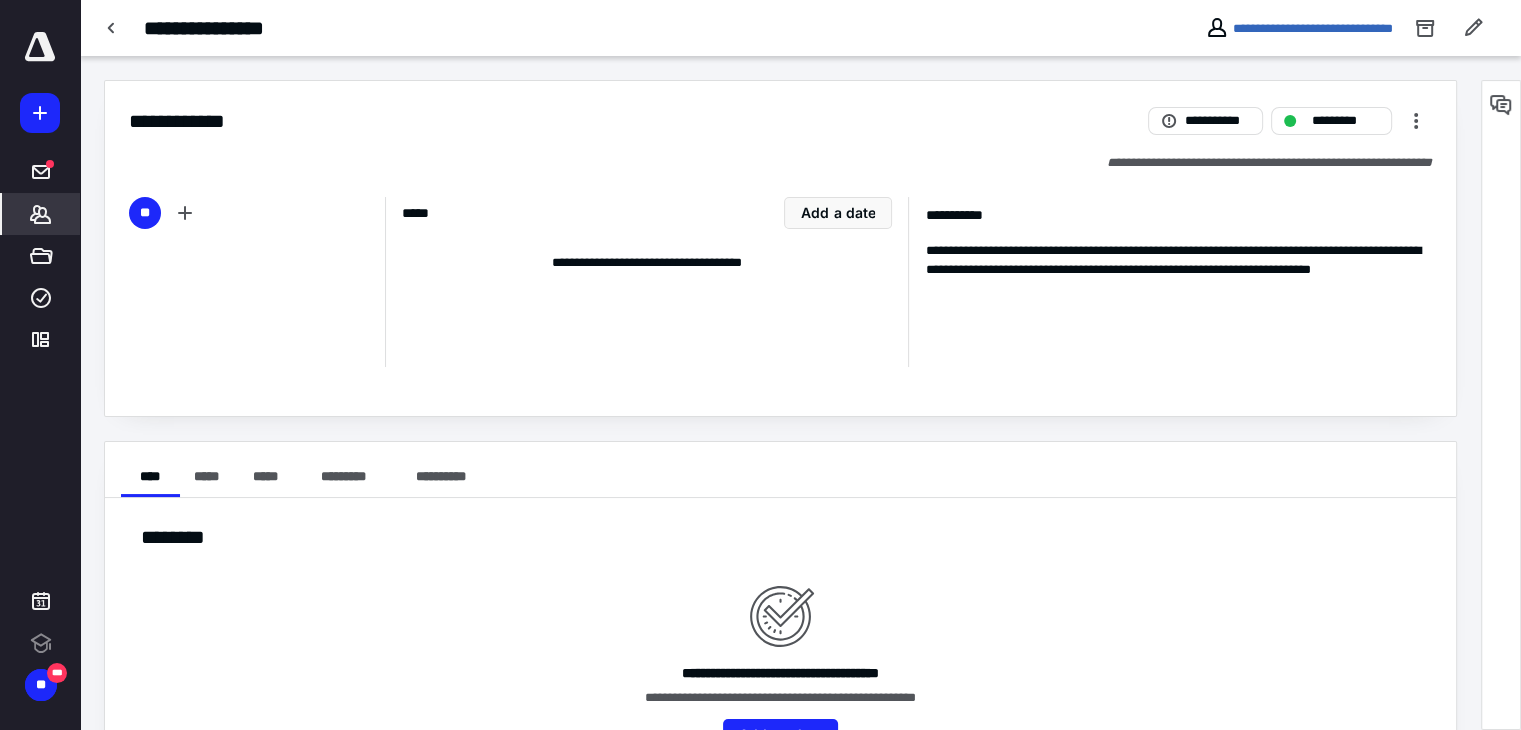 click on "*******" at bounding box center (41, 214) 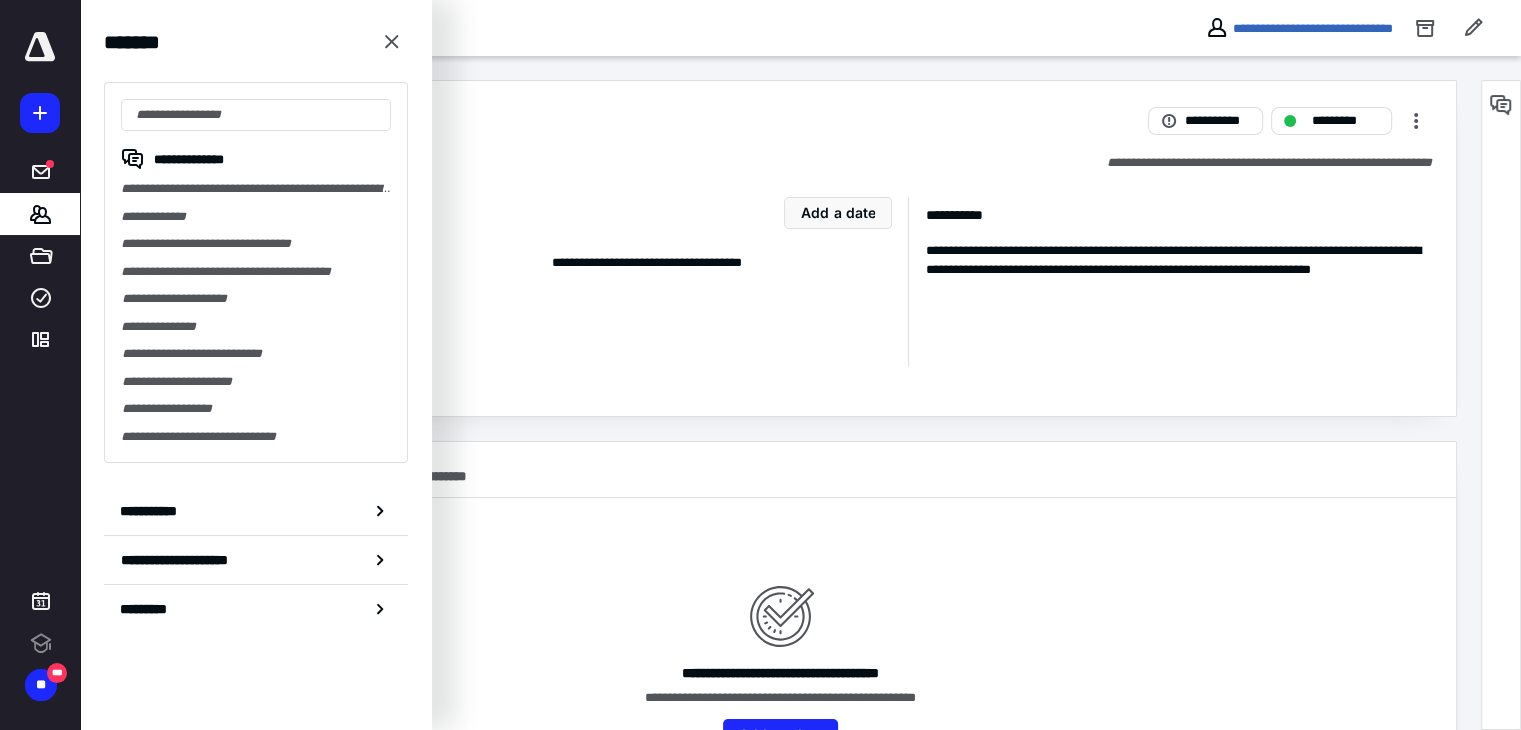 scroll, scrollTop: 0, scrollLeft: 0, axis: both 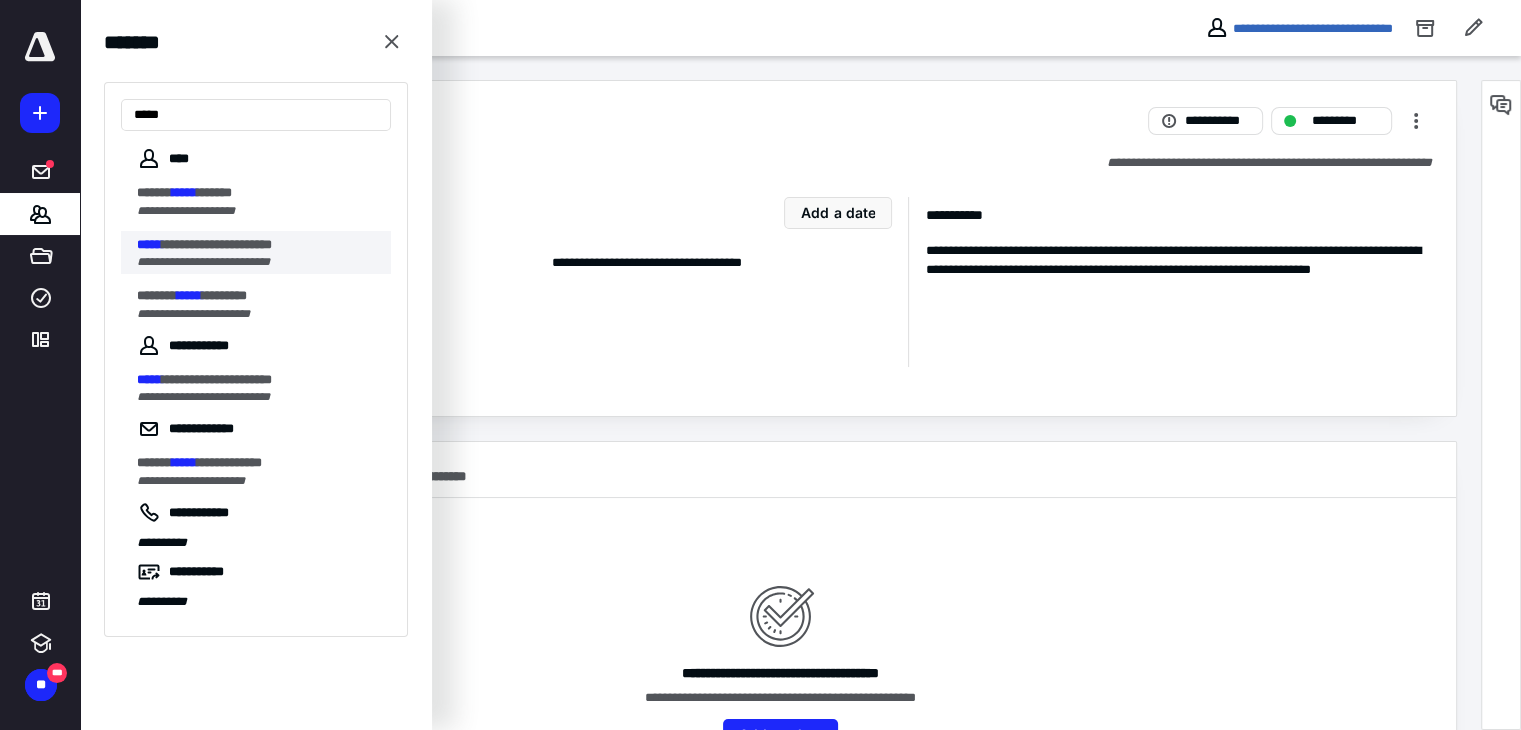 type on "*****" 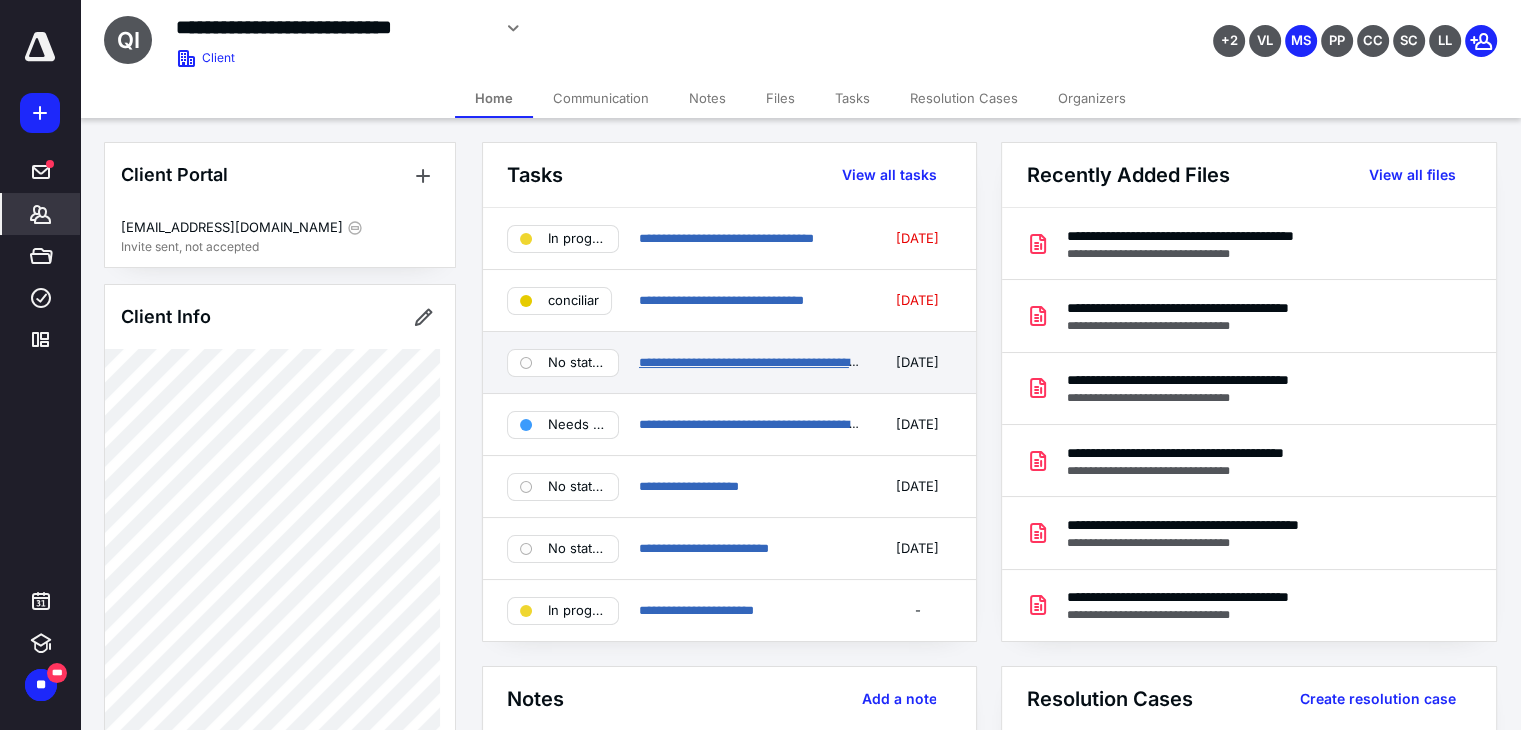 click on "**********" at bounding box center [776, 362] 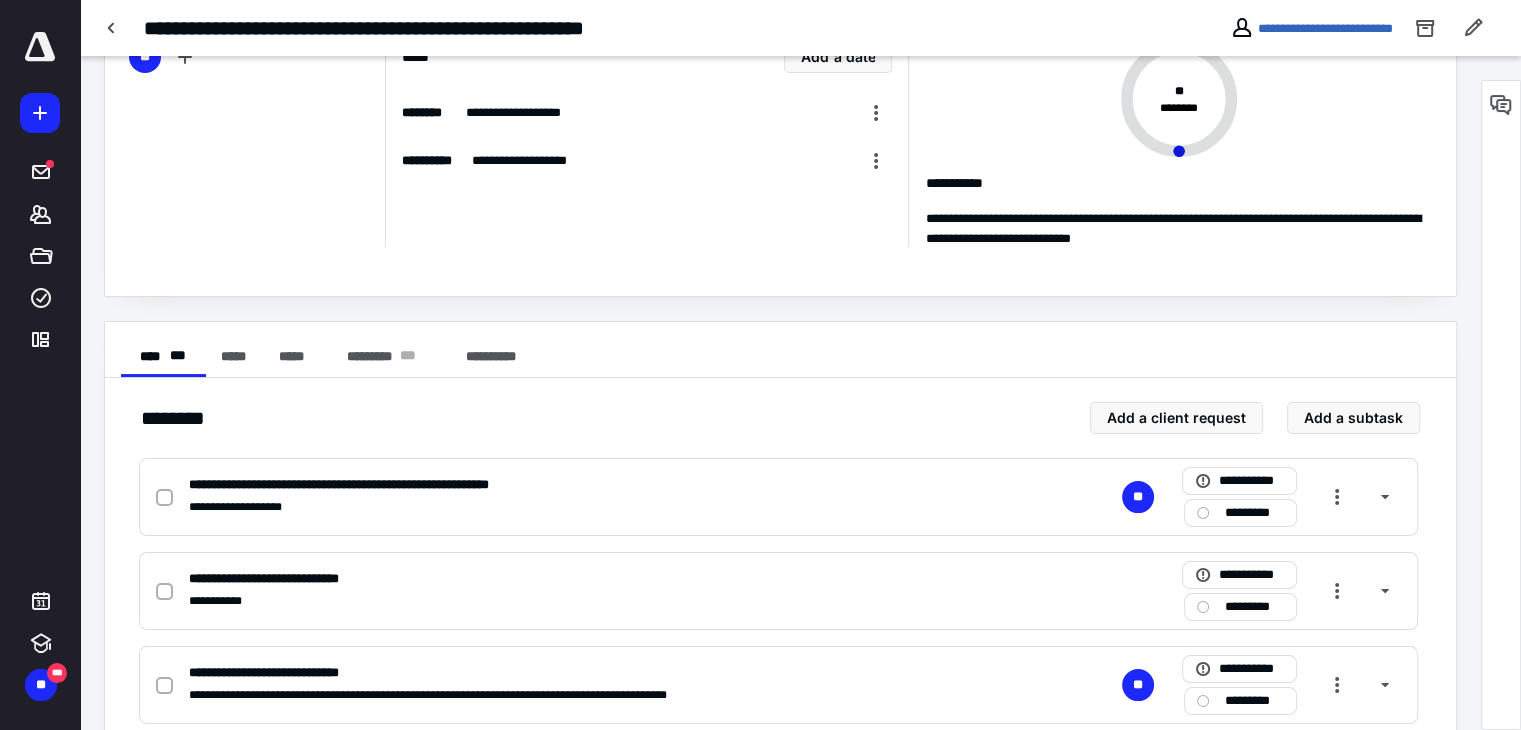 scroll, scrollTop: 200, scrollLeft: 0, axis: vertical 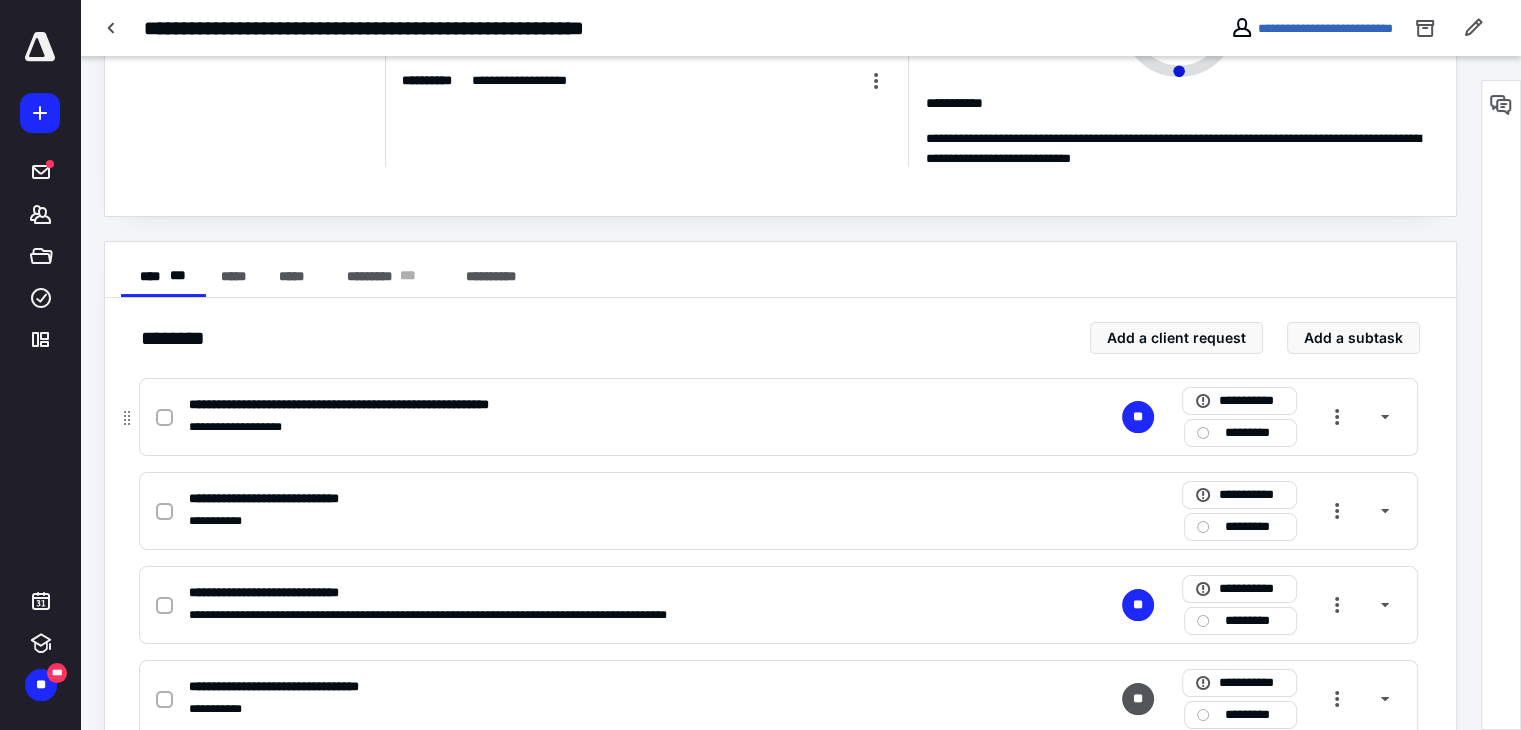 click at bounding box center (164, 418) 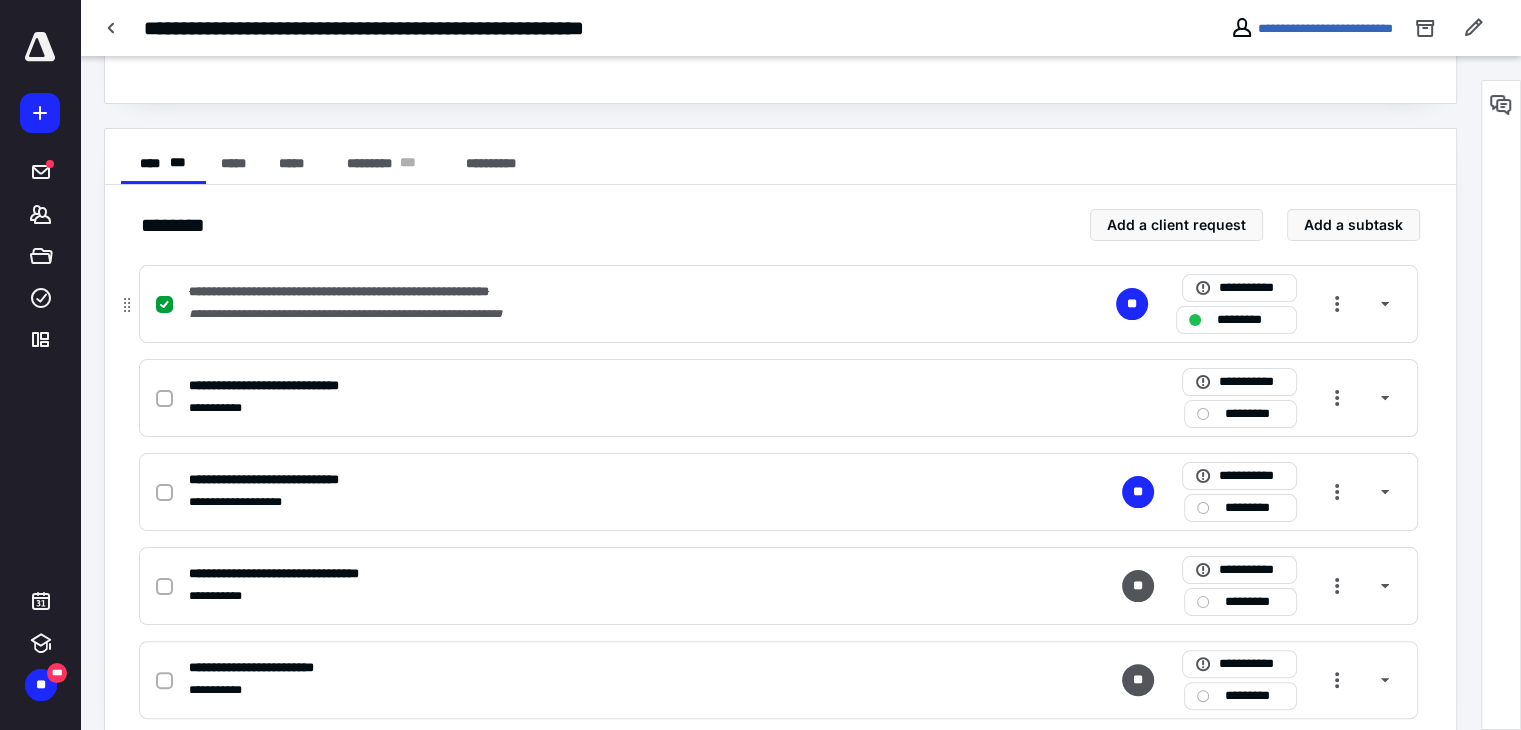 scroll, scrollTop: 351, scrollLeft: 0, axis: vertical 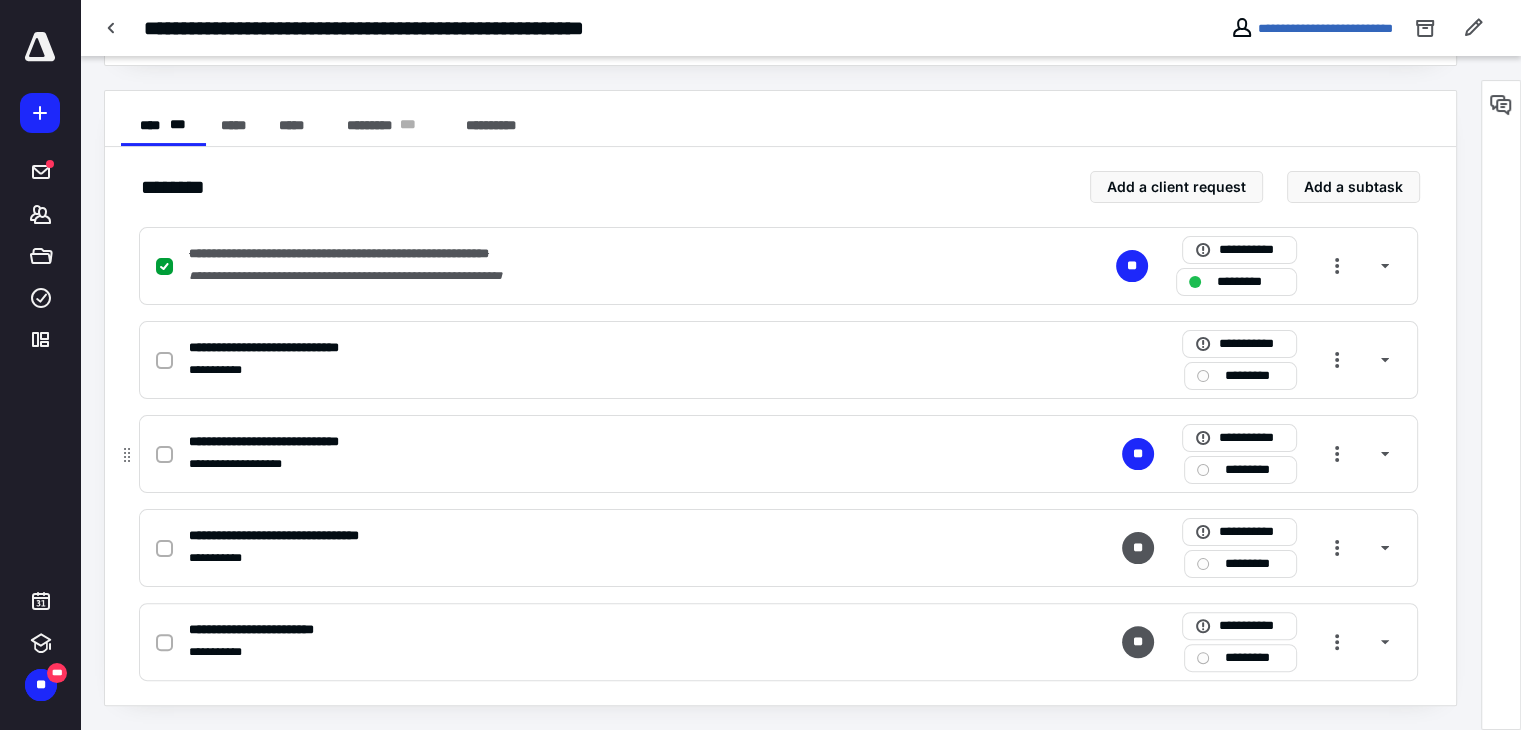 click at bounding box center [164, 455] 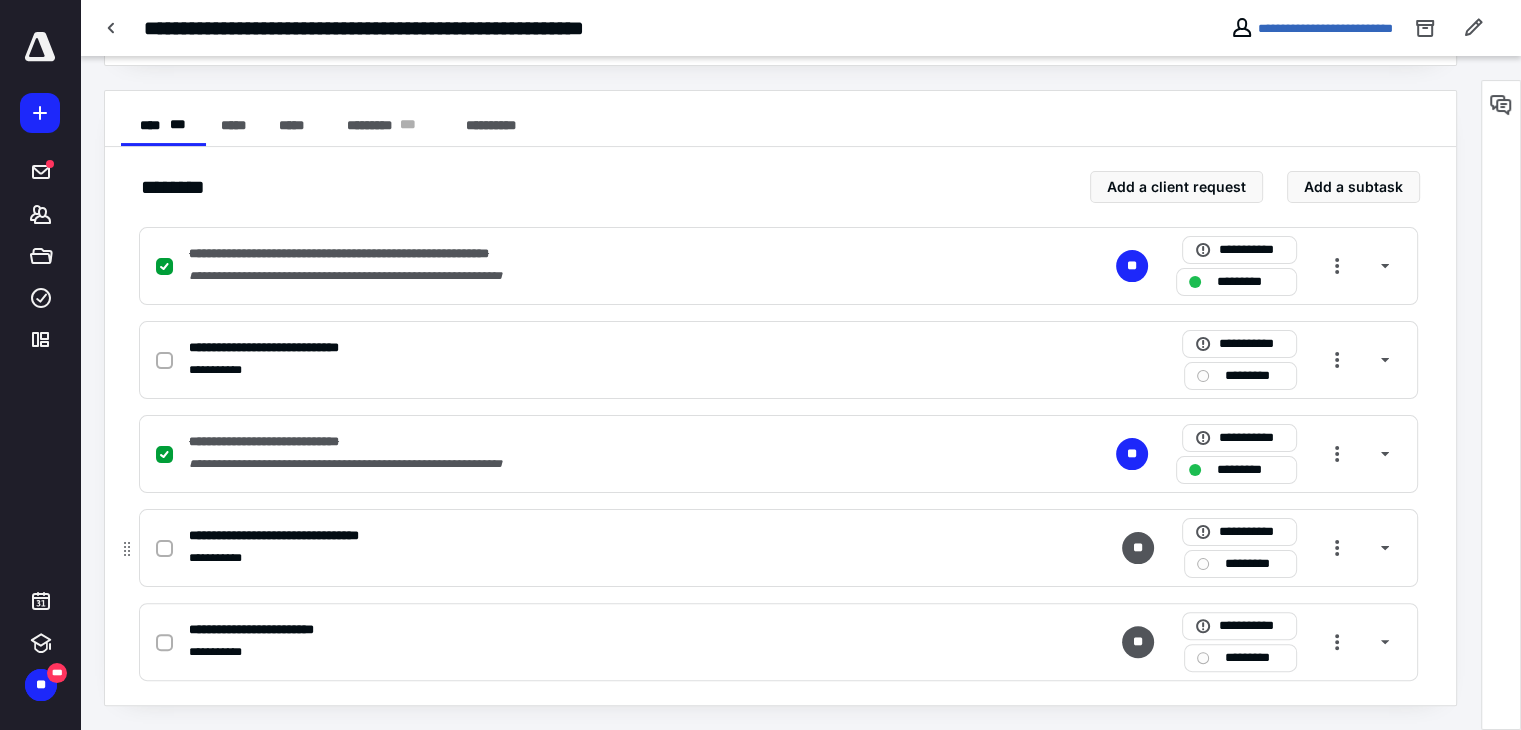 click 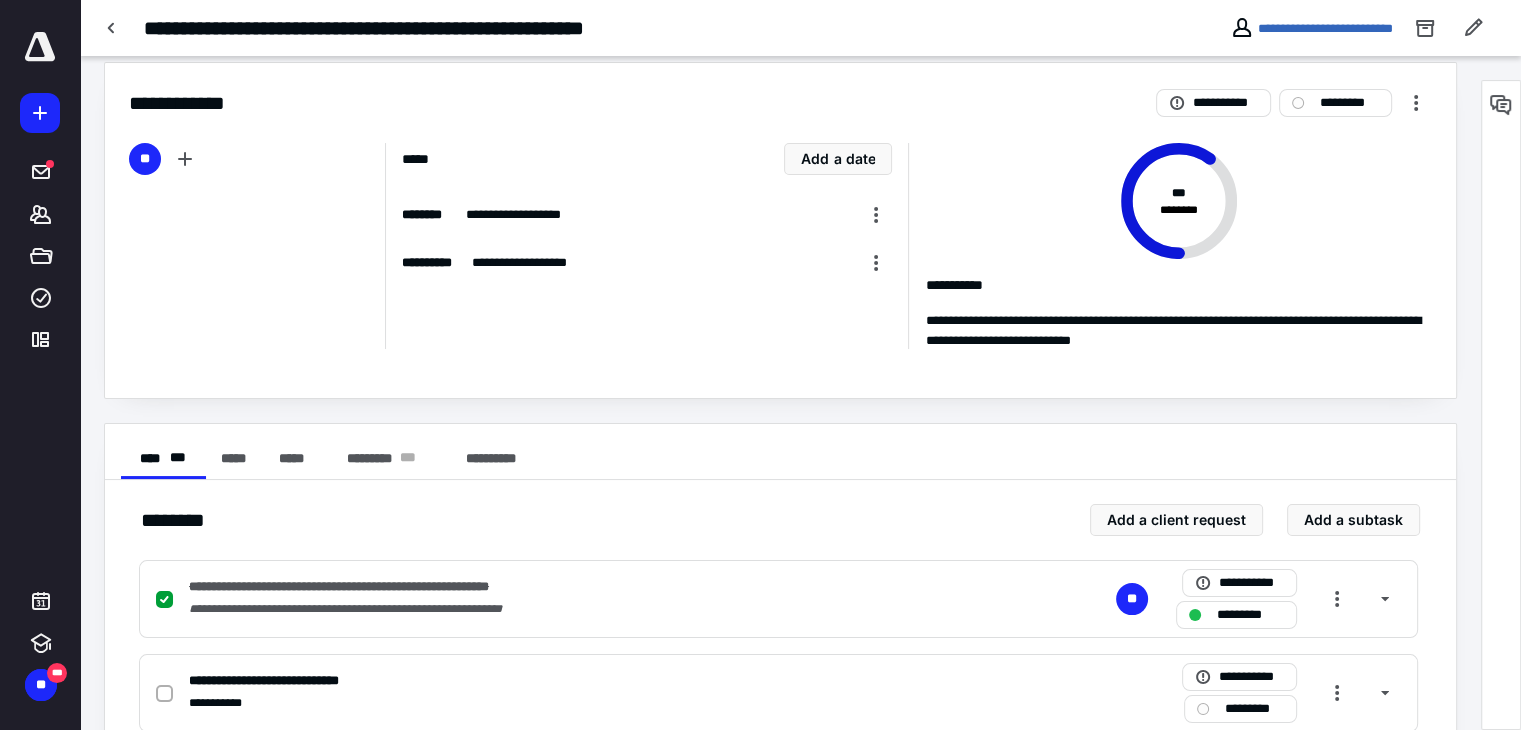 scroll, scrollTop: 0, scrollLeft: 0, axis: both 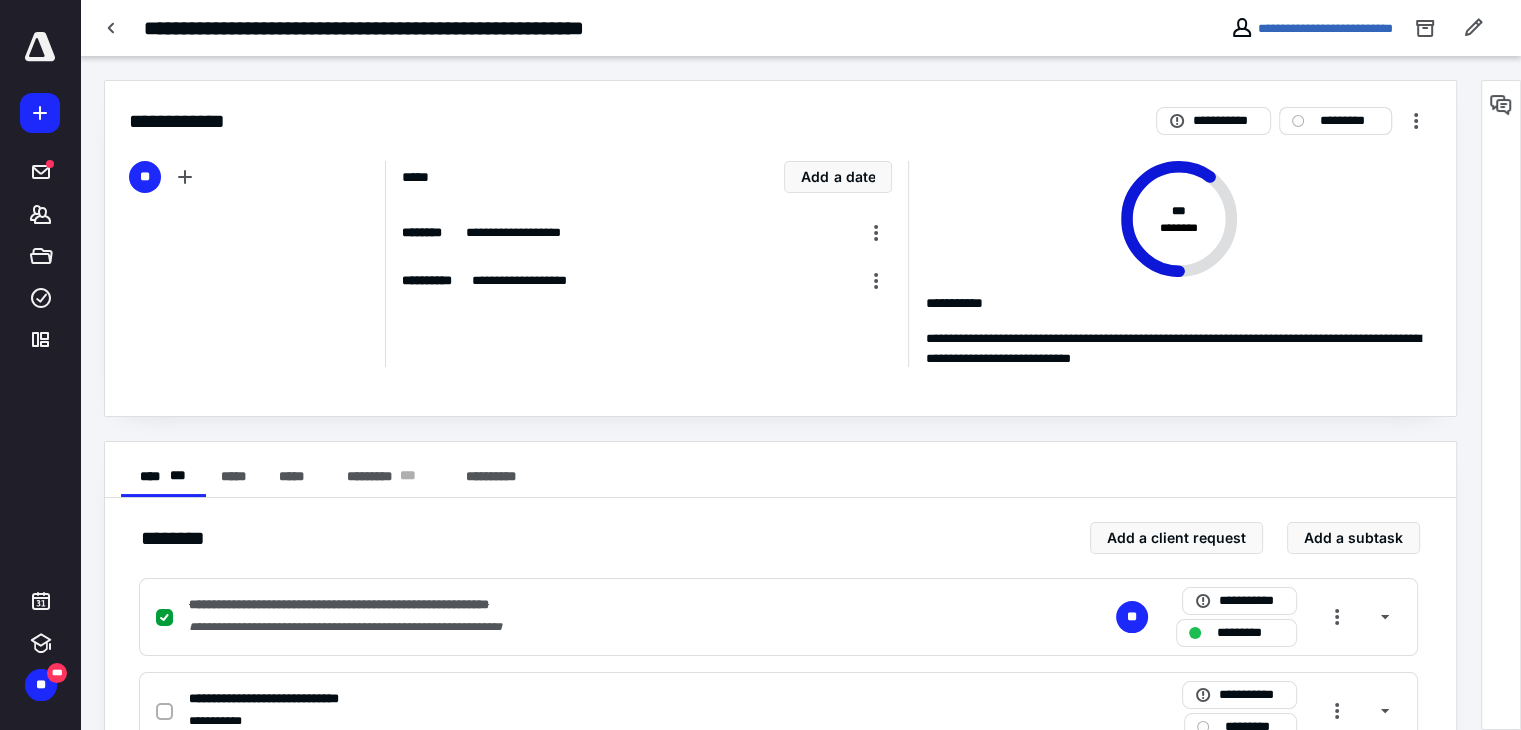 click on "*********" at bounding box center (1349, 121) 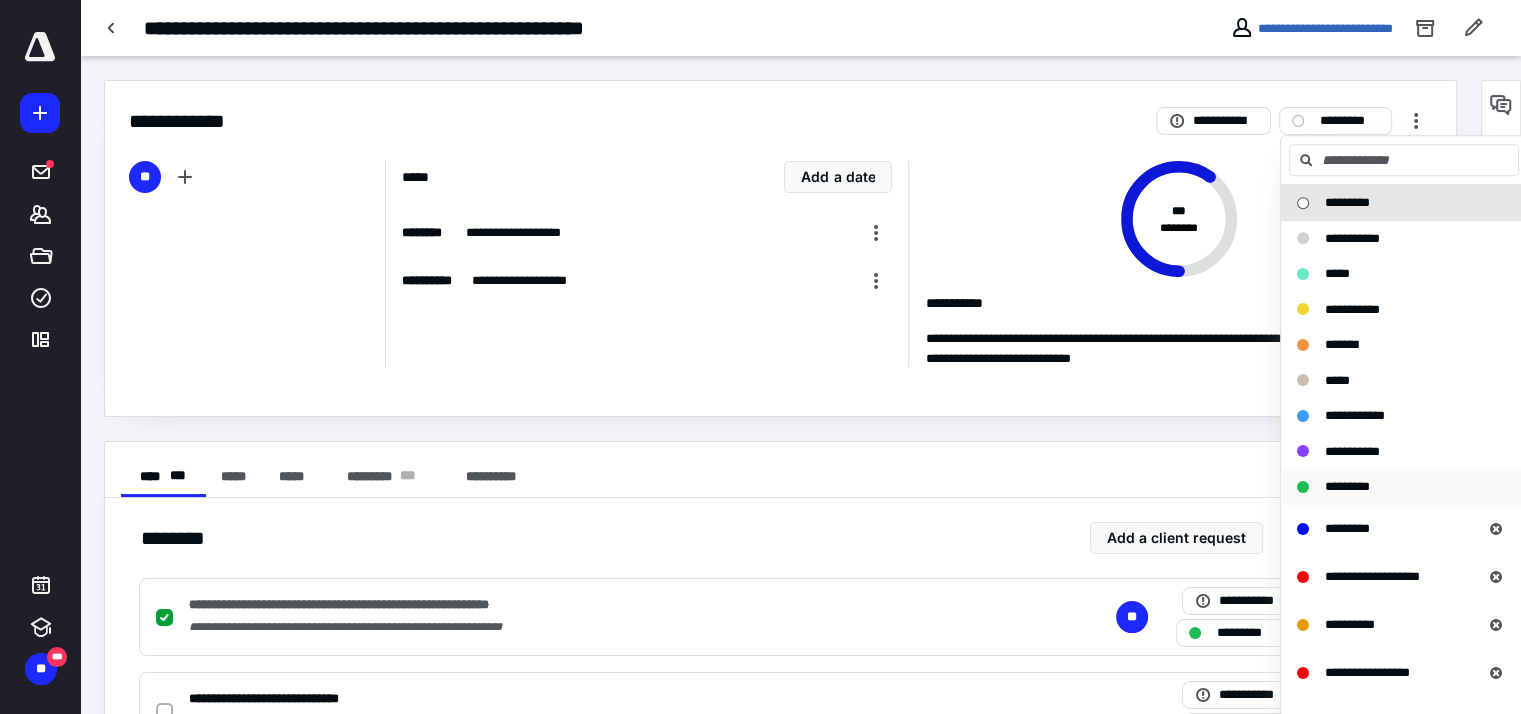 click on "*********" at bounding box center (1404, 487) 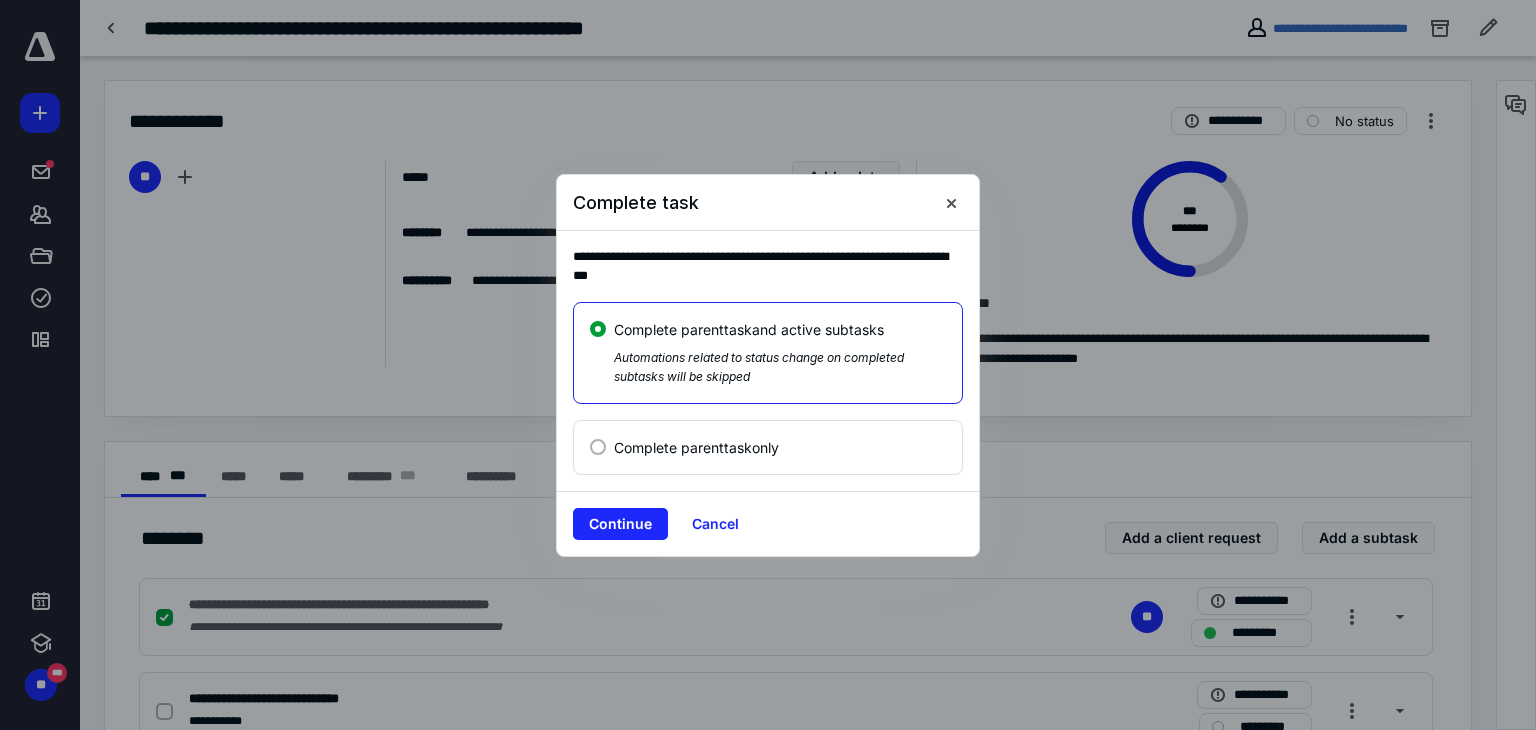 click at bounding box center (598, 447) 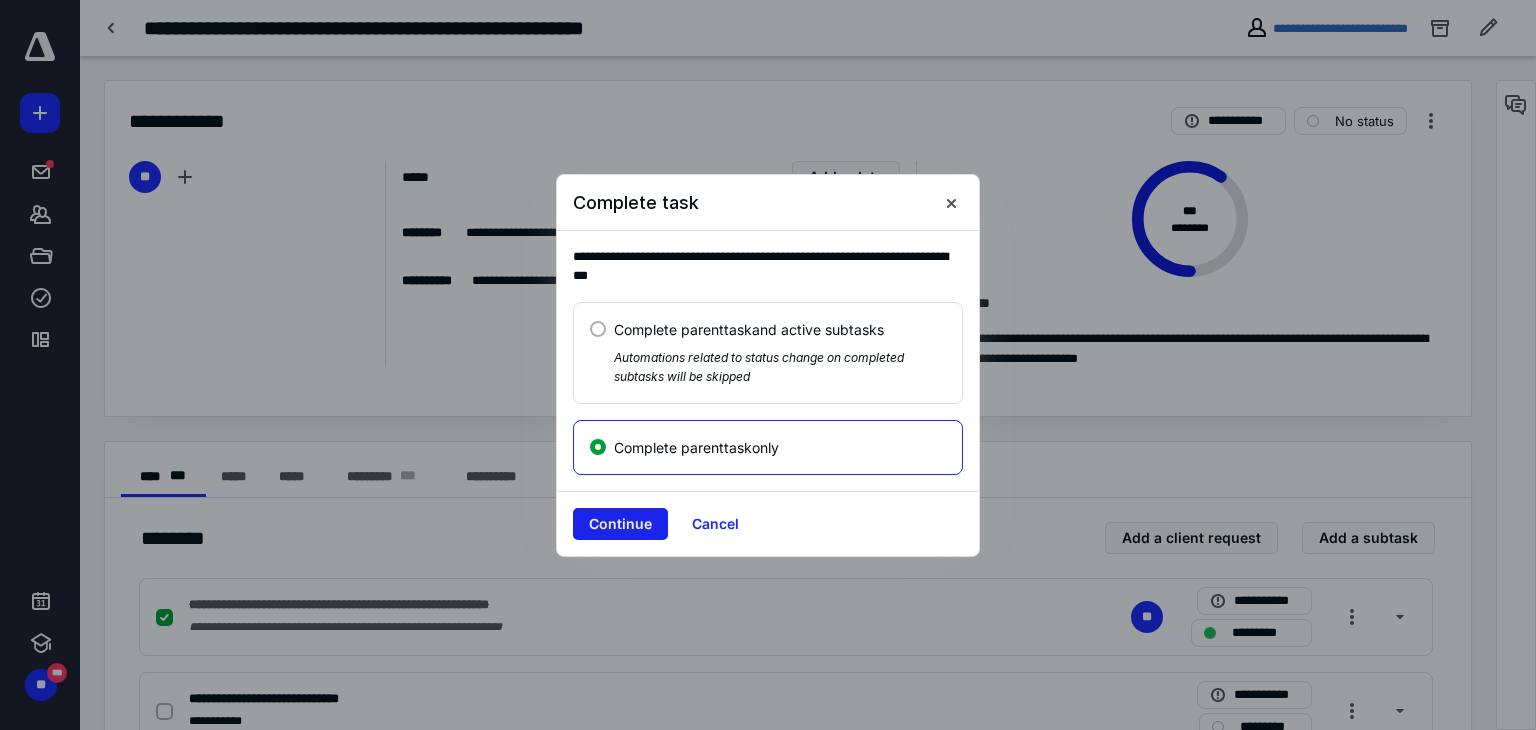click on "Continue" at bounding box center (620, 524) 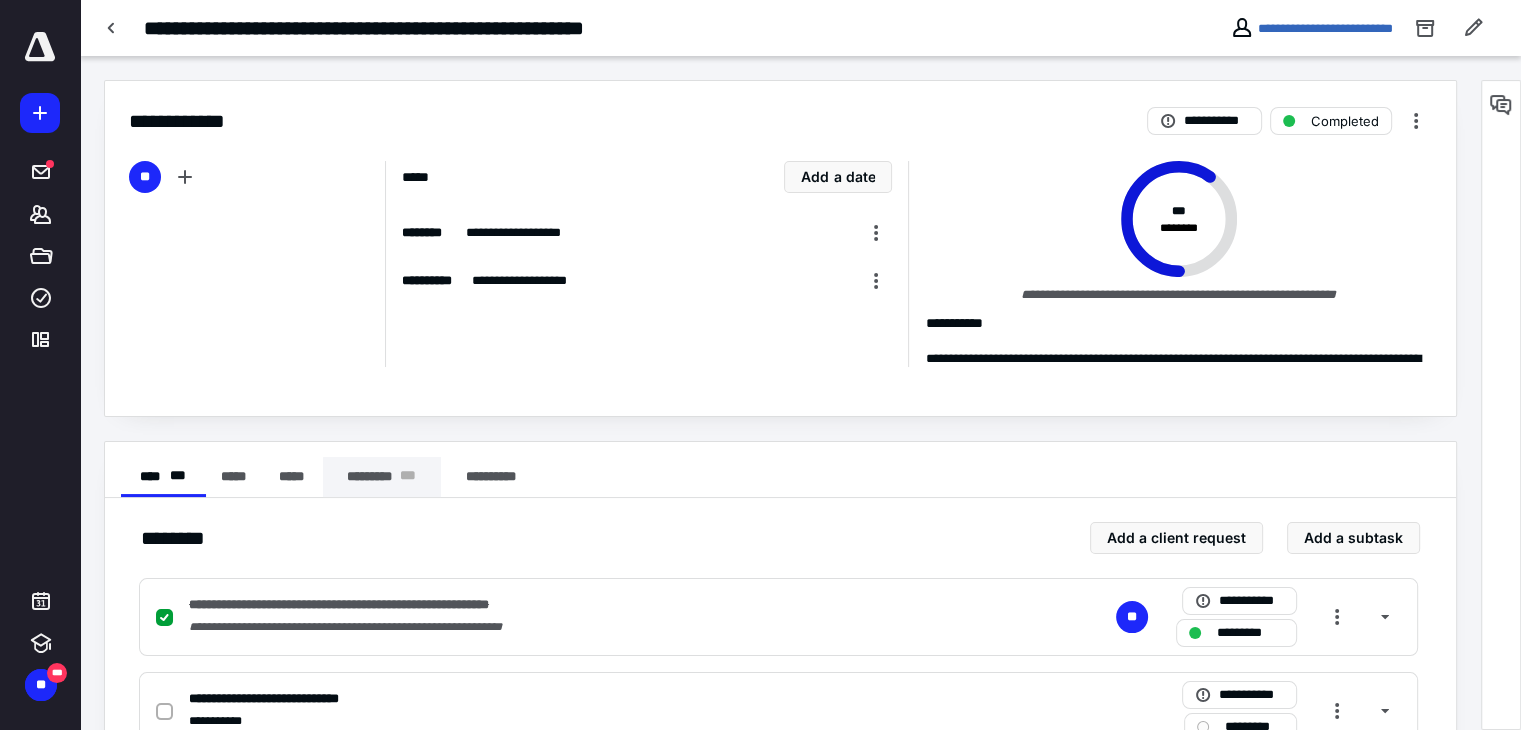 click on "********* * * *" at bounding box center [382, 477] 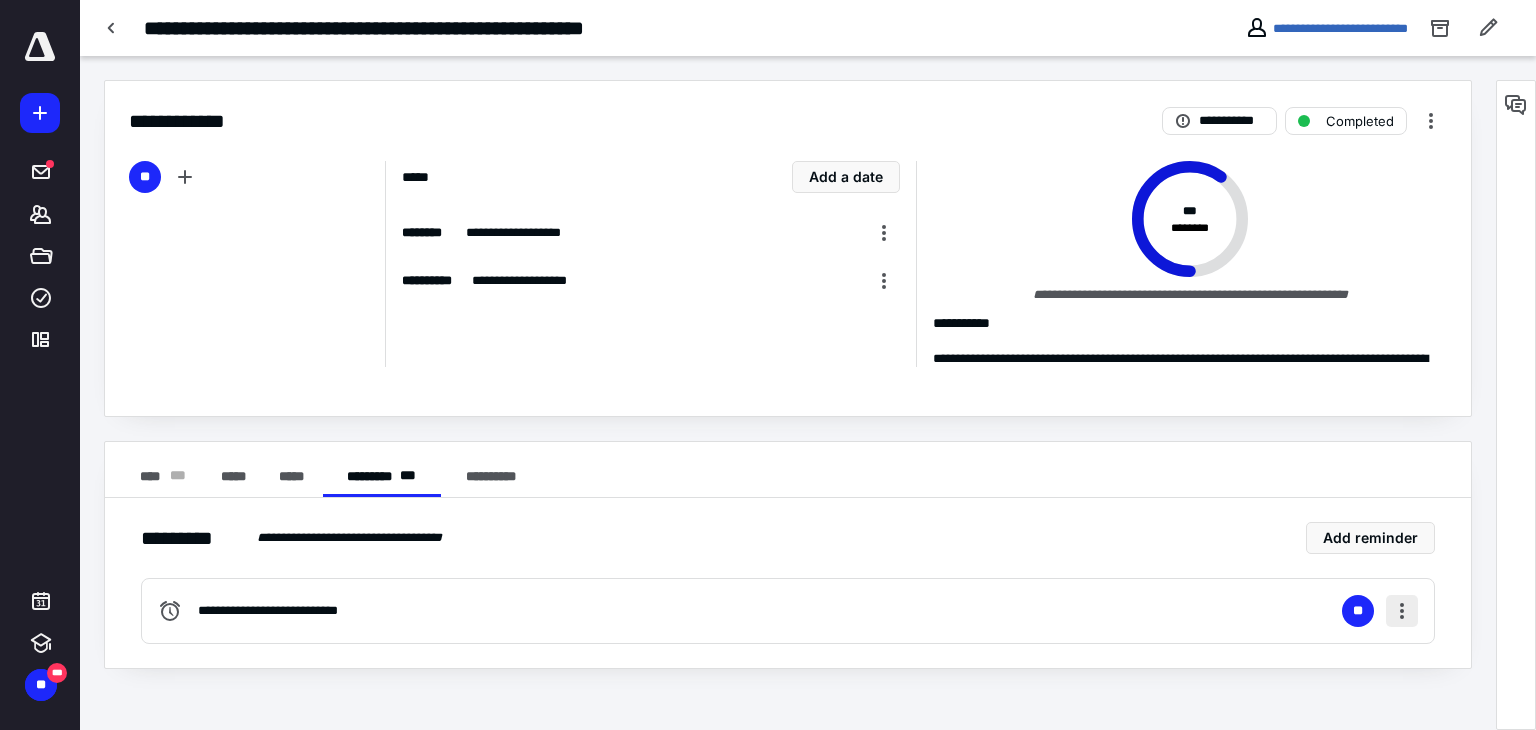 click at bounding box center [1402, 611] 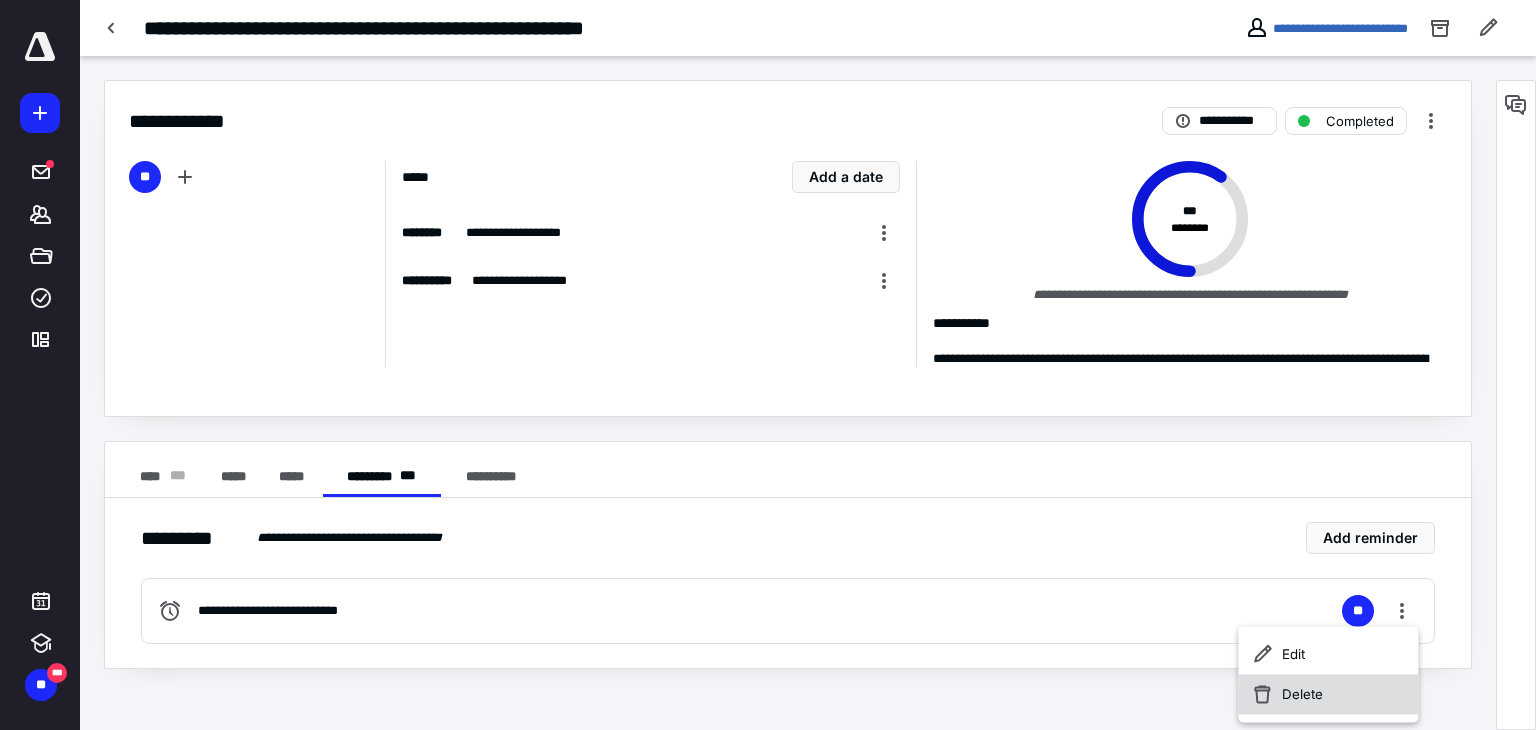 drag, startPoint x: 1312, startPoint y: 691, endPoint x: 1274, endPoint y: 699, distance: 38.832977 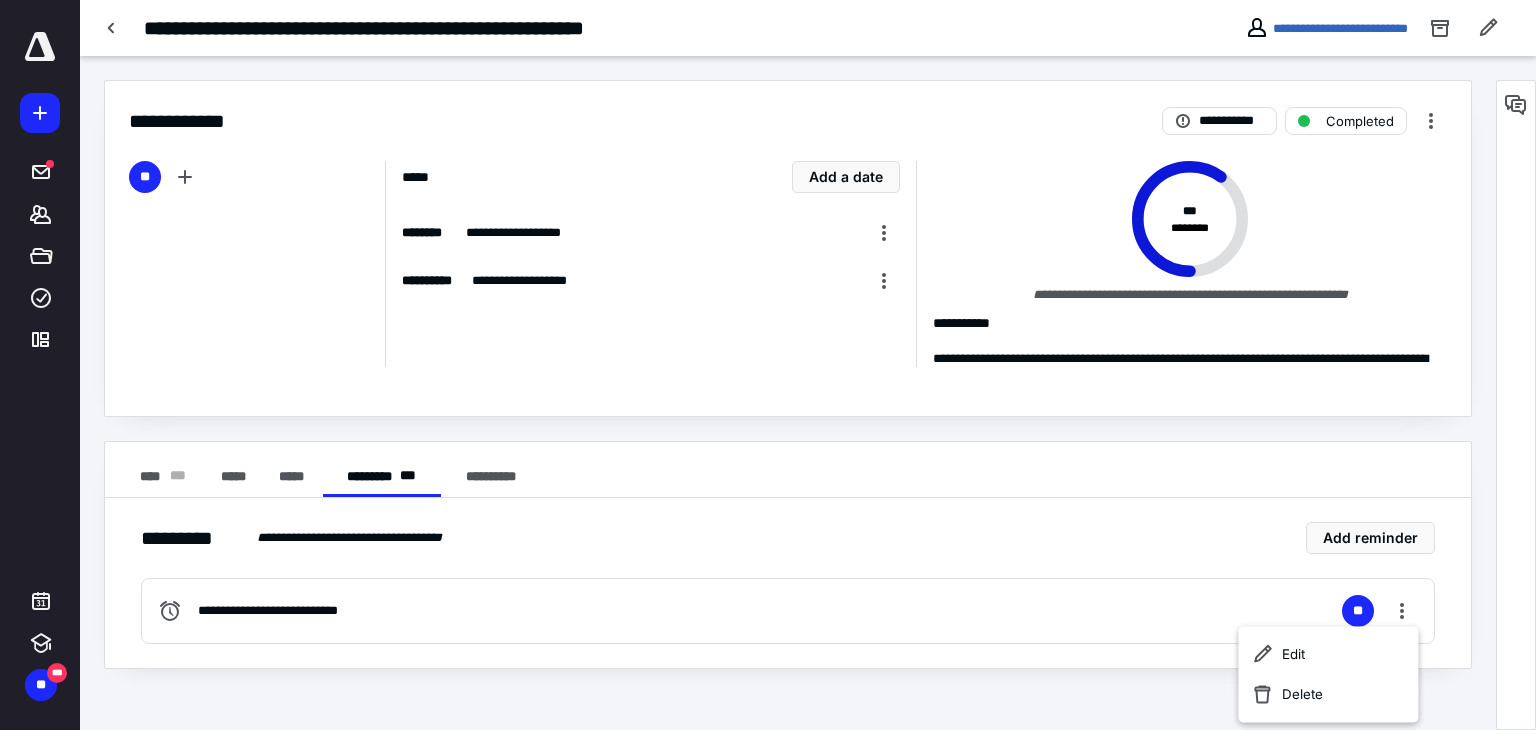 click on "Delete" at bounding box center [1328, 694] 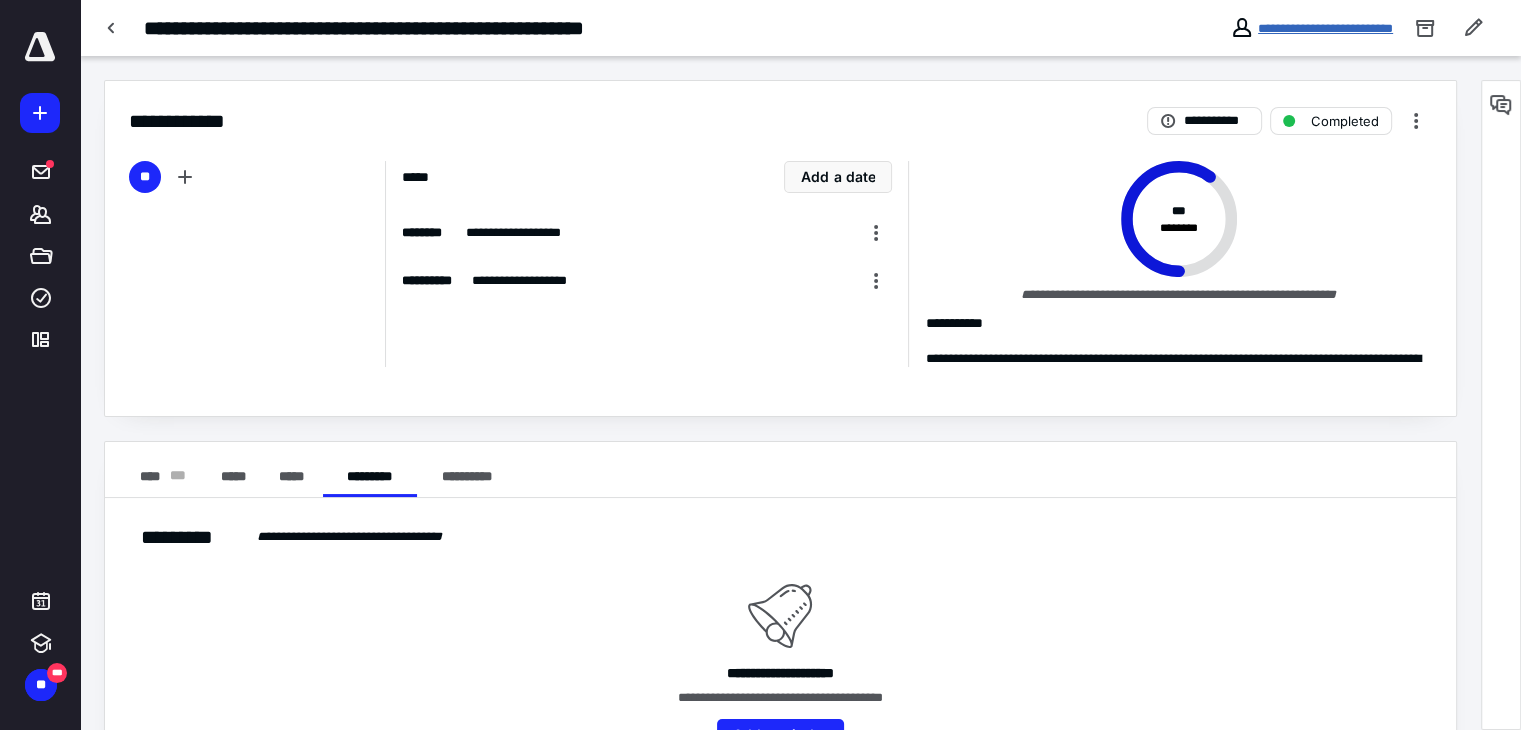 click on "**********" at bounding box center [1325, 28] 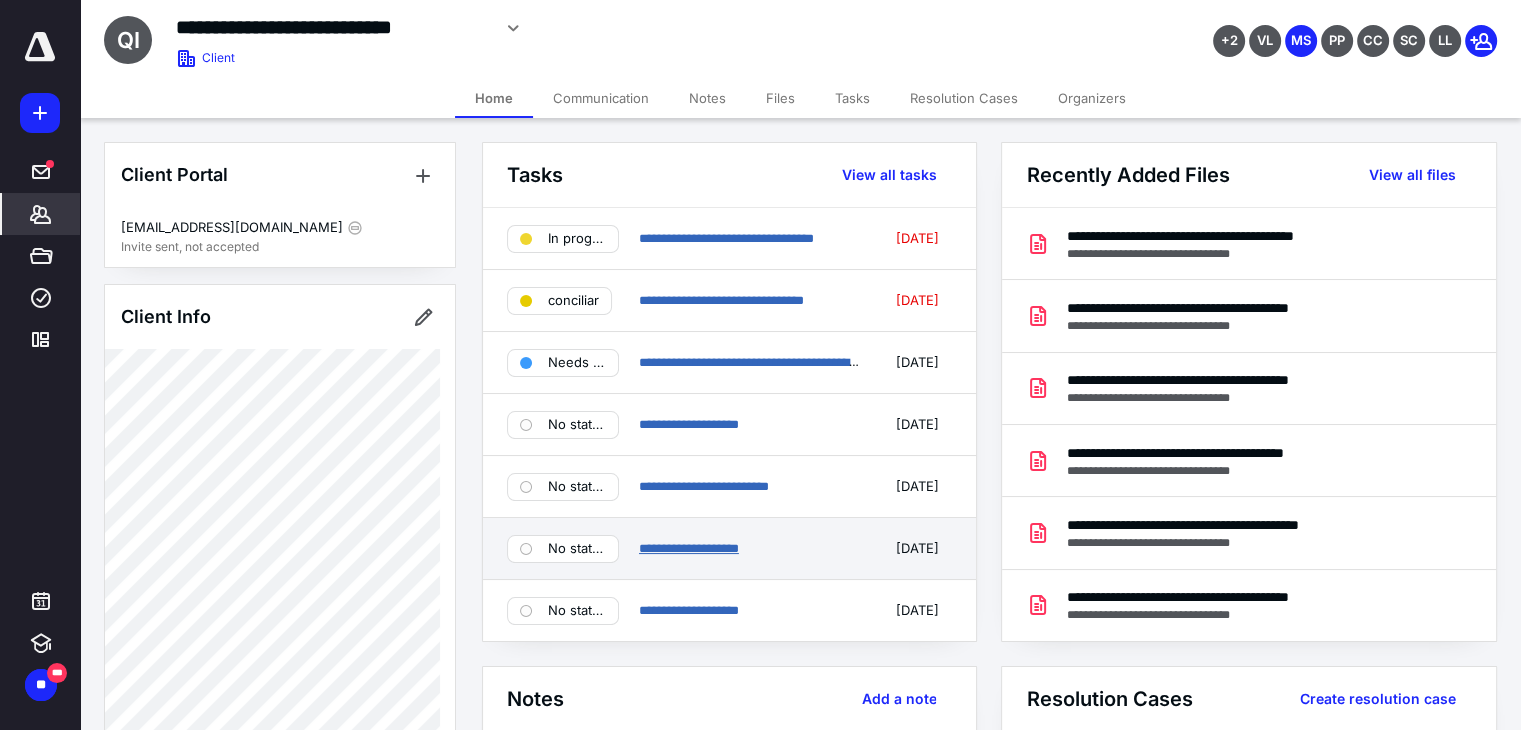 click on "**********" at bounding box center [689, 548] 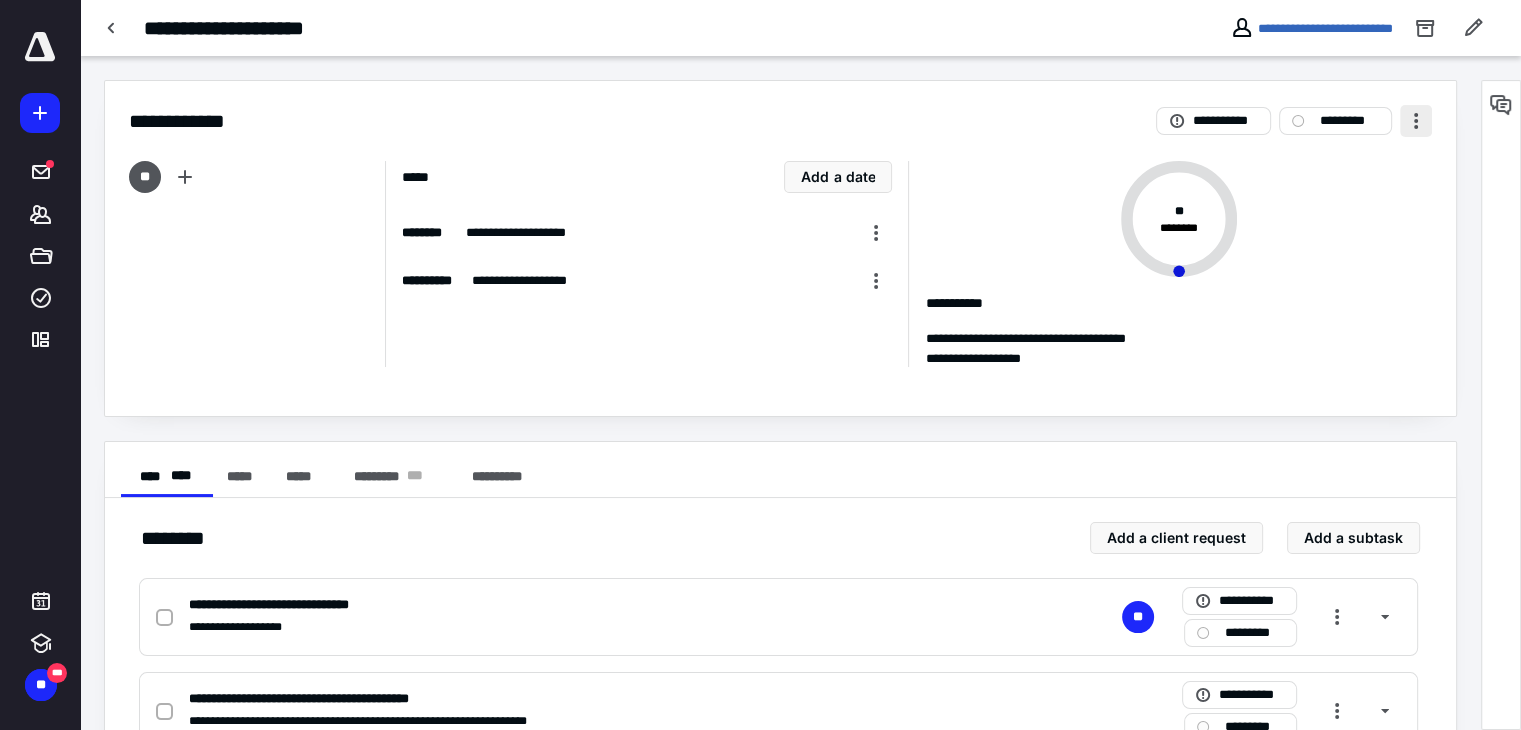 click at bounding box center [1416, 121] 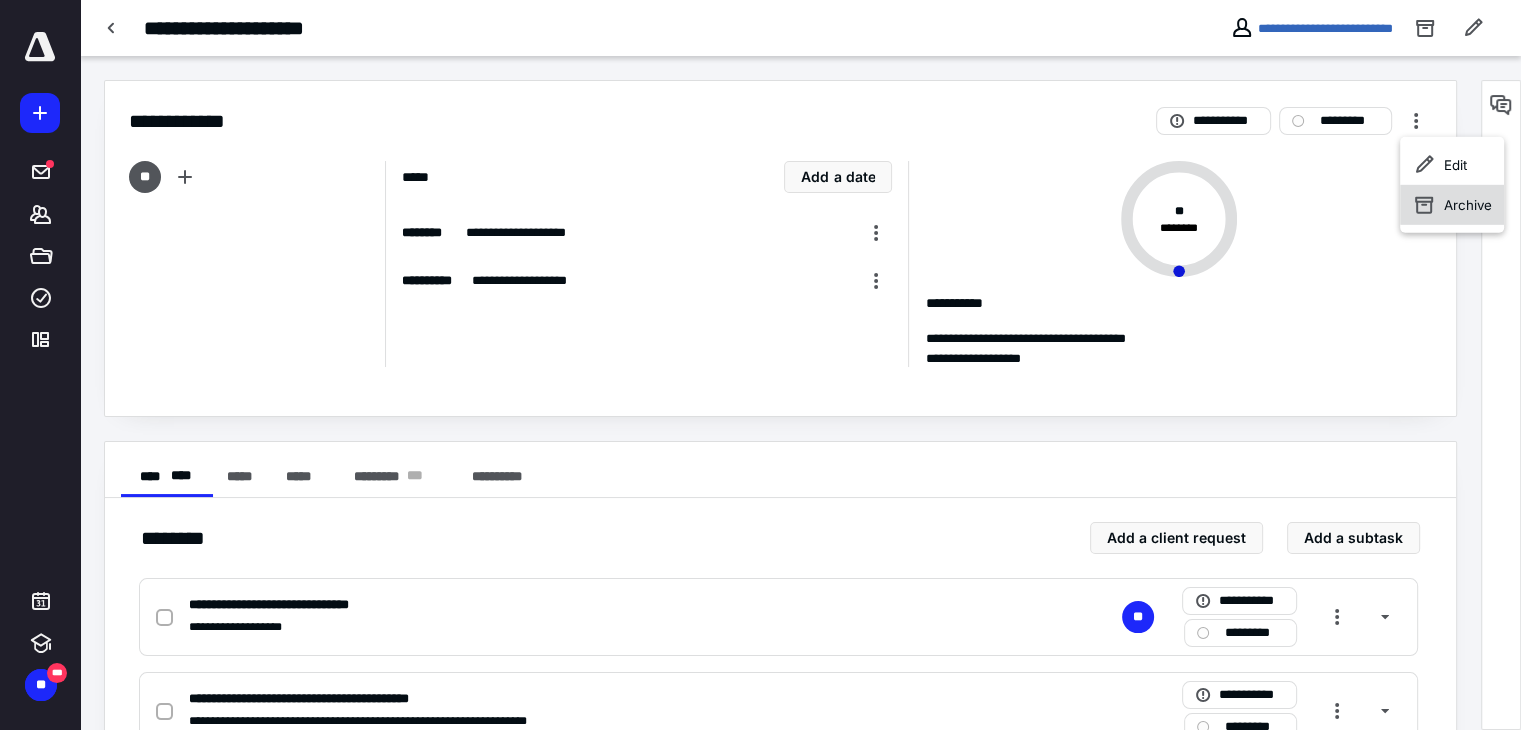 click 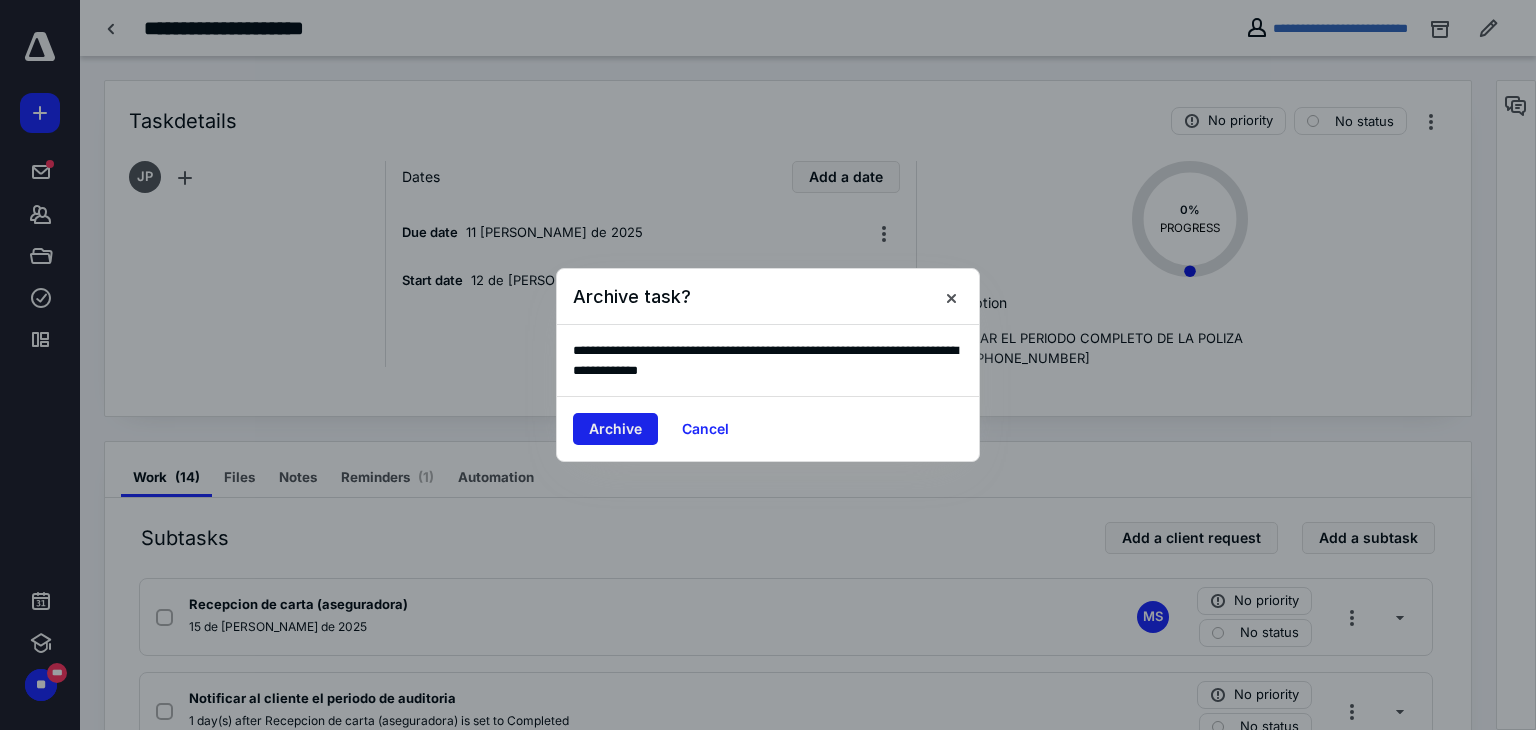 click on "Archive" at bounding box center [615, 429] 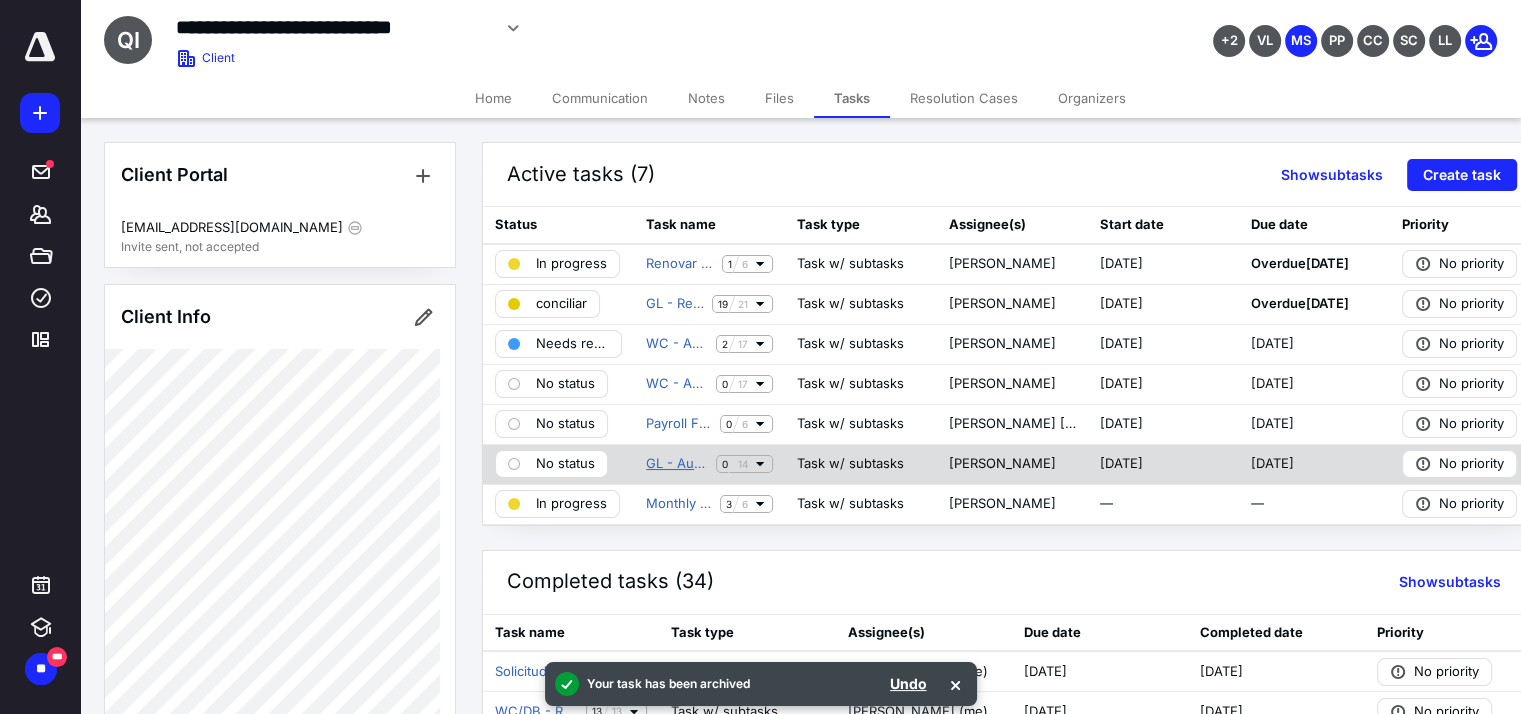 click on "GL - Audit Insurance" at bounding box center (677, 464) 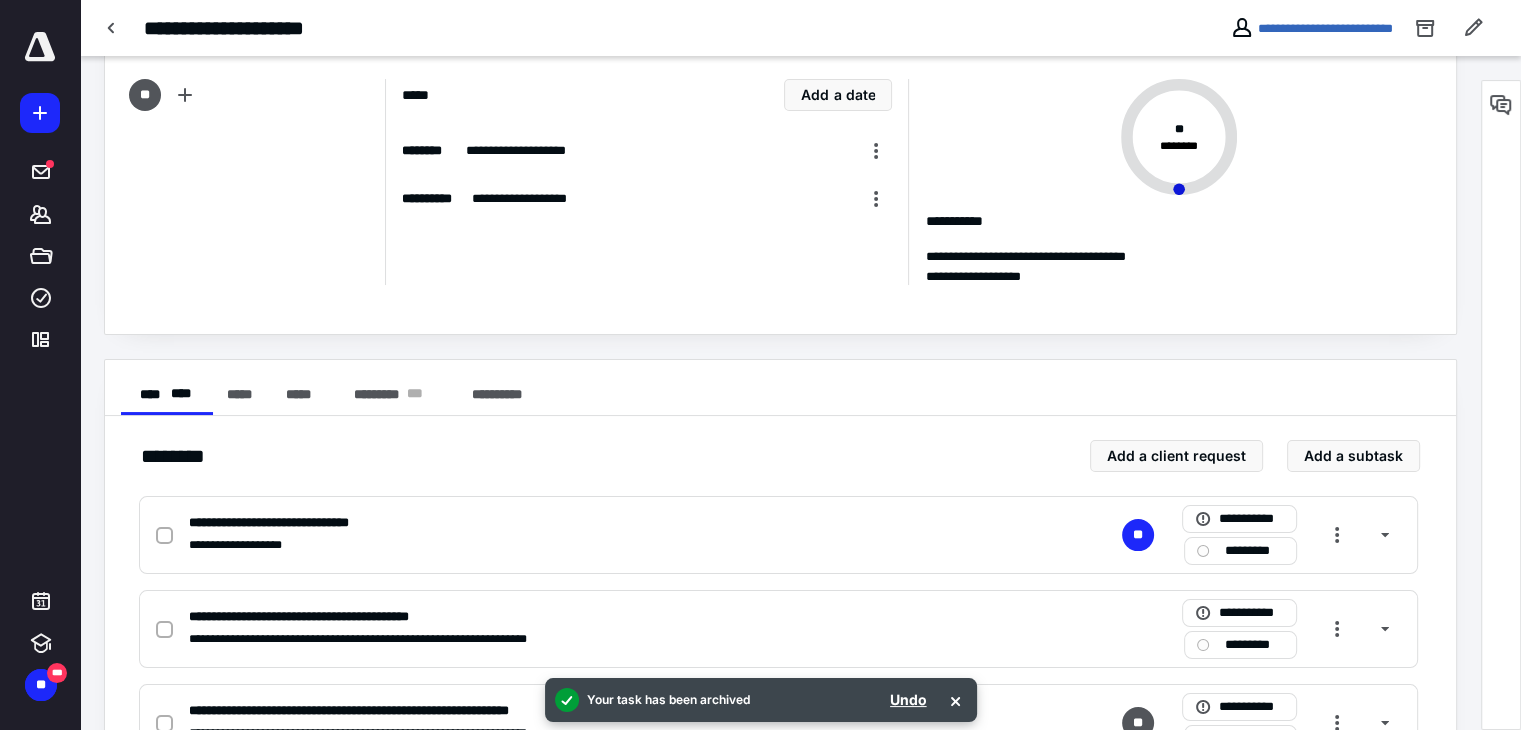 scroll, scrollTop: 200, scrollLeft: 0, axis: vertical 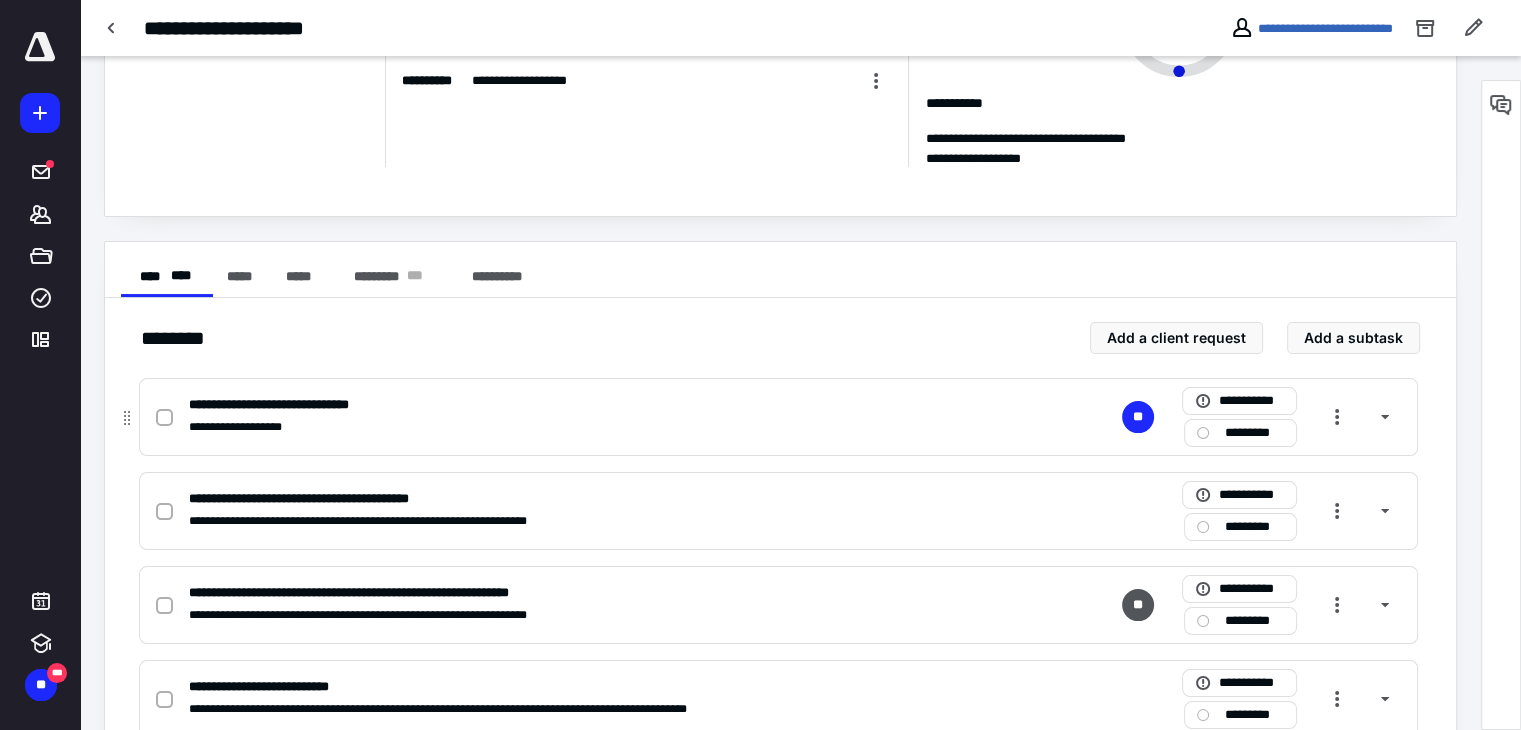 click 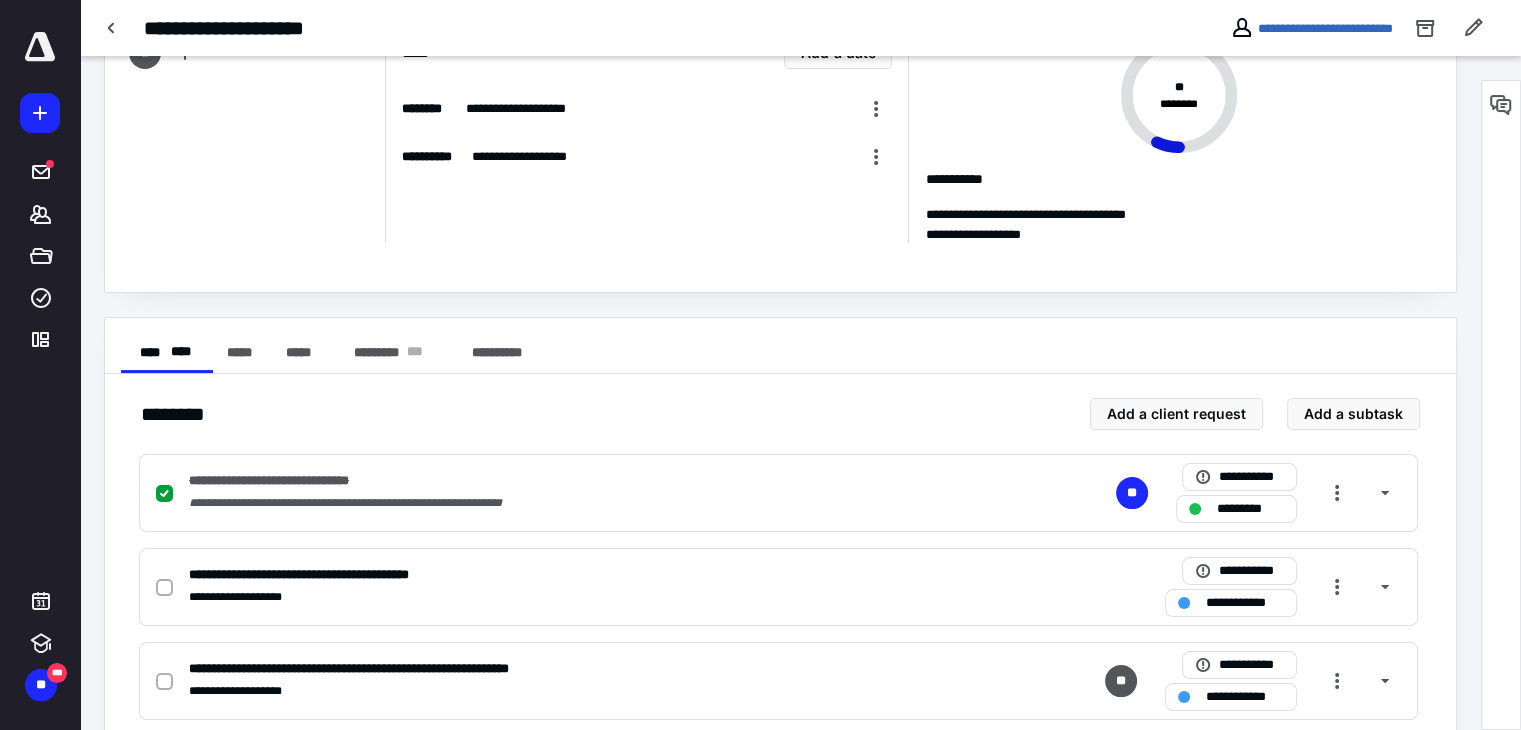 scroll, scrollTop: 0, scrollLeft: 0, axis: both 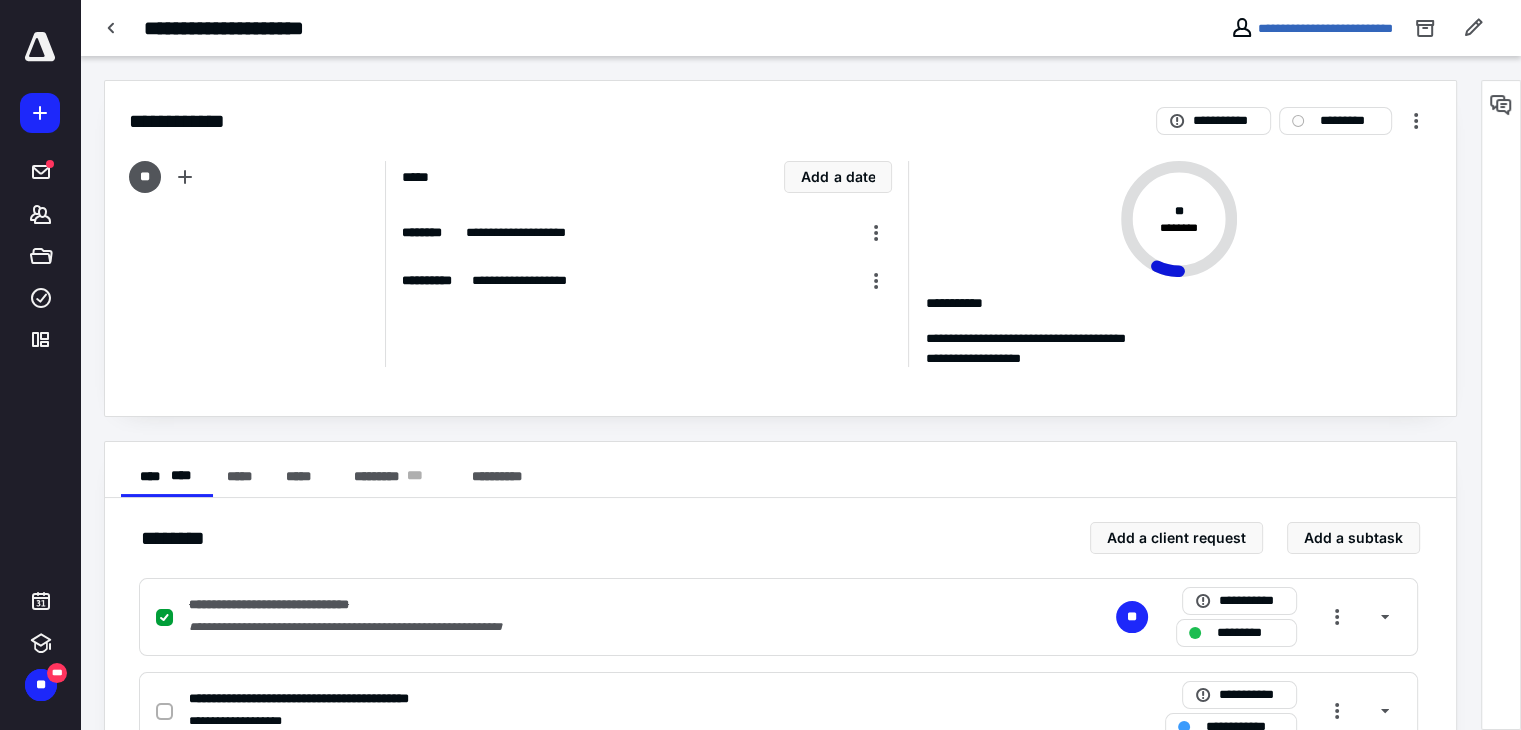 click on "**********" at bounding box center (1294, 121) 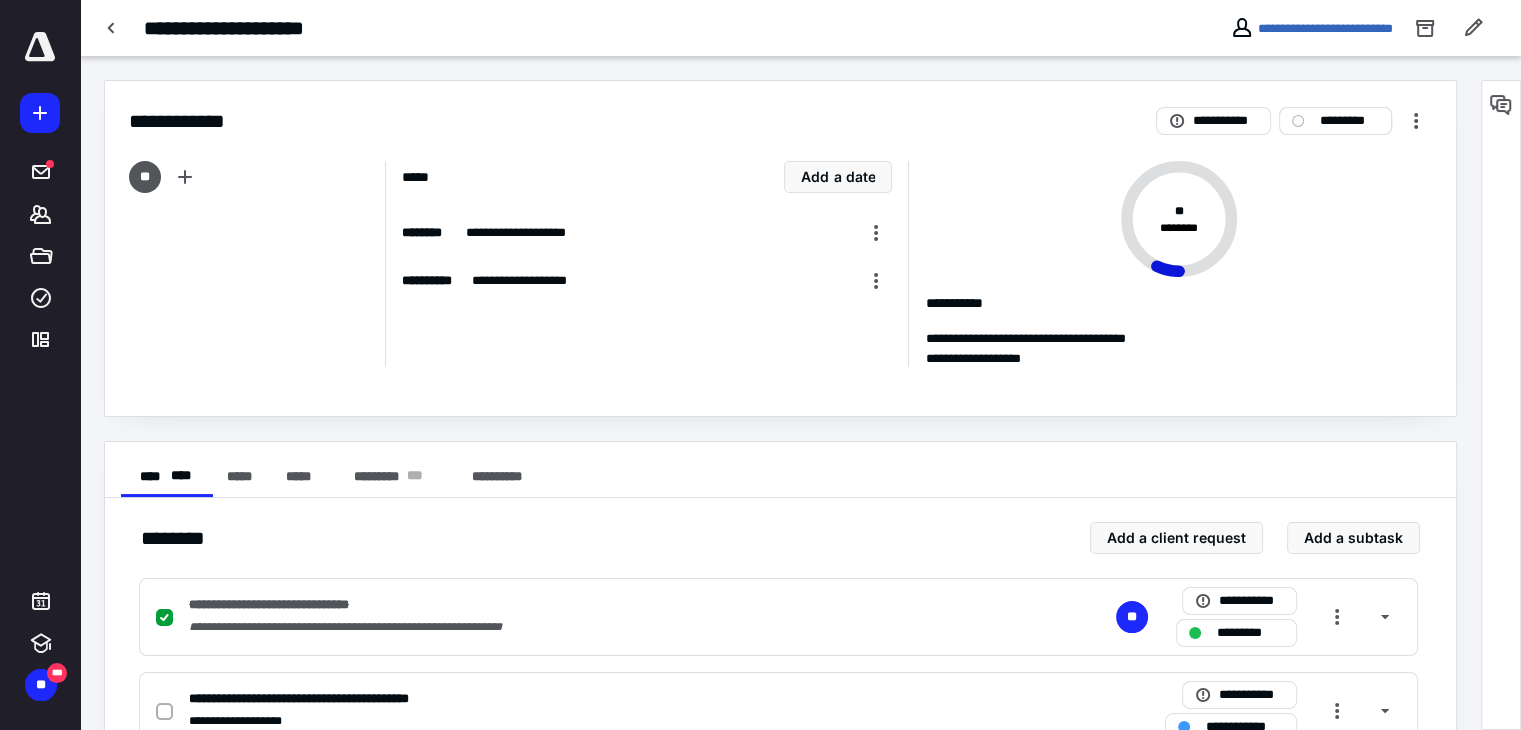 click on "*********" at bounding box center [1335, 121] 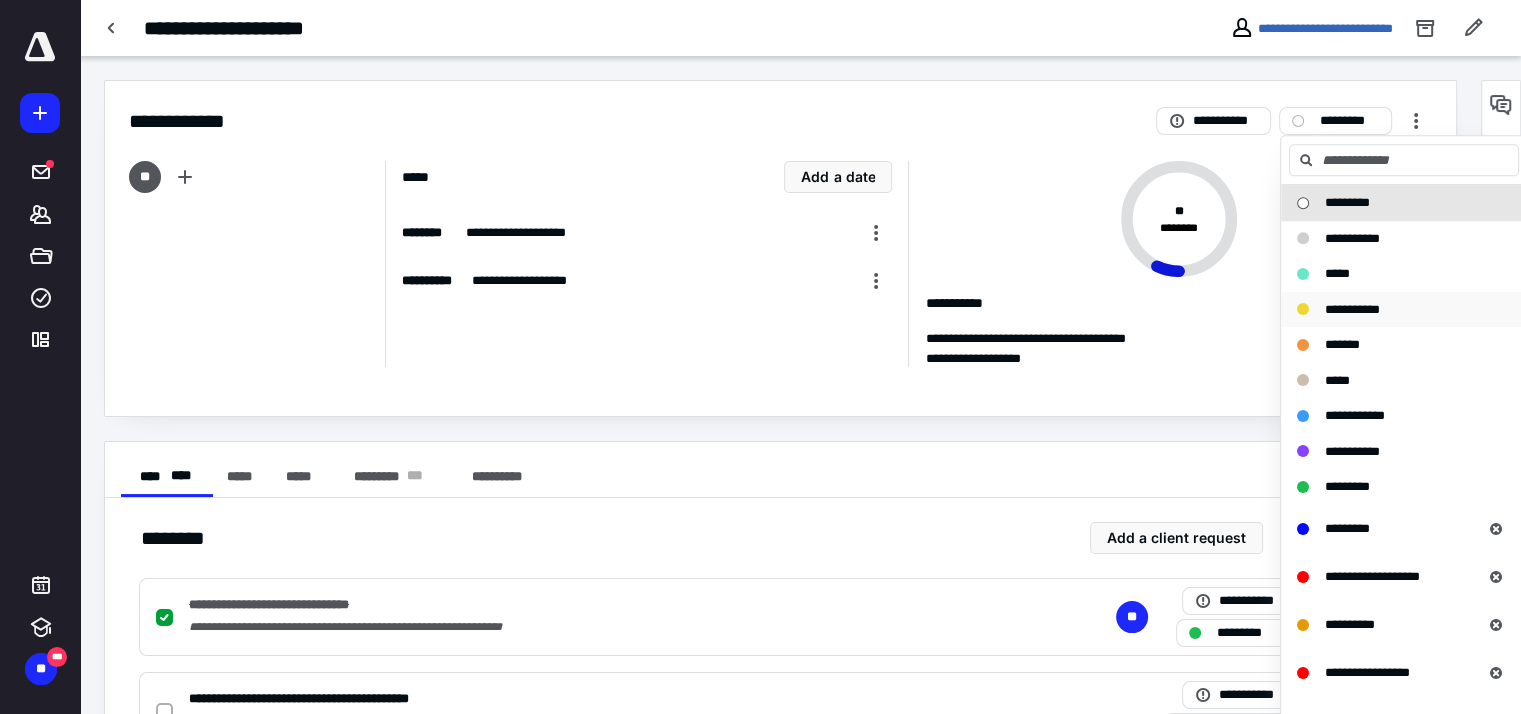 click on "**********" at bounding box center [1352, 309] 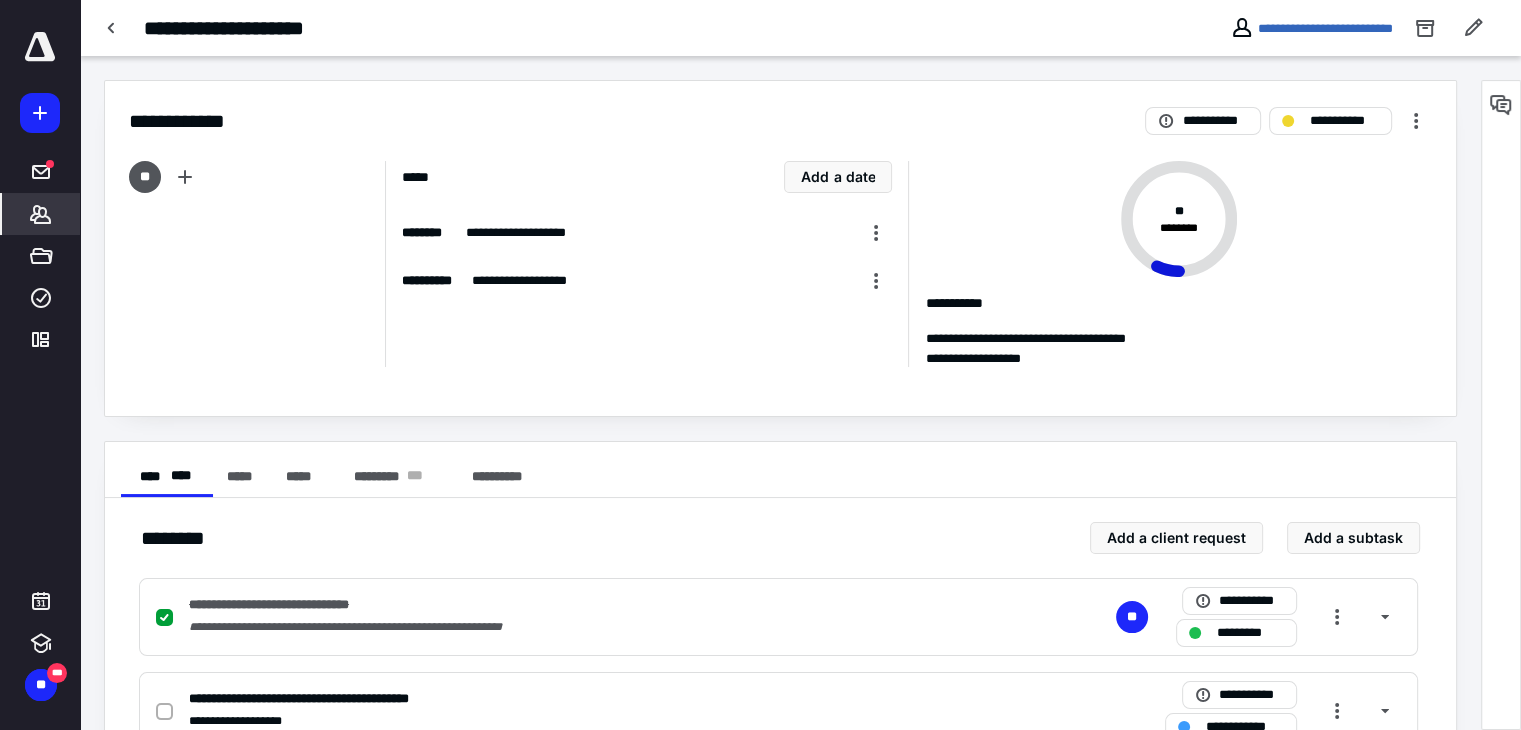 click 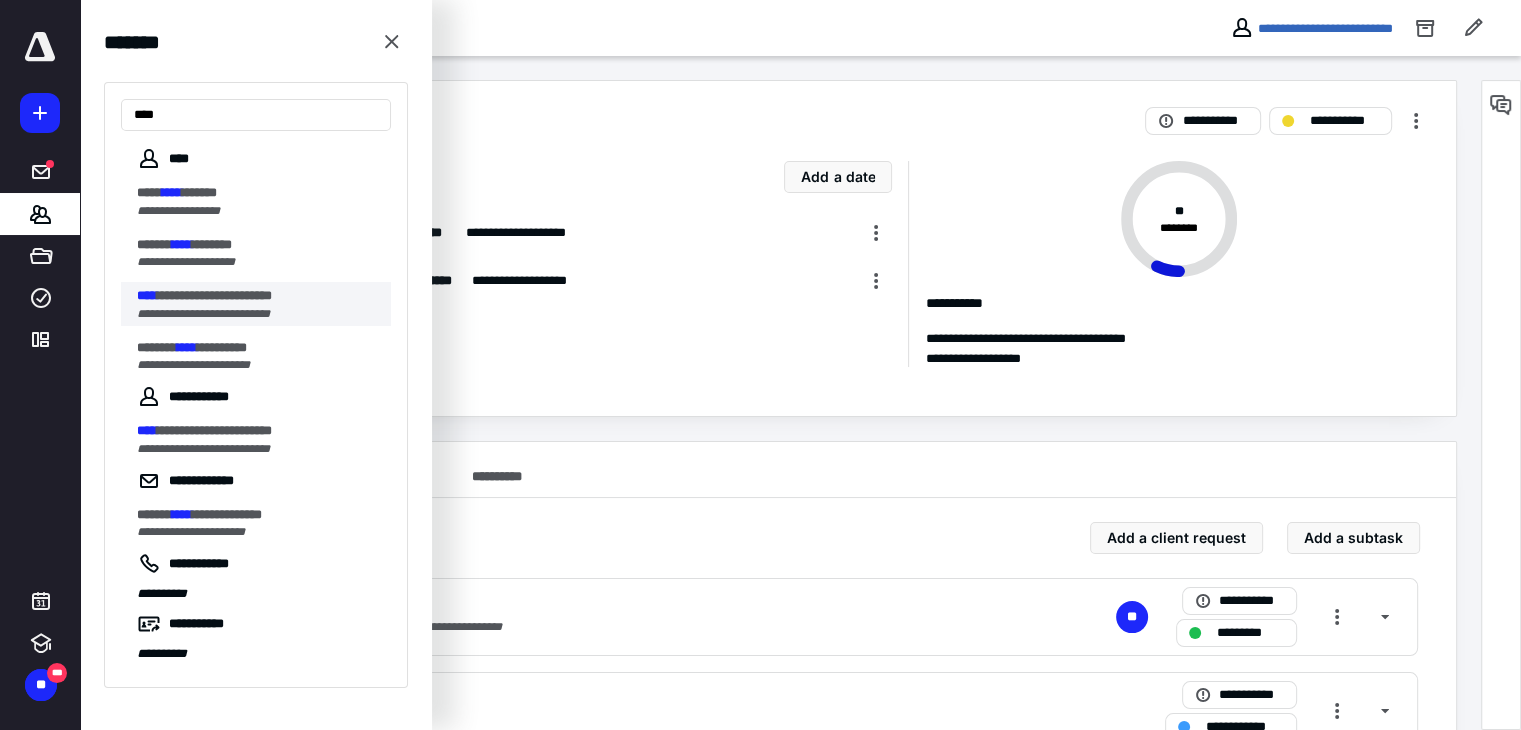 type on "****" 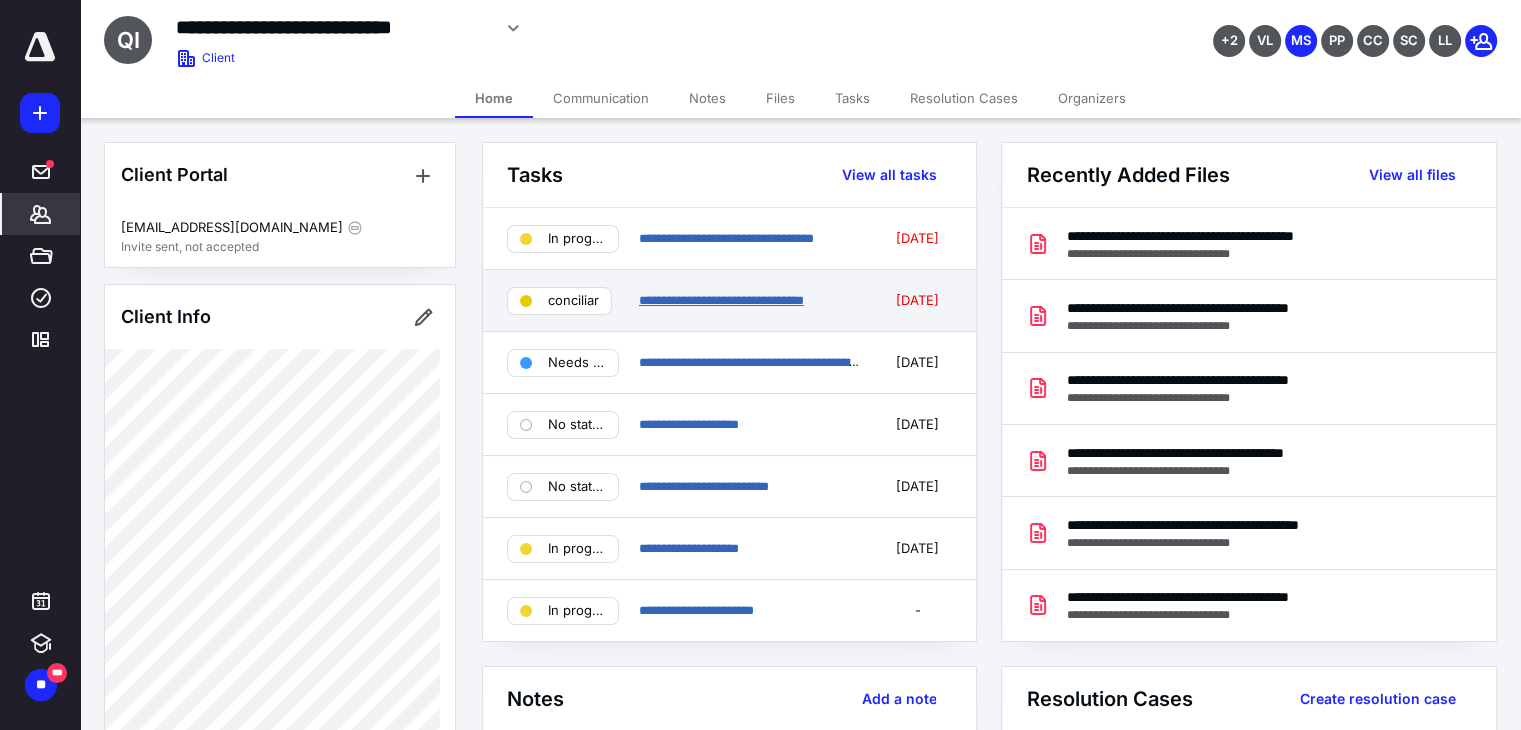 click on "**********" at bounding box center [721, 300] 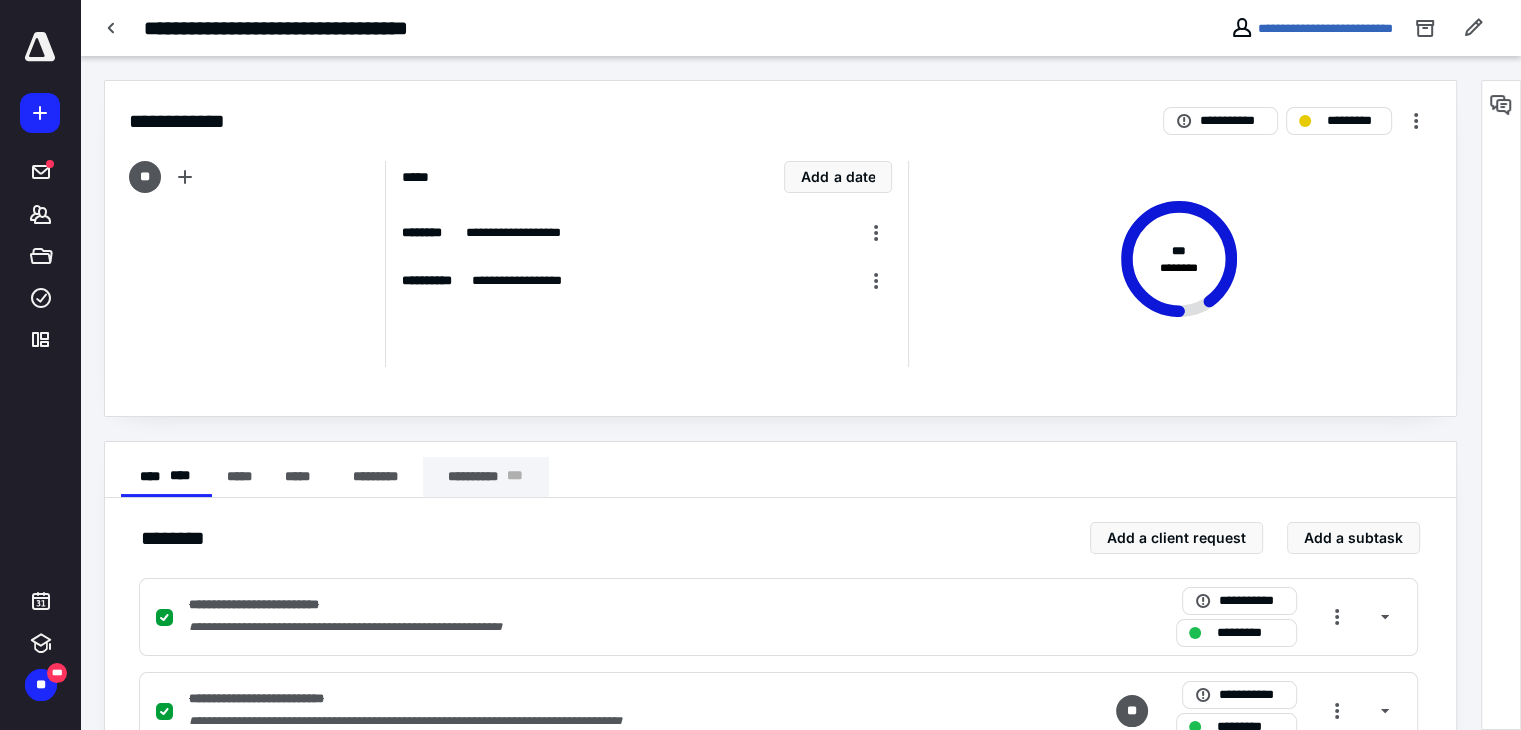 click on "**********" at bounding box center (486, 477) 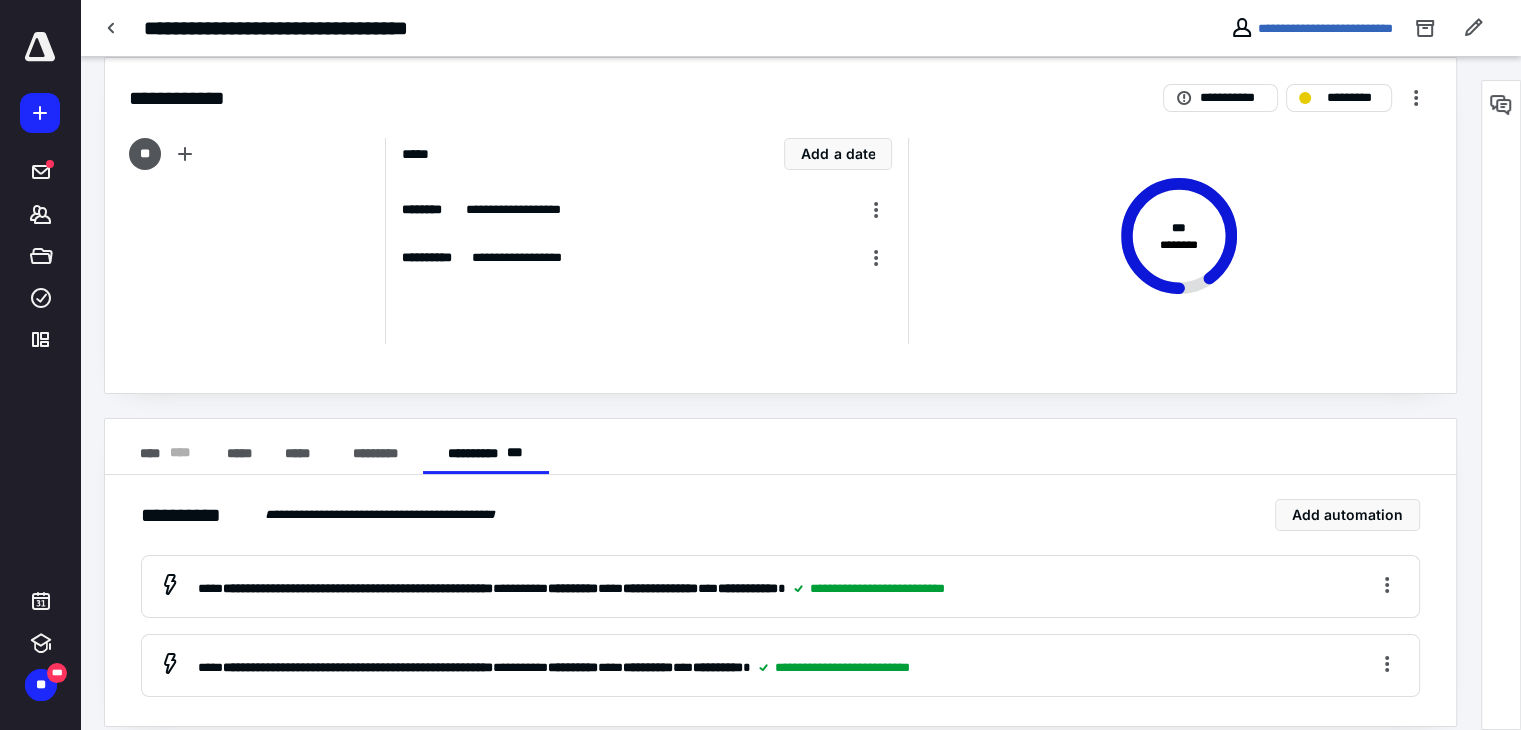 scroll, scrollTop: 43, scrollLeft: 0, axis: vertical 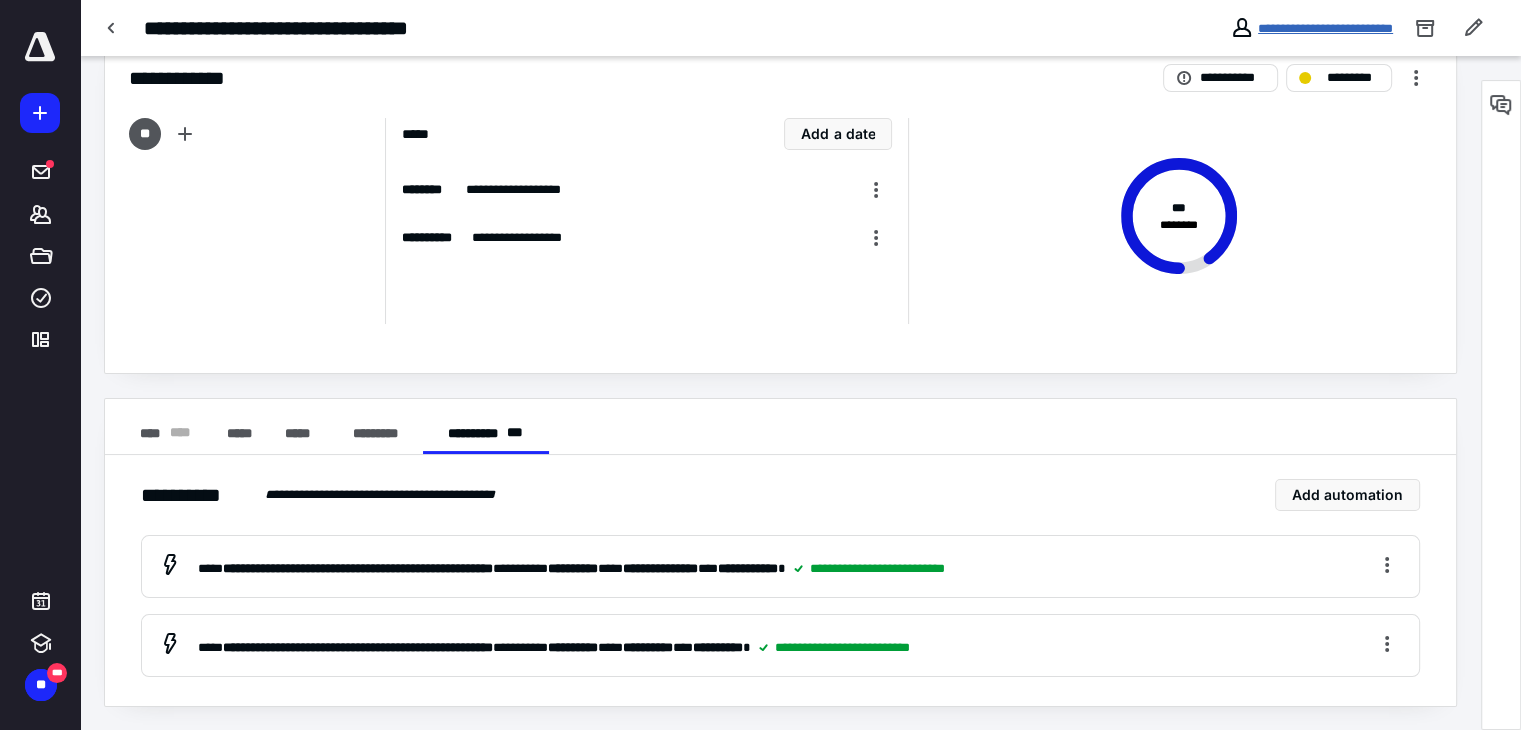 click on "**********" at bounding box center [1325, 28] 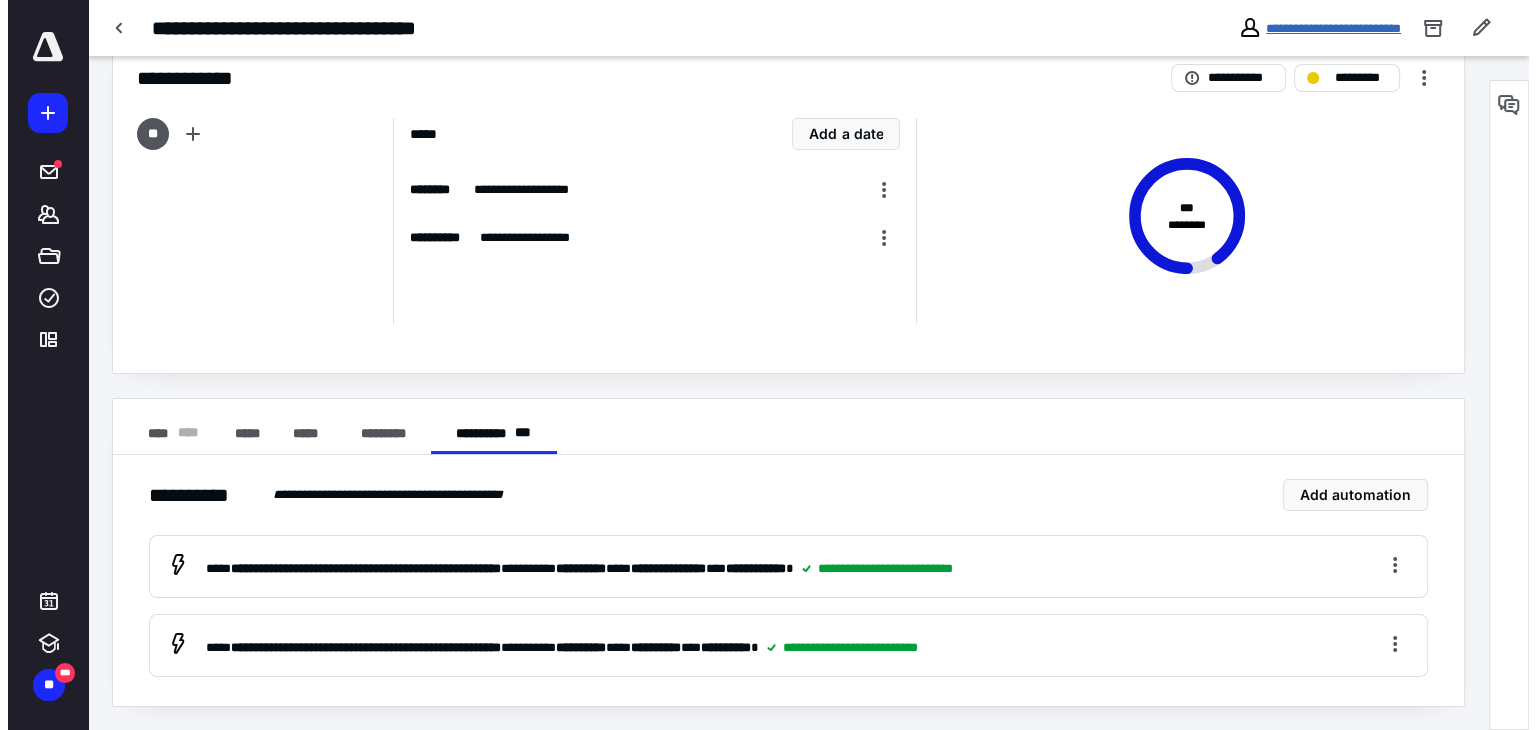 scroll, scrollTop: 0, scrollLeft: 0, axis: both 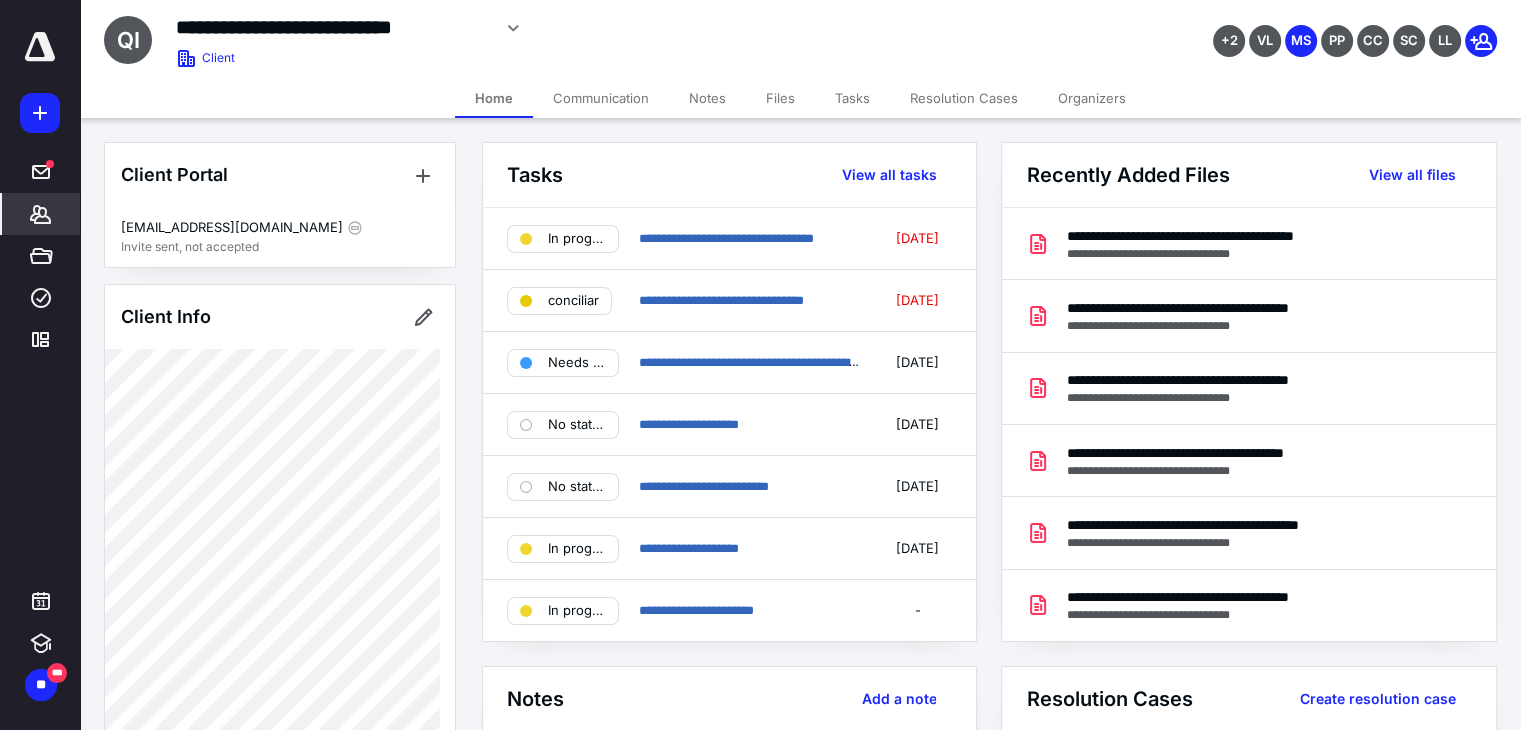 click on "Files" at bounding box center [780, 98] 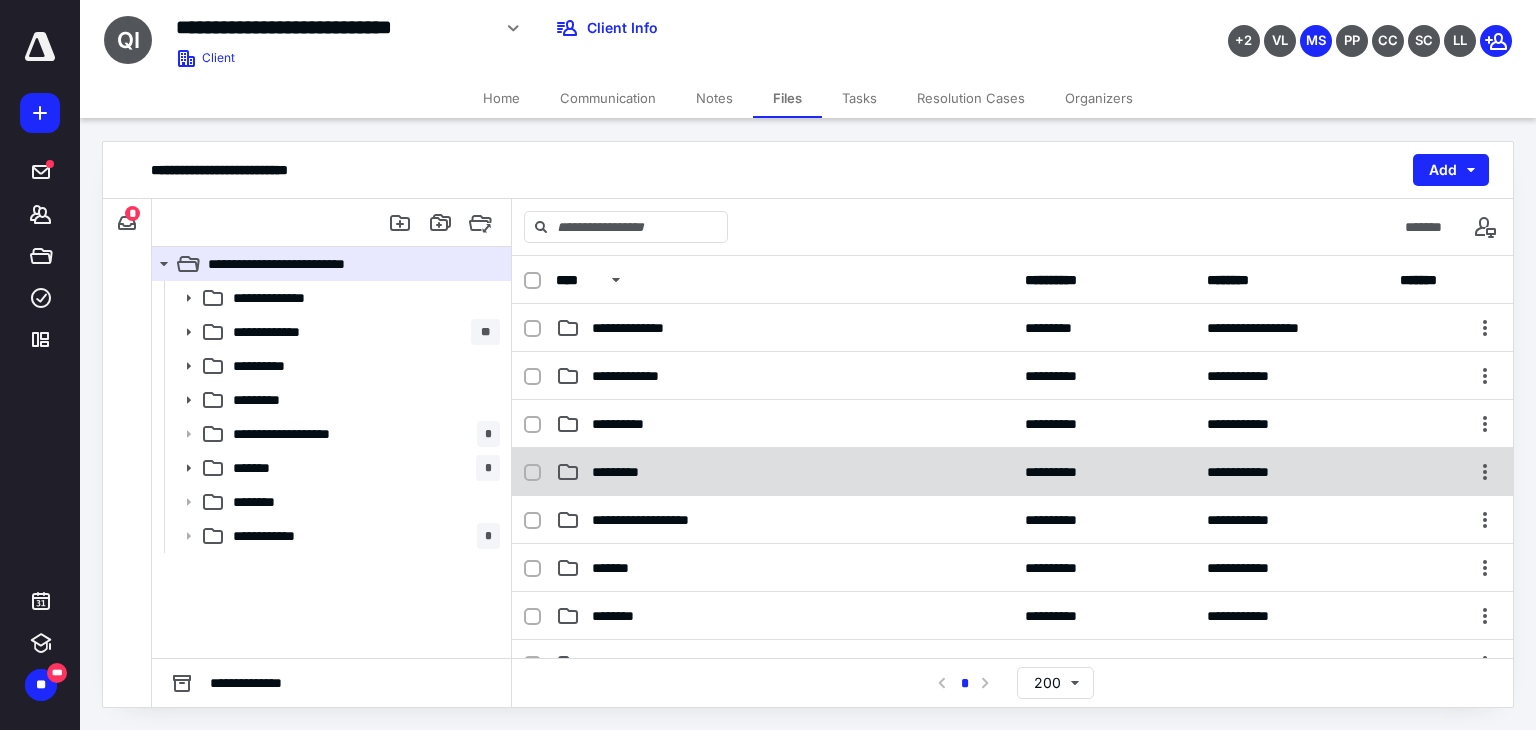 click on "**********" at bounding box center (1012, 472) 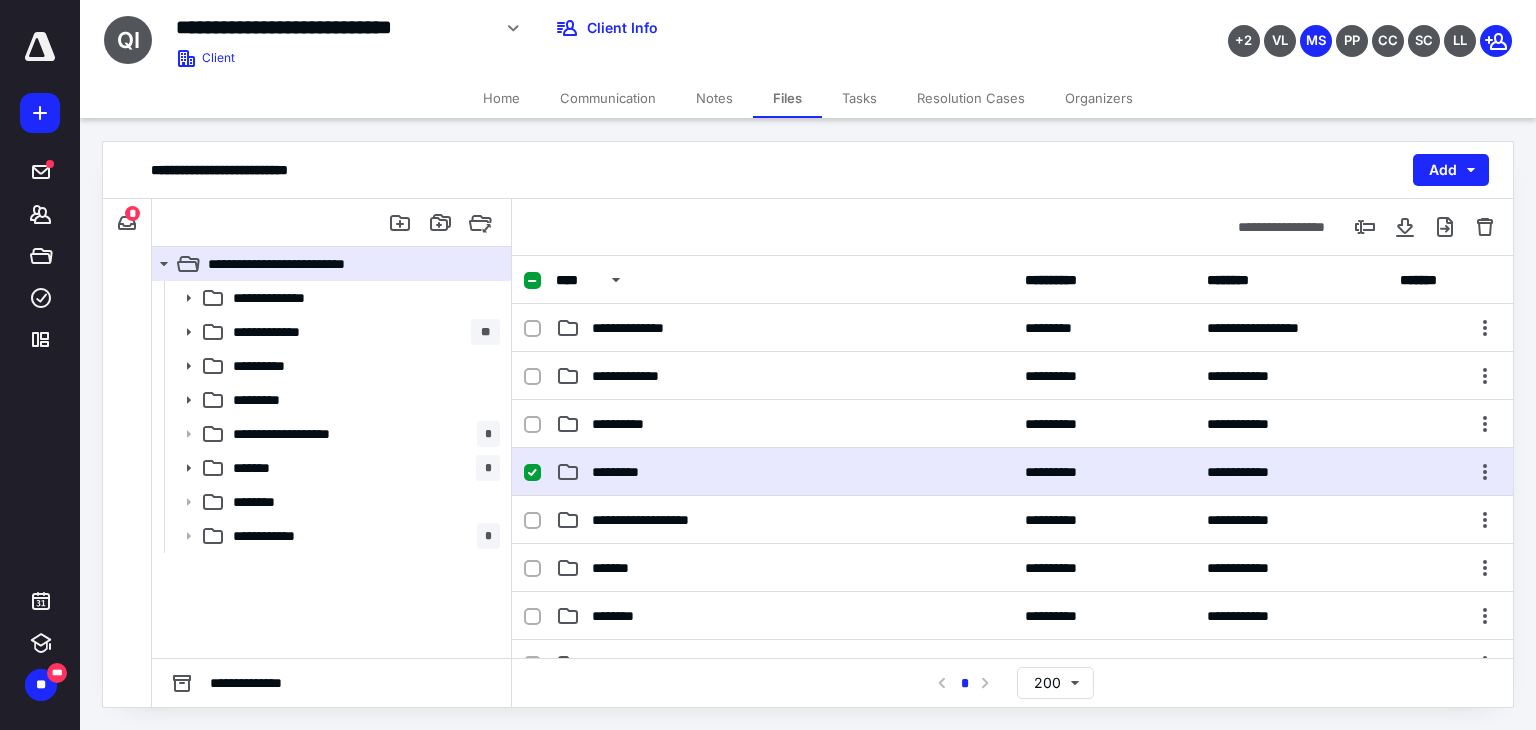 checkbox on "true" 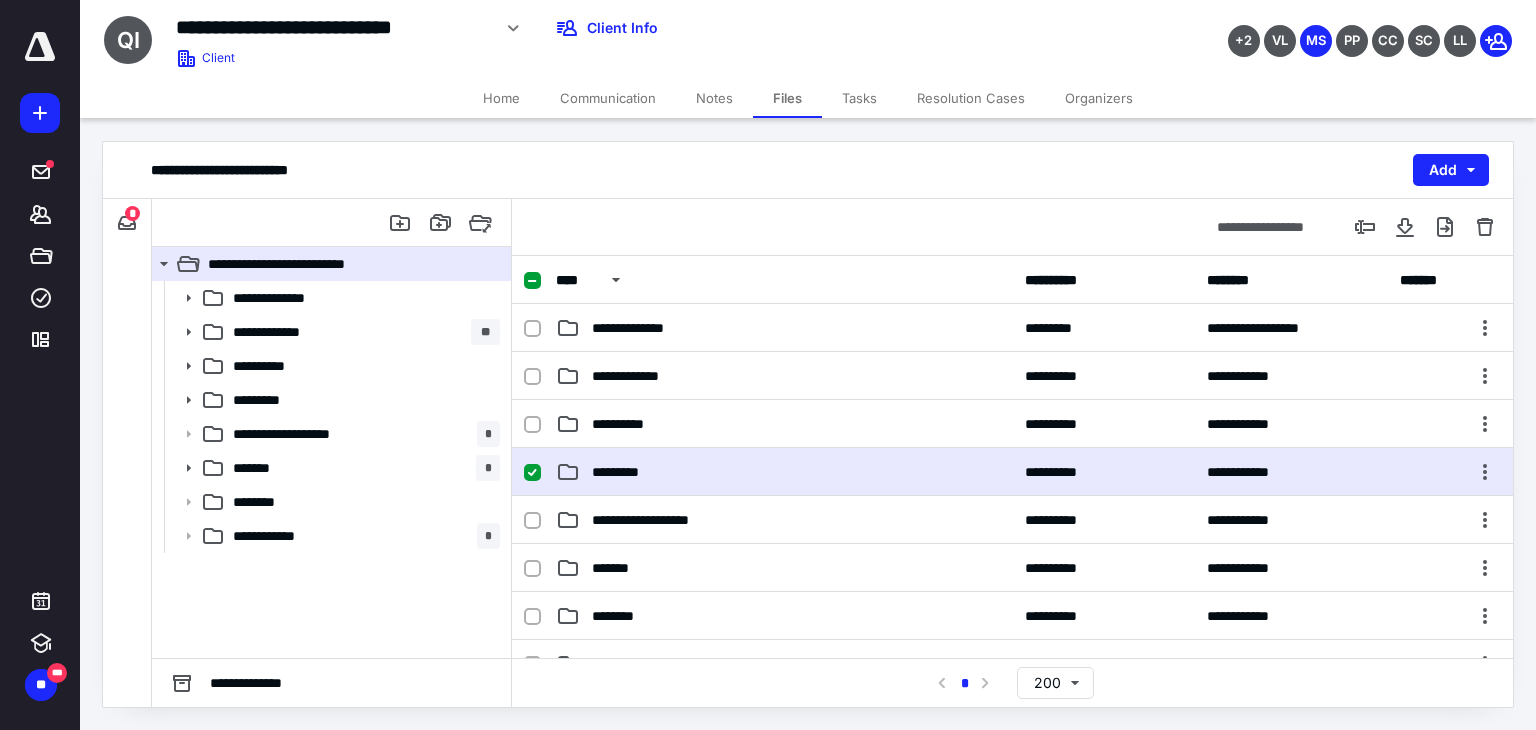 click on "**********" at bounding box center [1012, 472] 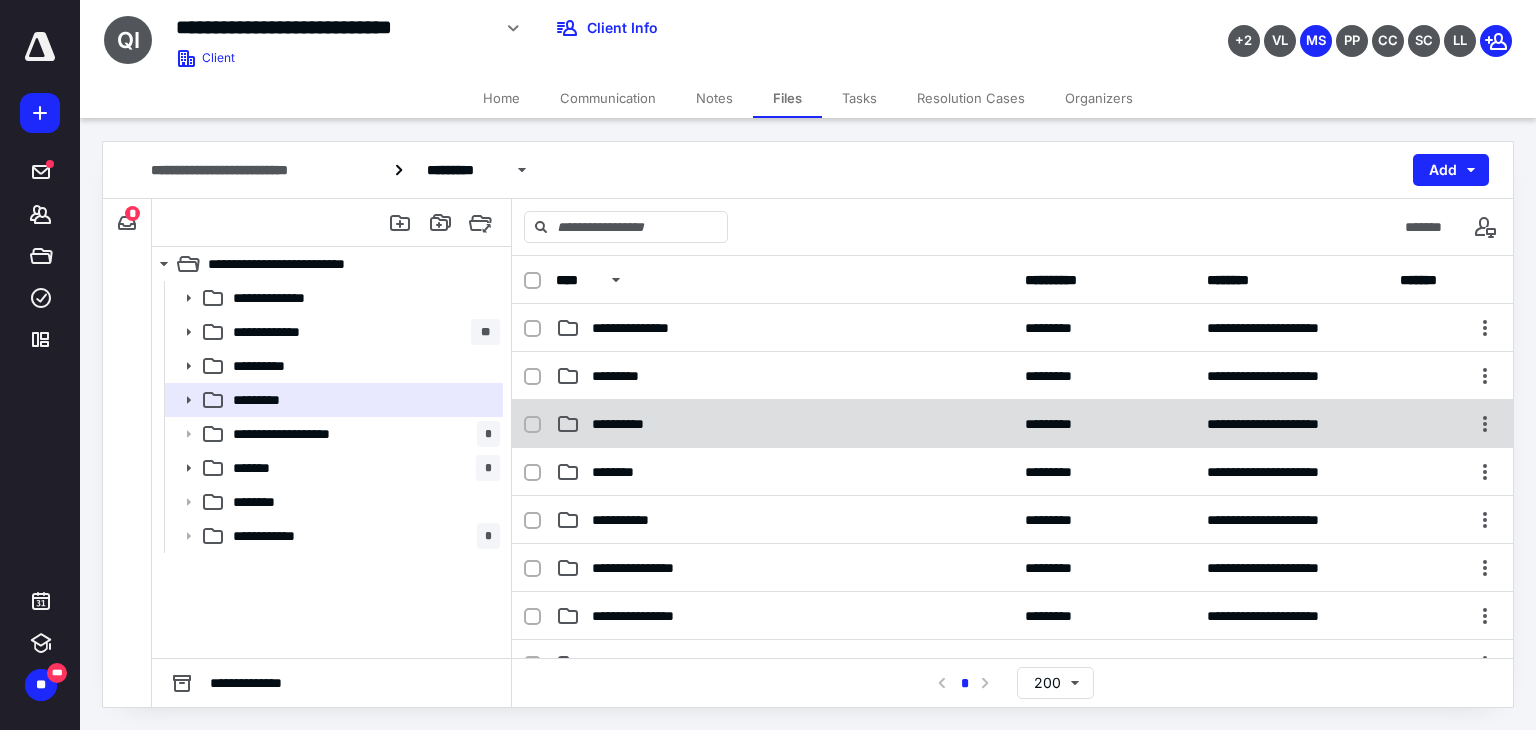 click on "**********" at bounding box center [624, 424] 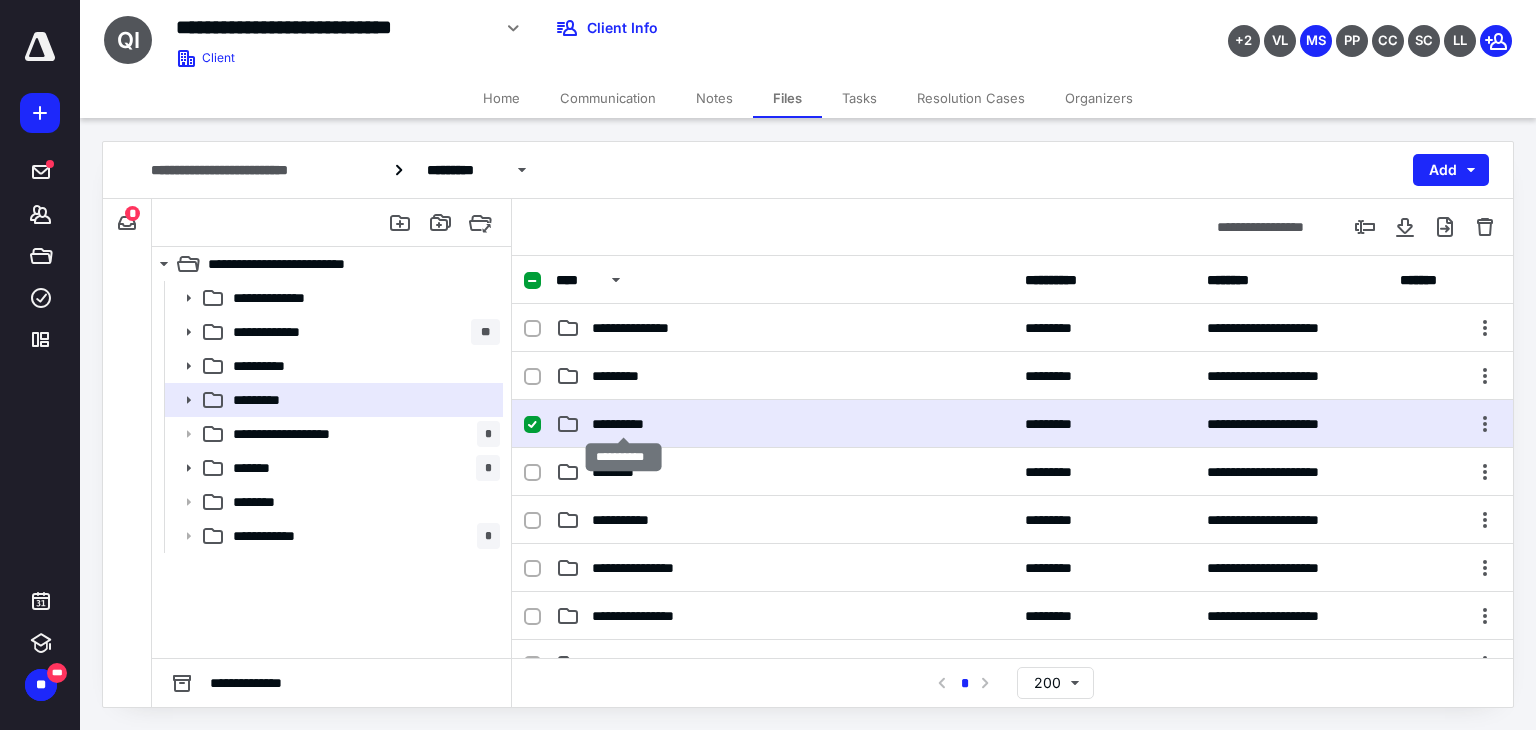 click on "**********" at bounding box center (624, 424) 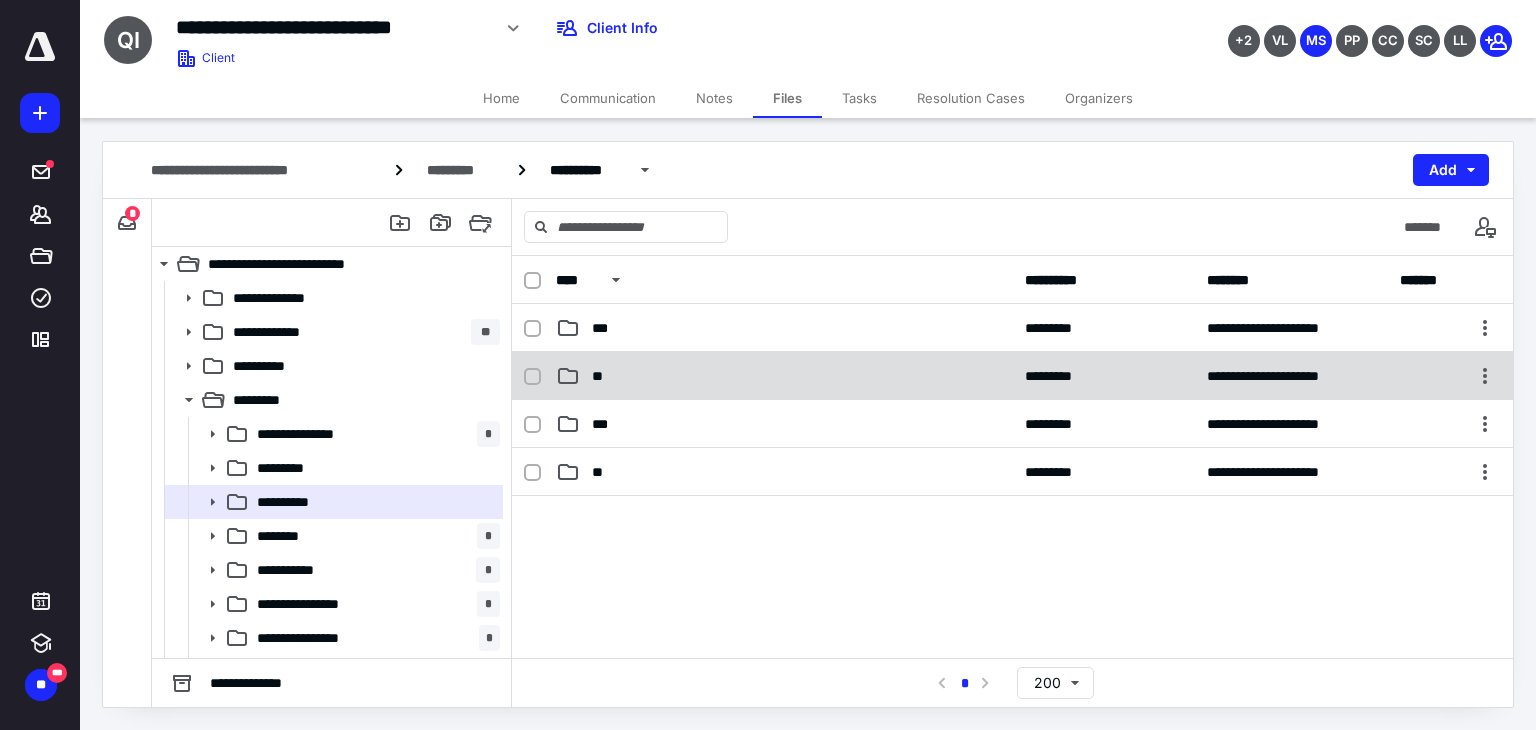 click on "**" at bounding box center [784, 376] 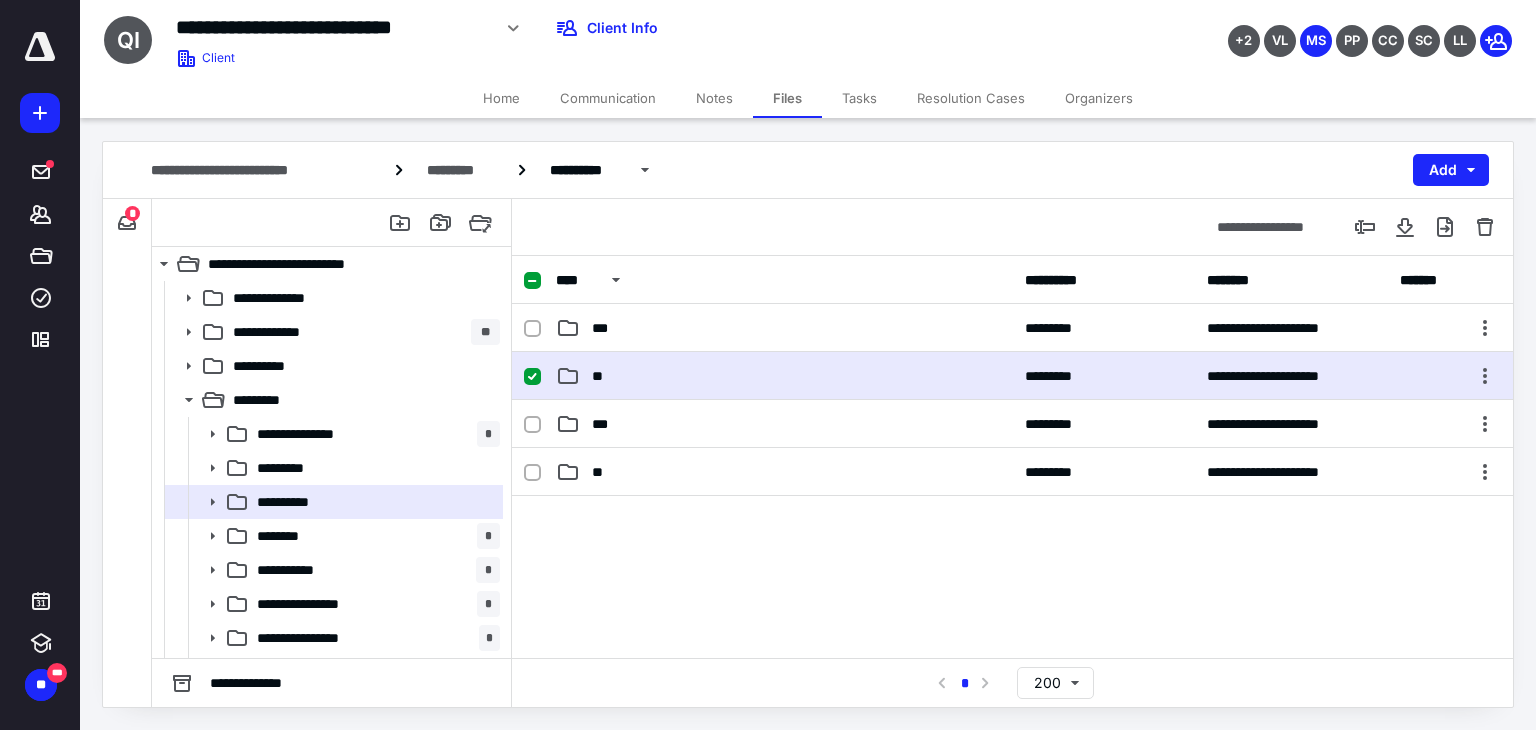 click on "**" at bounding box center (784, 376) 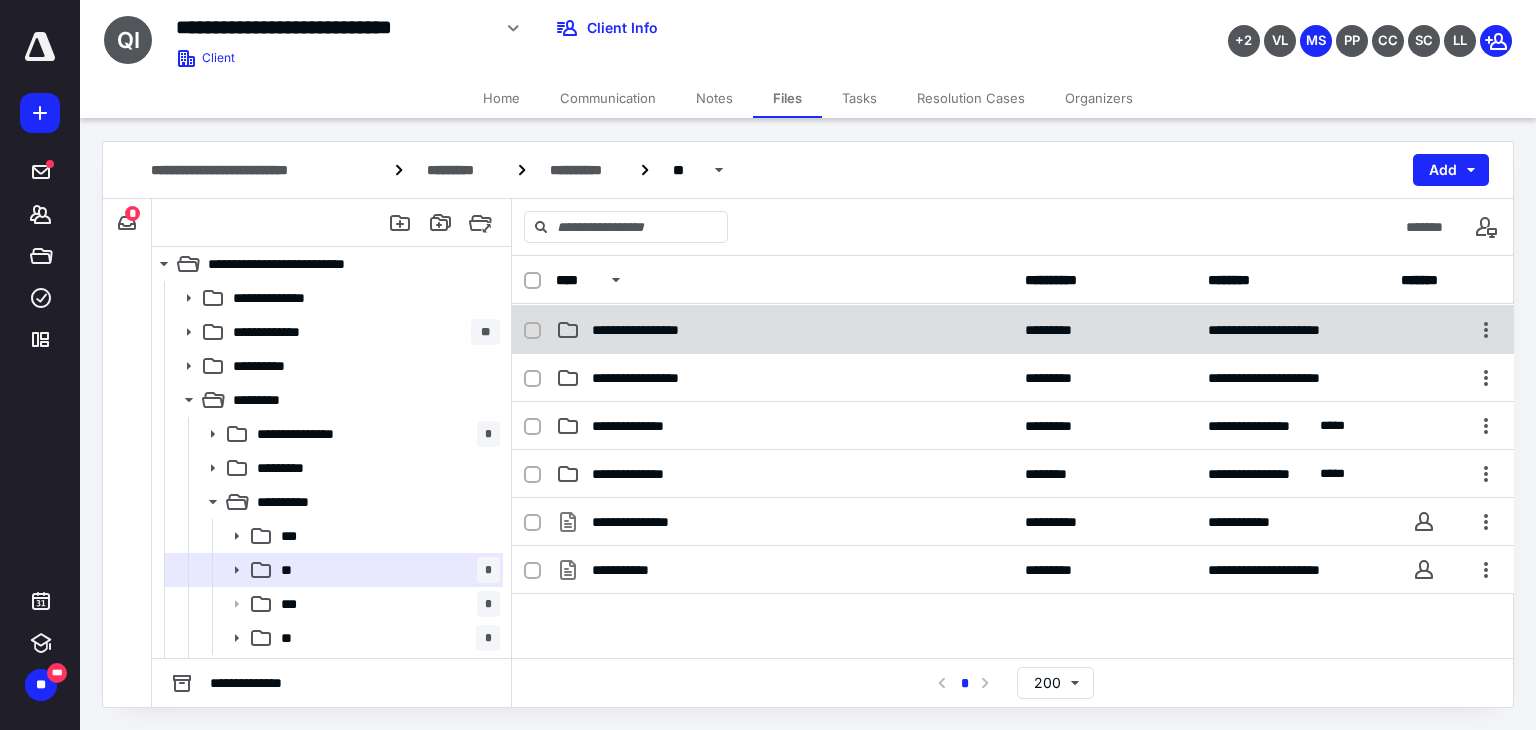 scroll, scrollTop: 0, scrollLeft: 0, axis: both 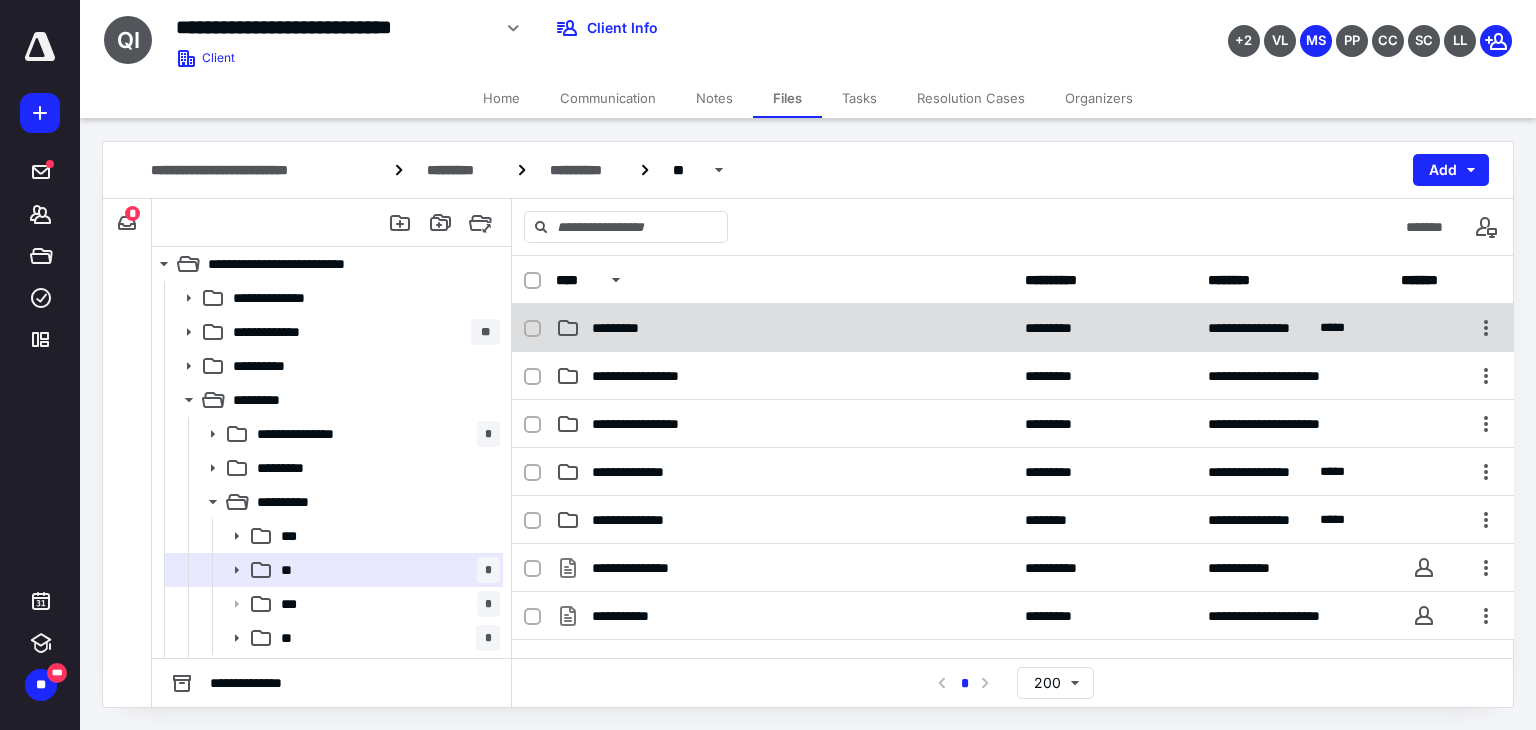 click on "*********" at bounding box center (629, 328) 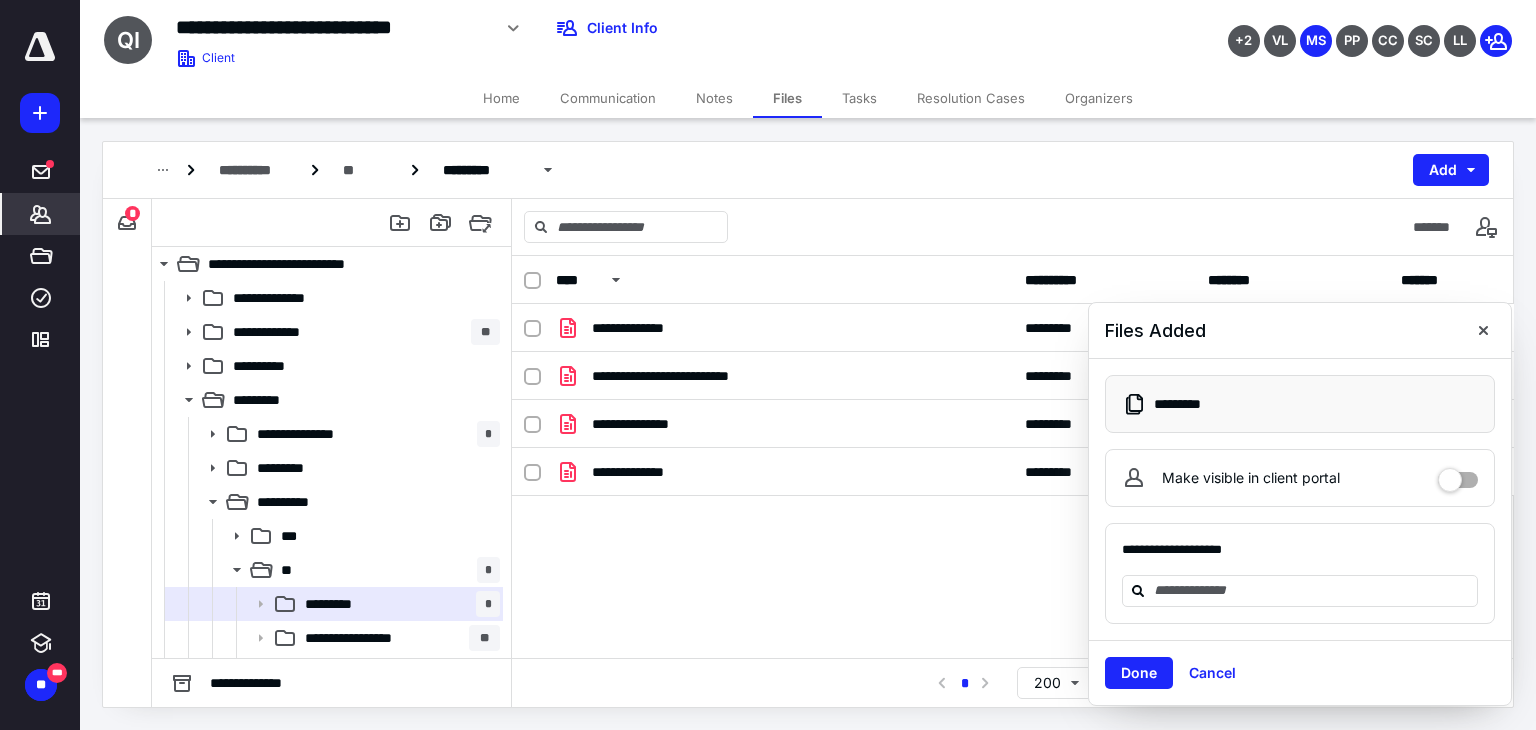 click 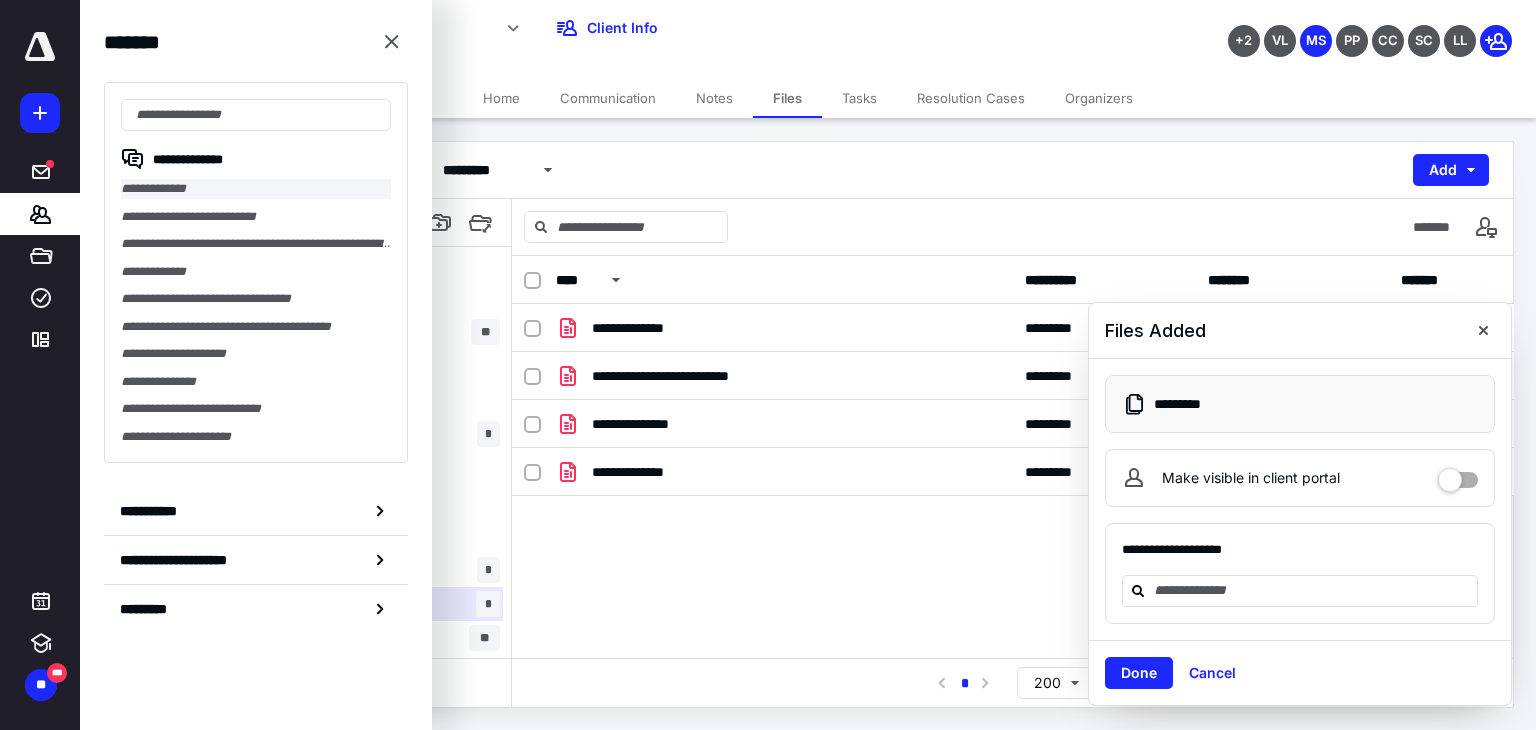click on "**********" at bounding box center [256, 189] 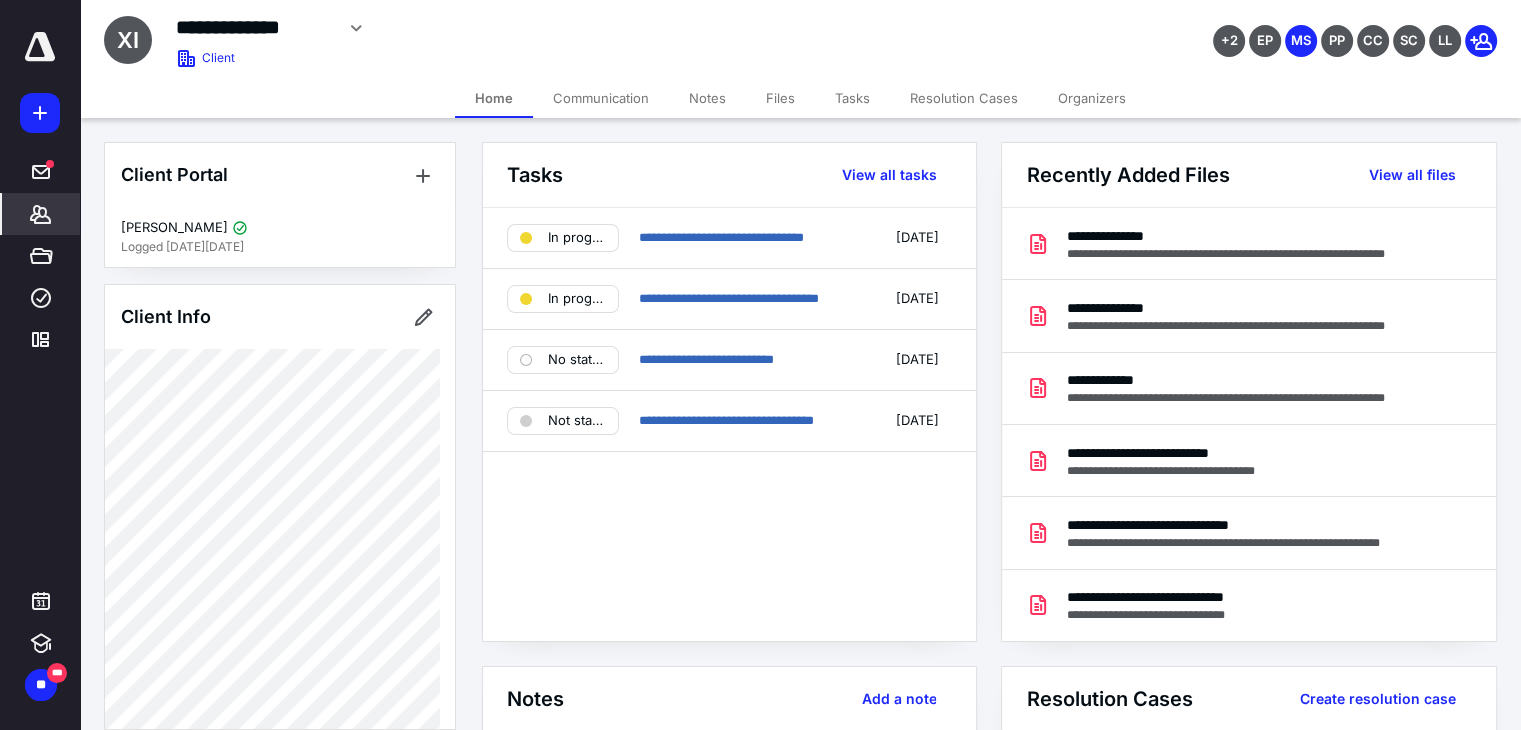 click on "Files" at bounding box center (780, 98) 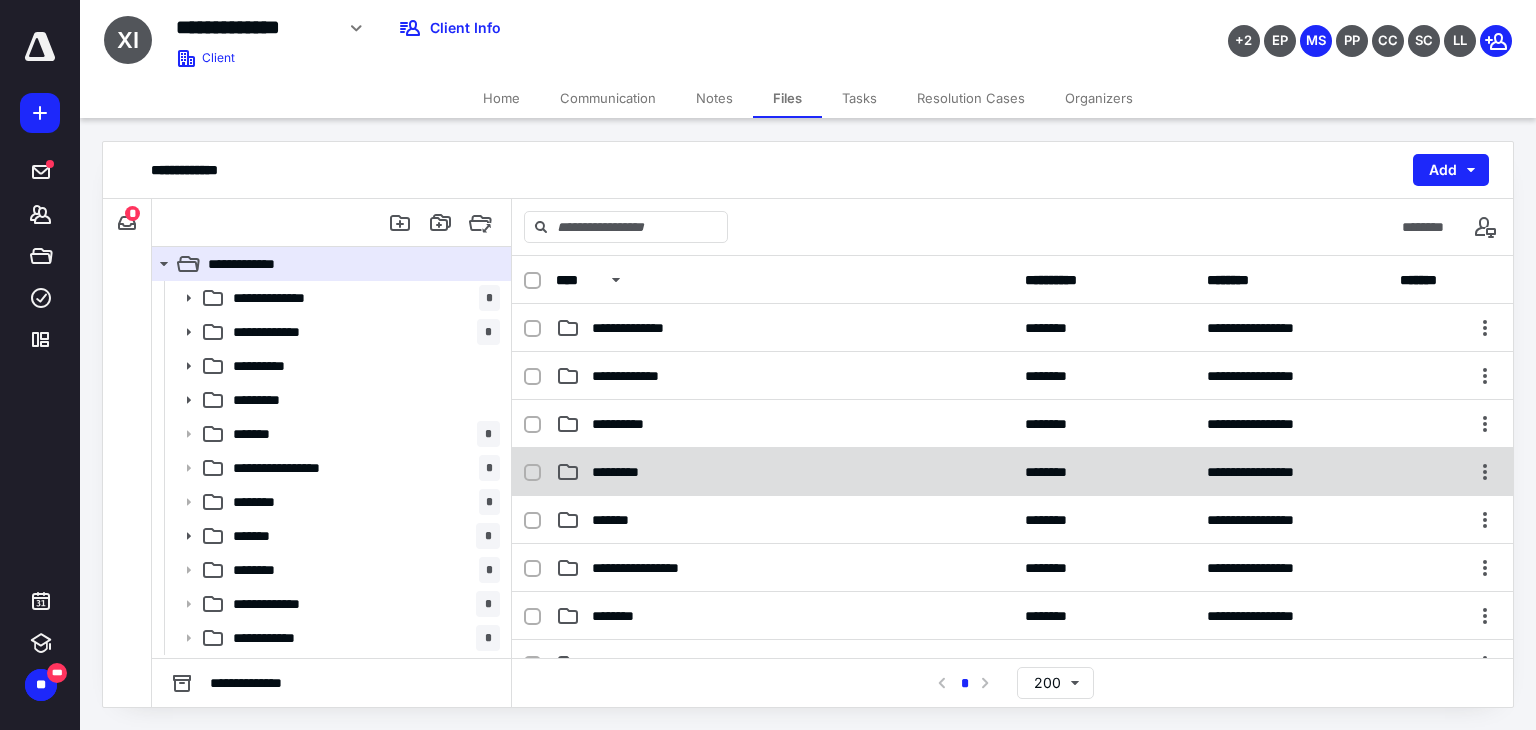 click on "*********" at bounding box center [624, 472] 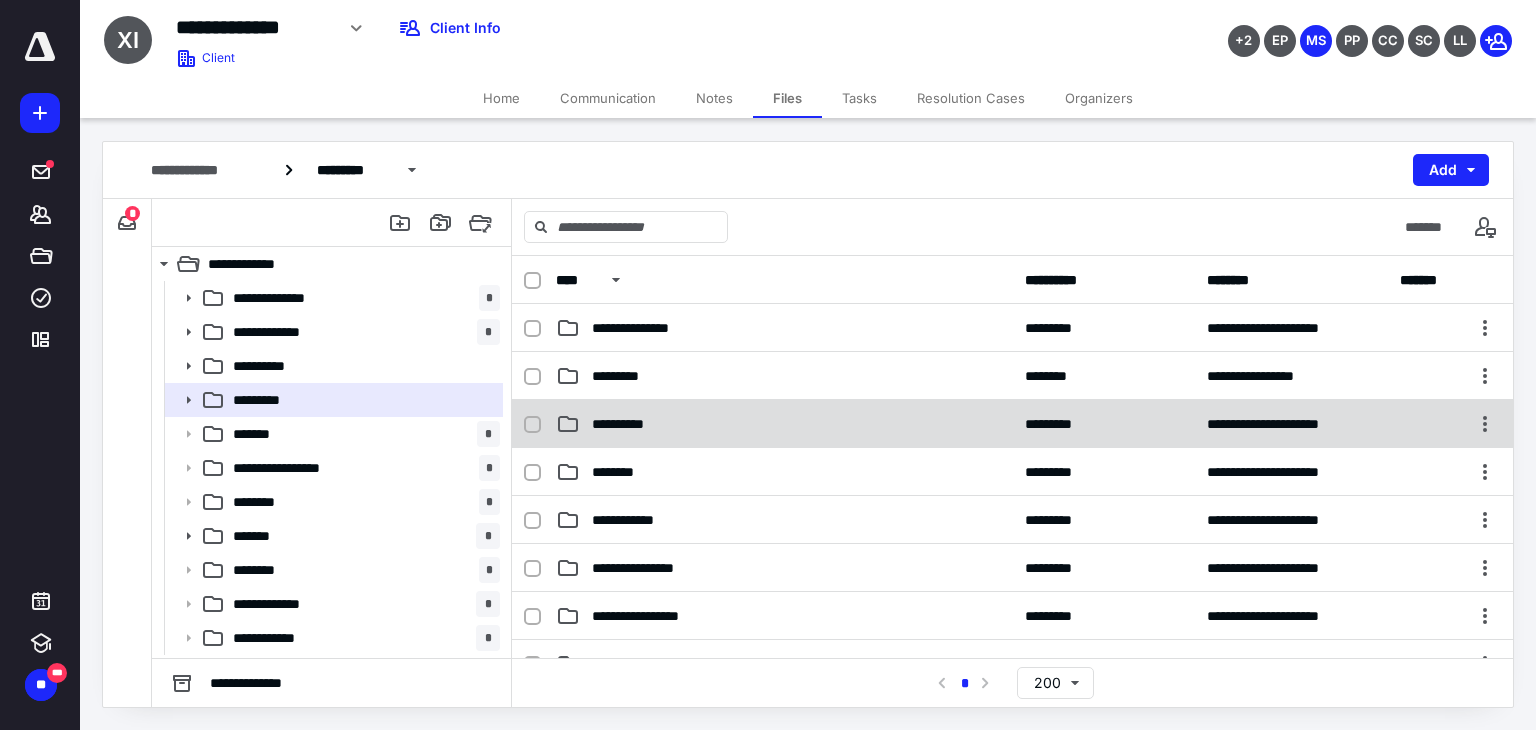 click on "**********" at bounding box center (784, 424) 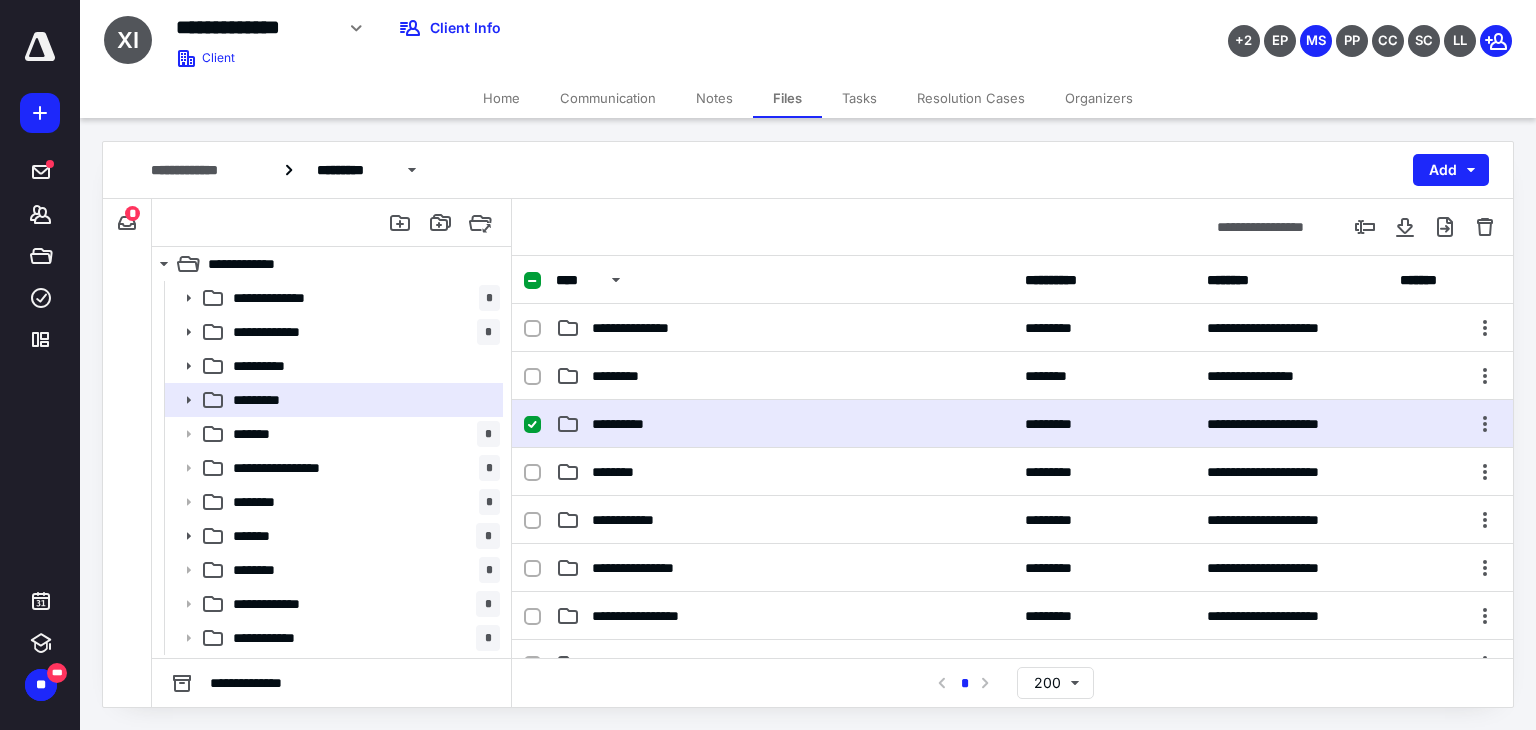 click on "**********" at bounding box center (784, 424) 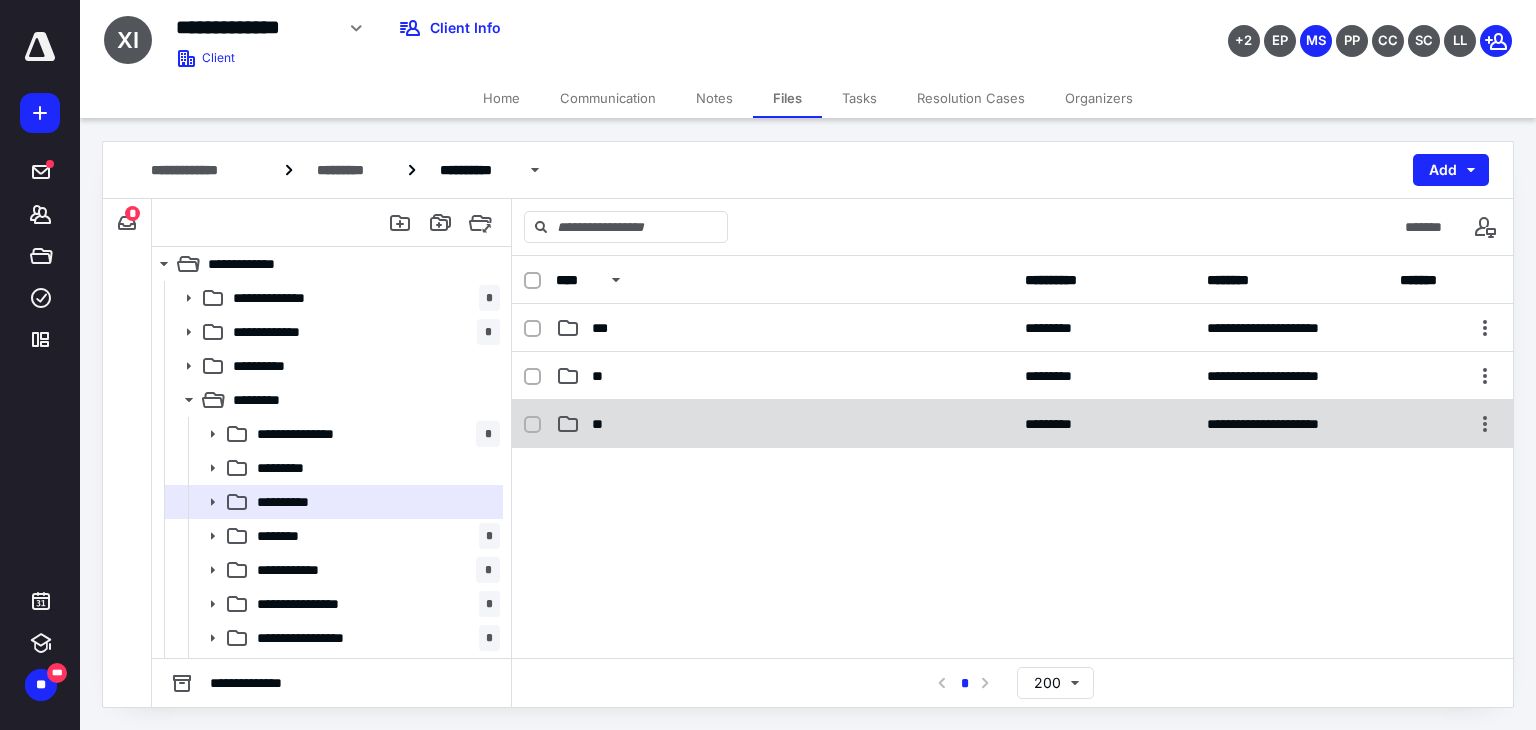 click on "**" at bounding box center (784, 424) 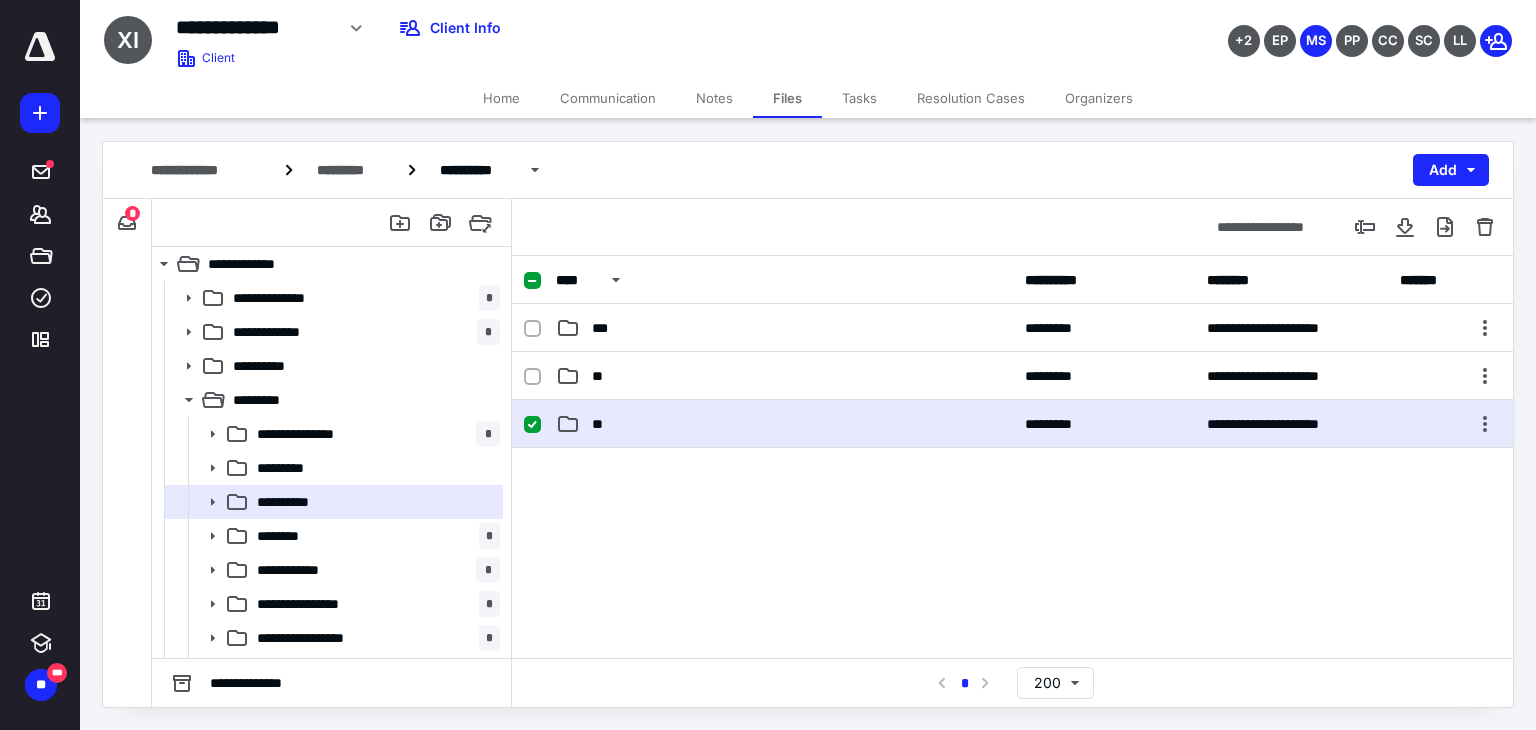 click on "**" at bounding box center (784, 424) 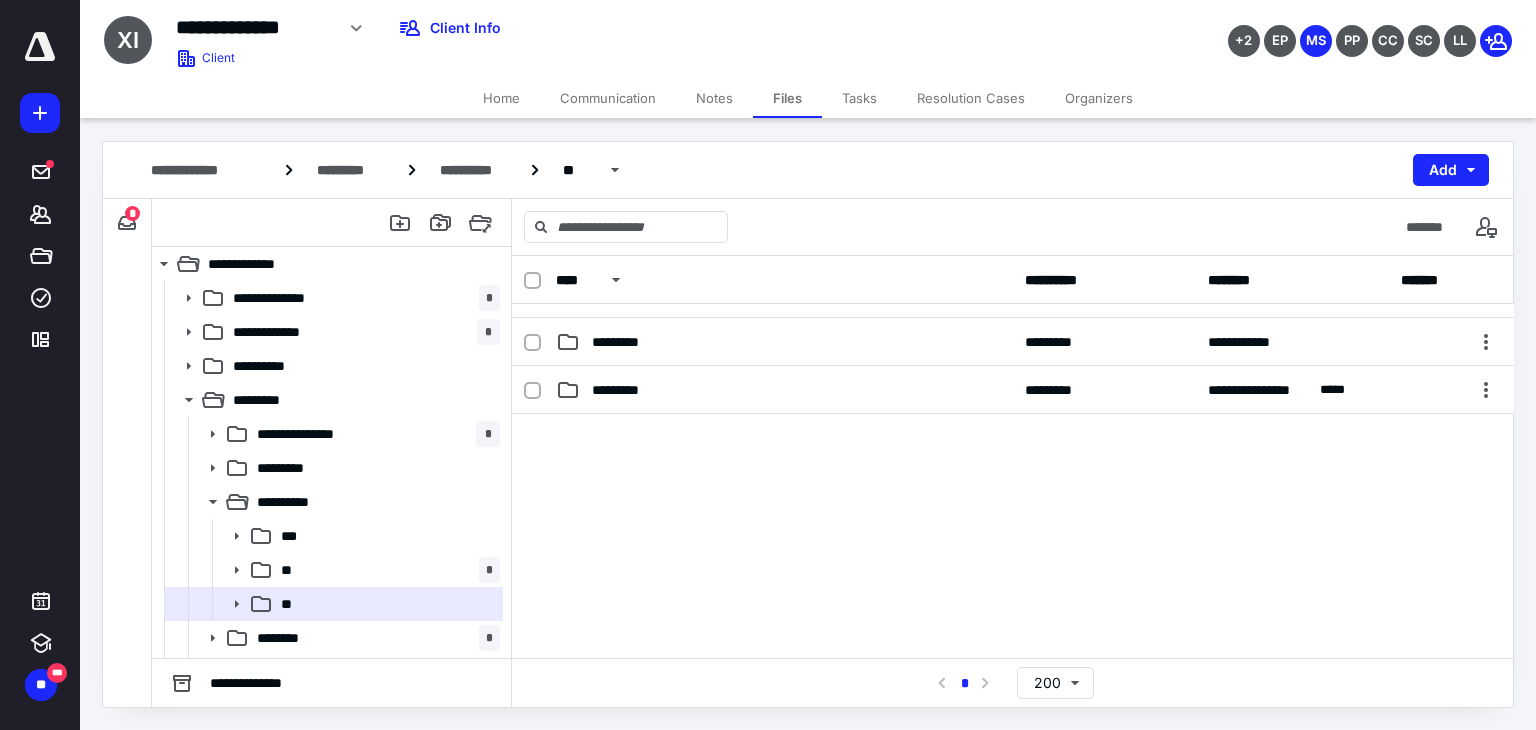 scroll, scrollTop: 280, scrollLeft: 0, axis: vertical 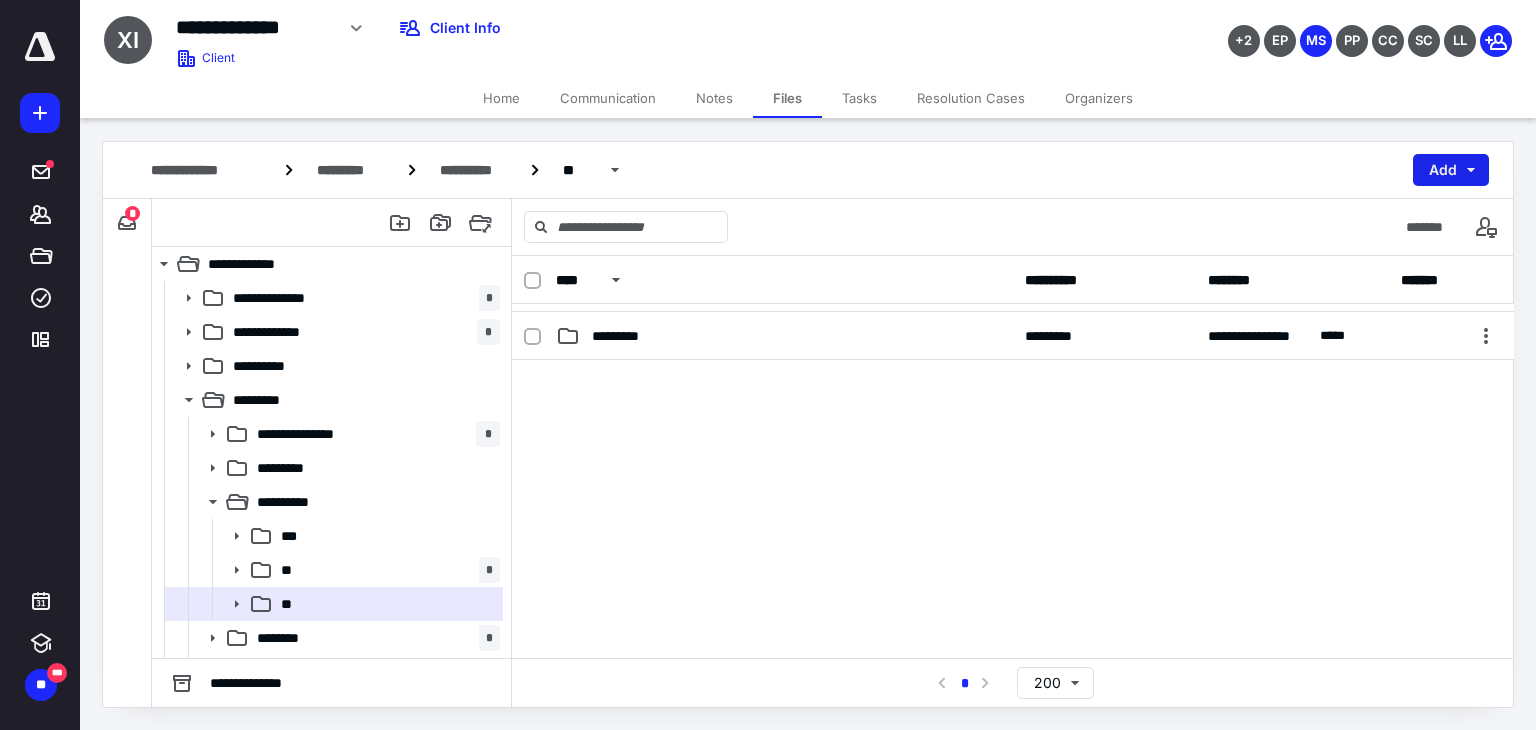 click on "Add" at bounding box center [1451, 170] 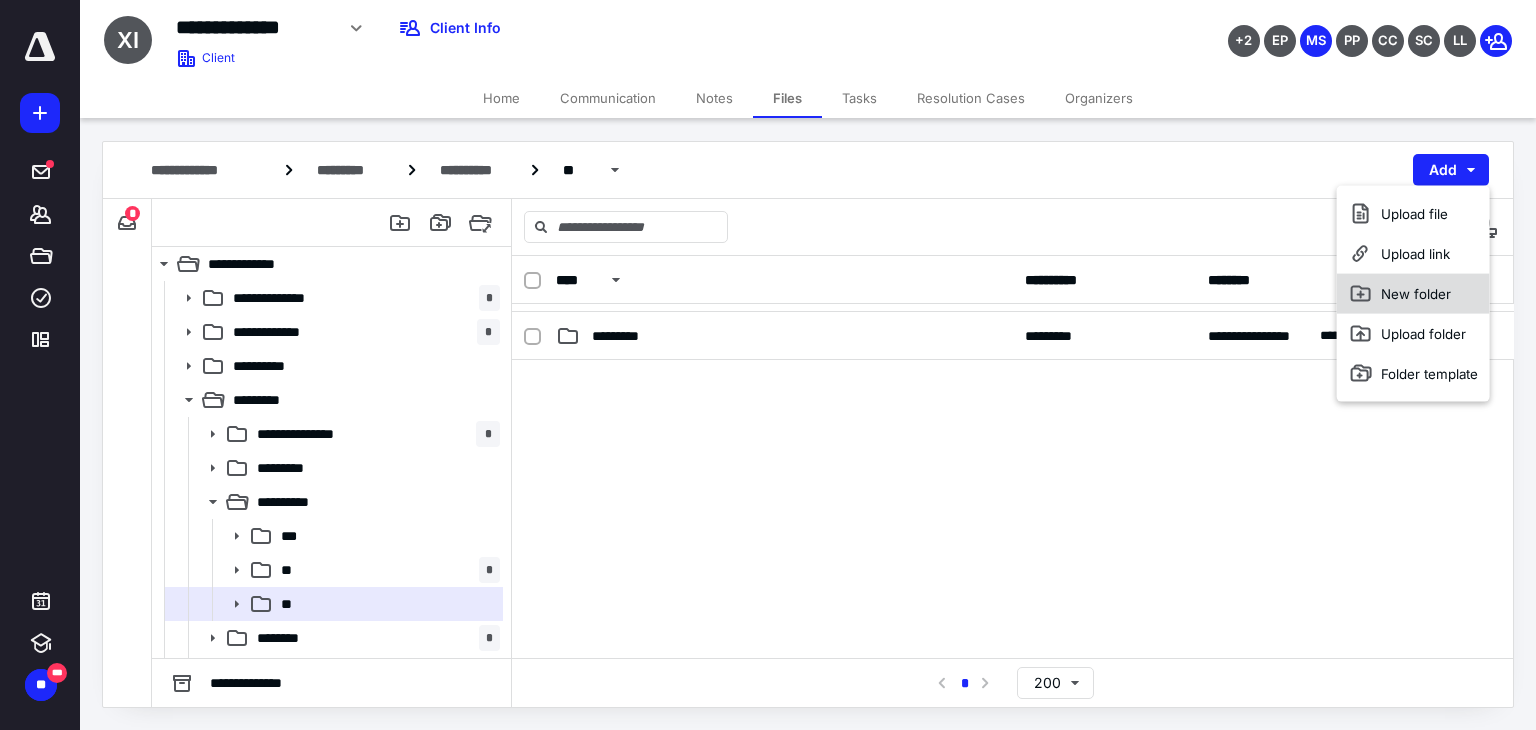 click on "New folder" at bounding box center [1413, 294] 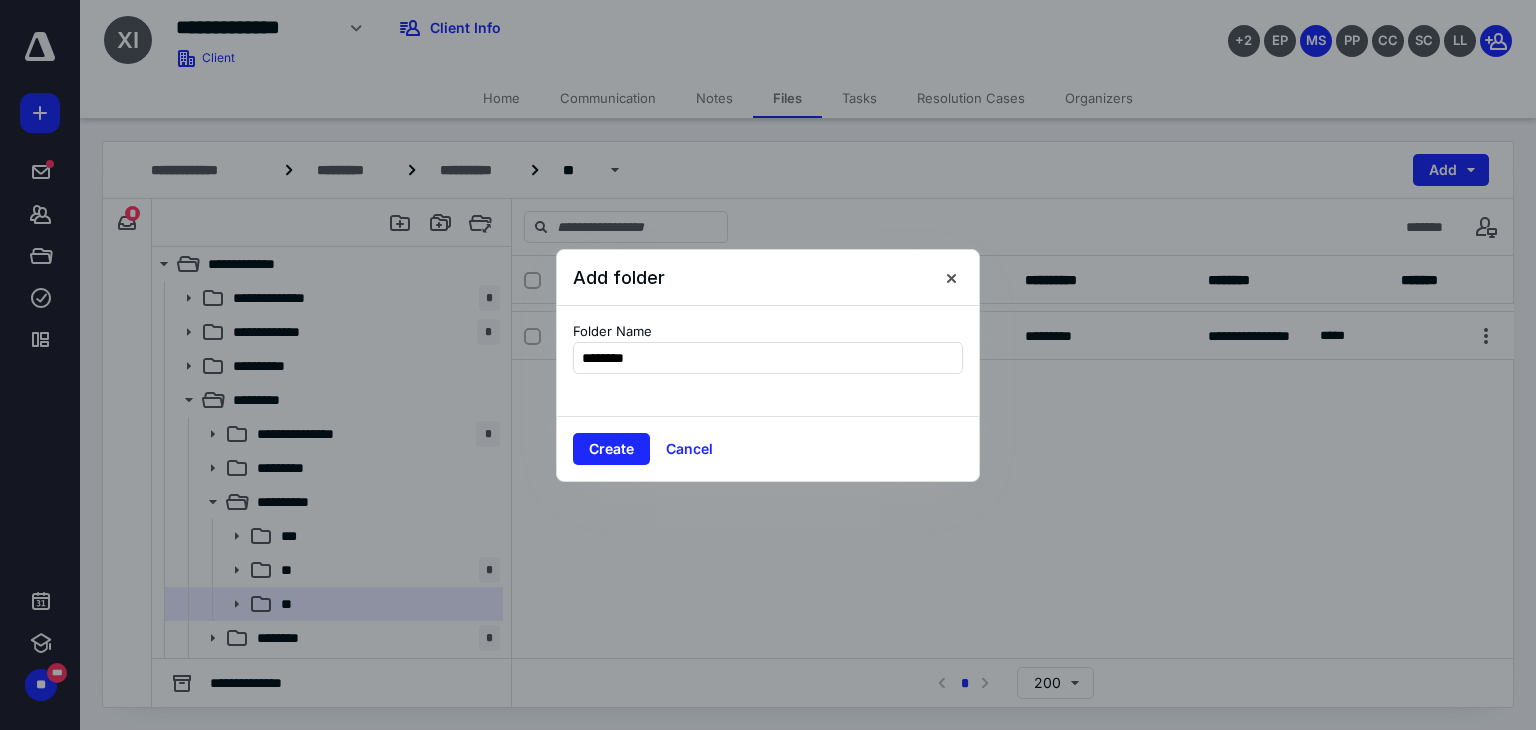 type on "*********" 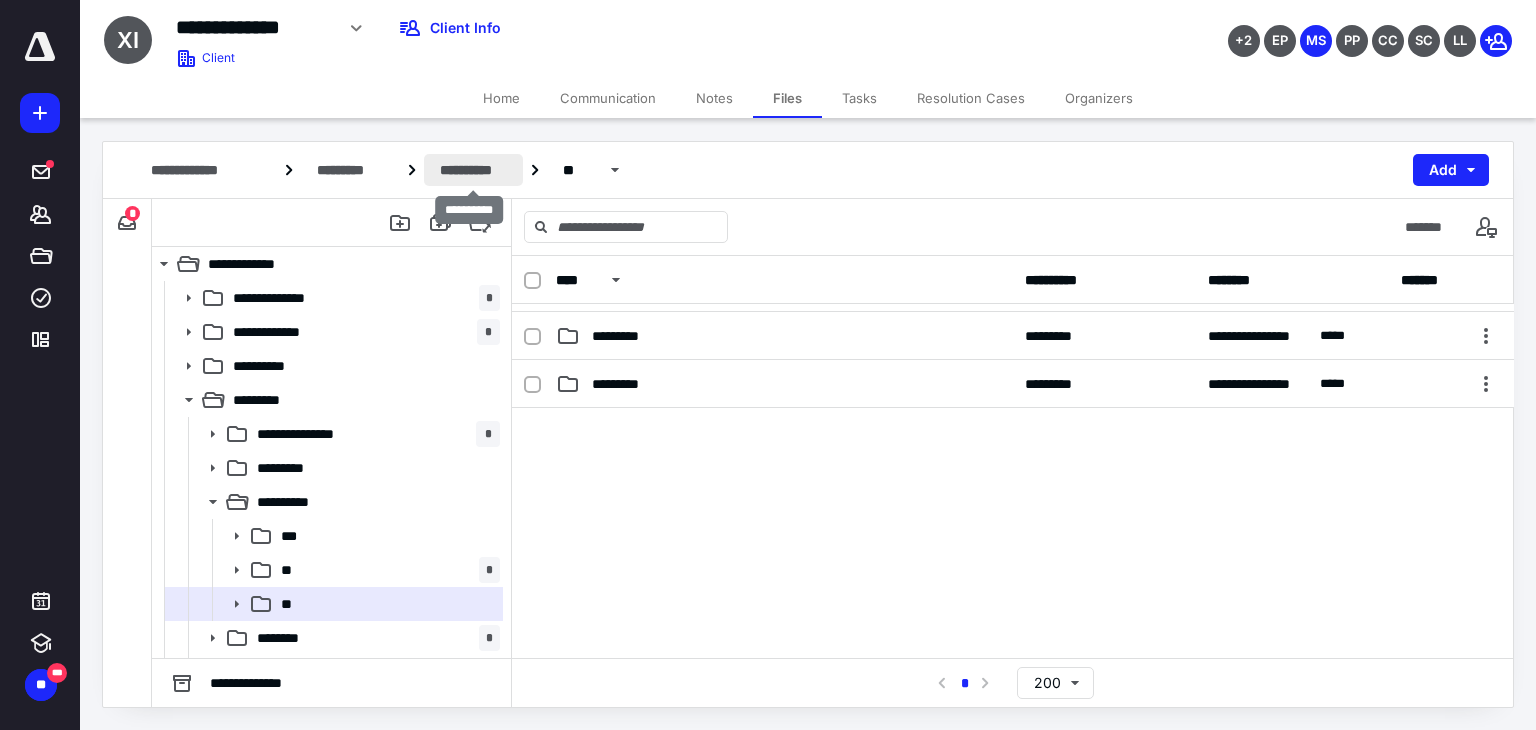 click on "**********" at bounding box center [473, 170] 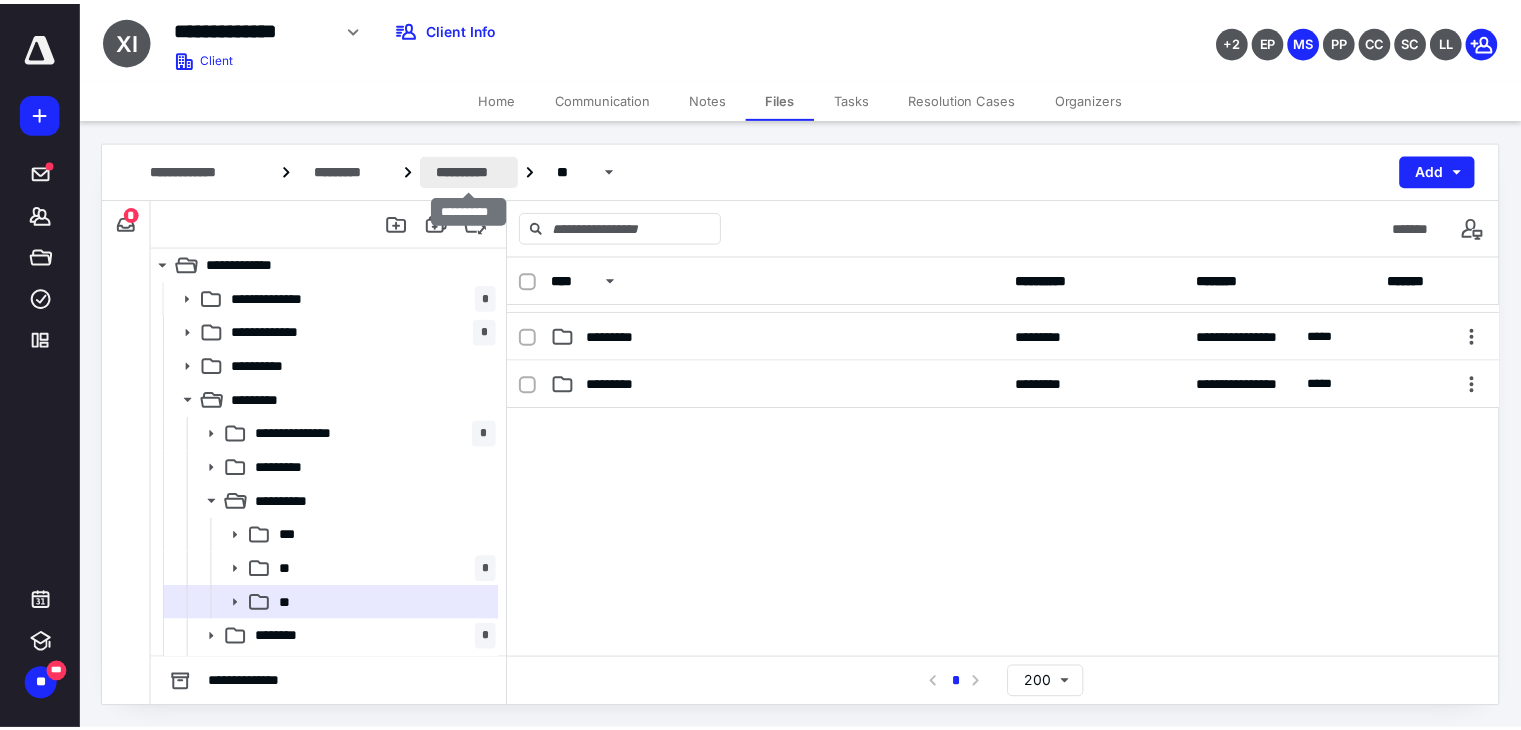 scroll, scrollTop: 0, scrollLeft: 0, axis: both 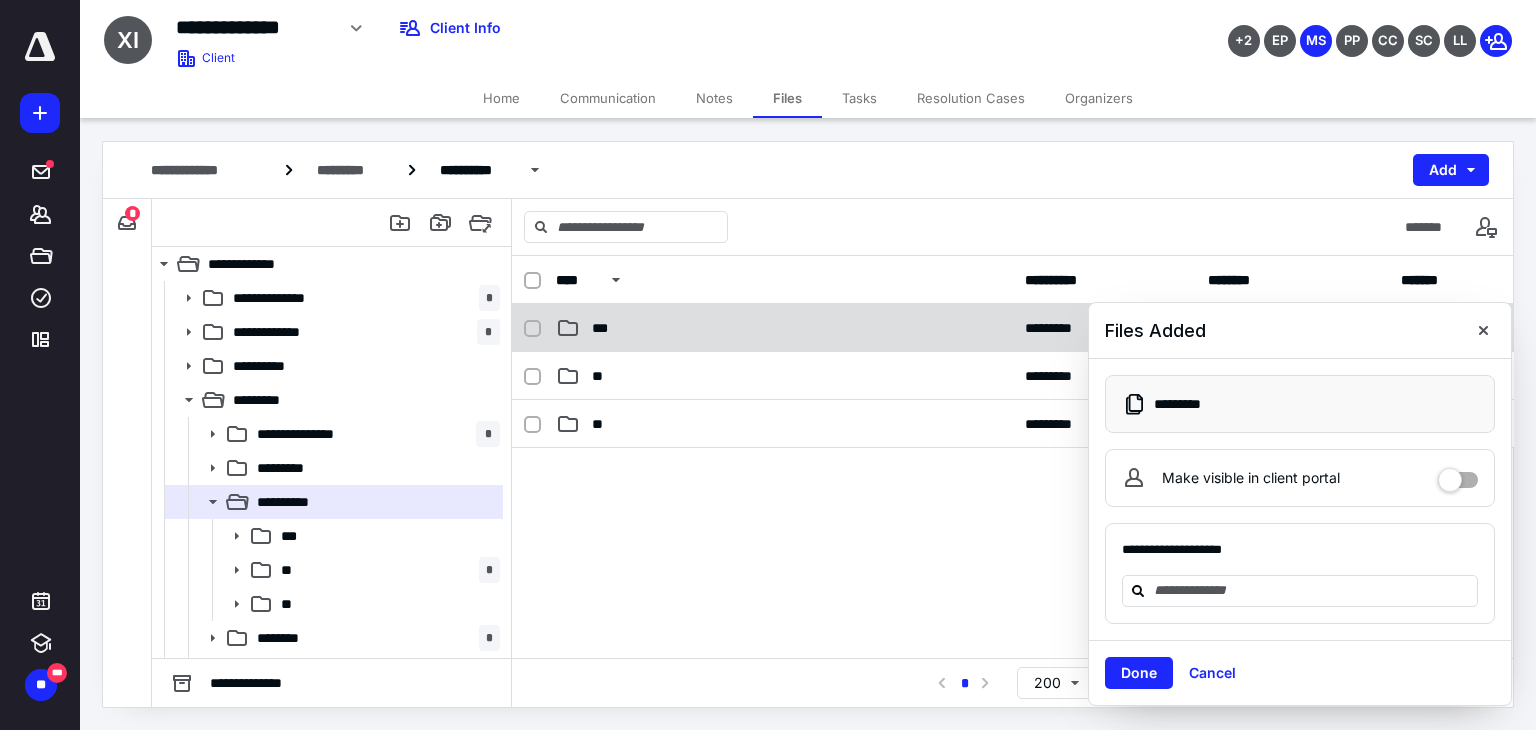 click on "***" at bounding box center (784, 328) 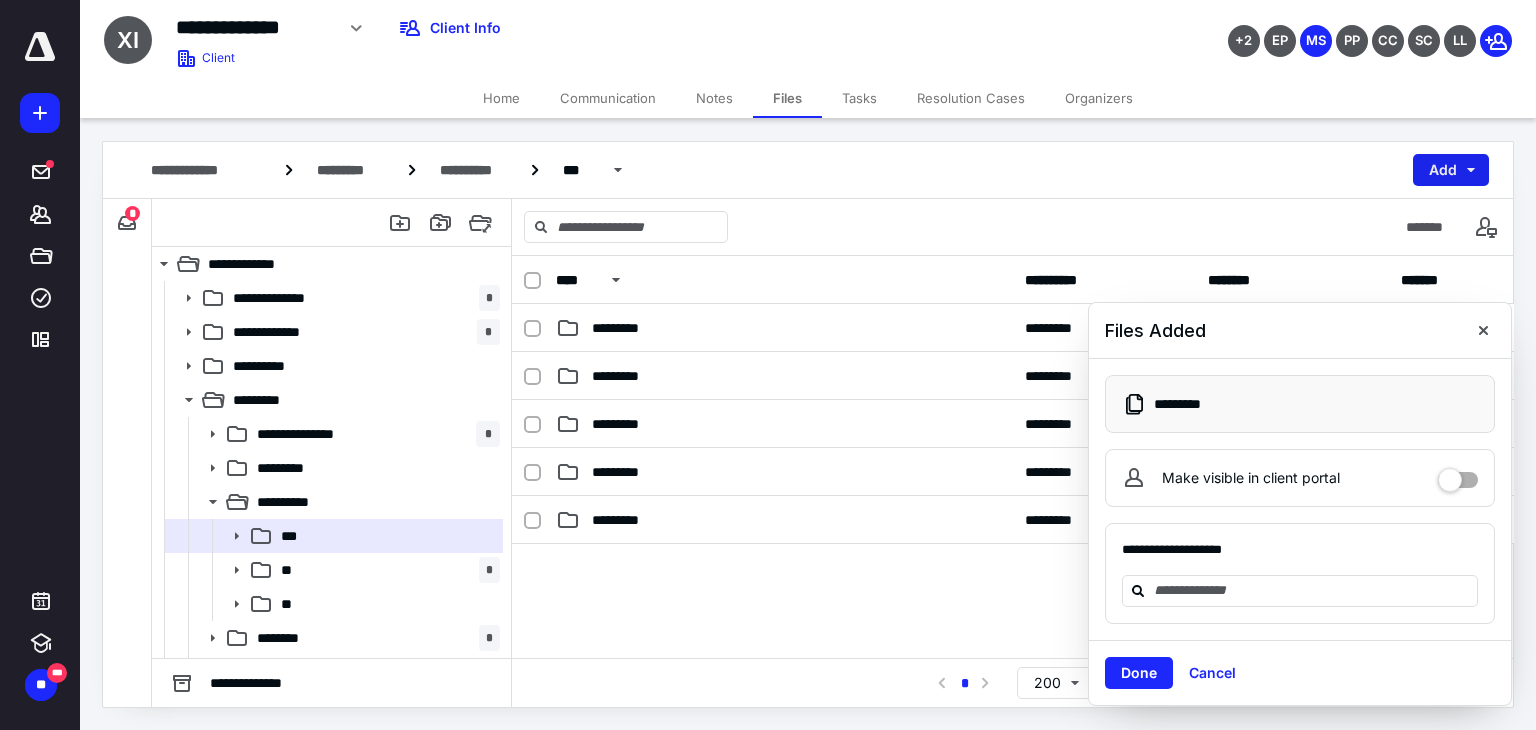 click on "Add" at bounding box center (1451, 170) 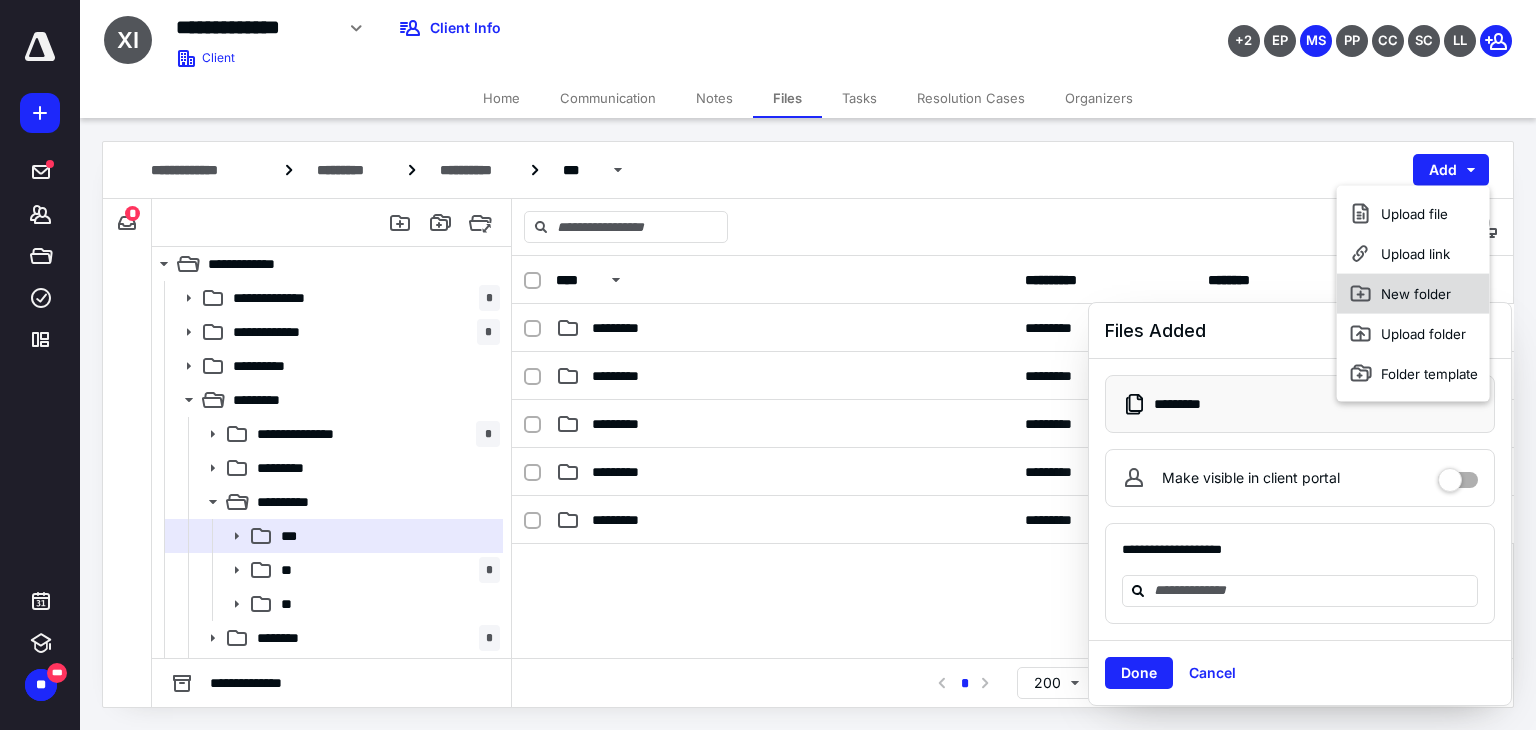 click on "New folder" at bounding box center [1413, 294] 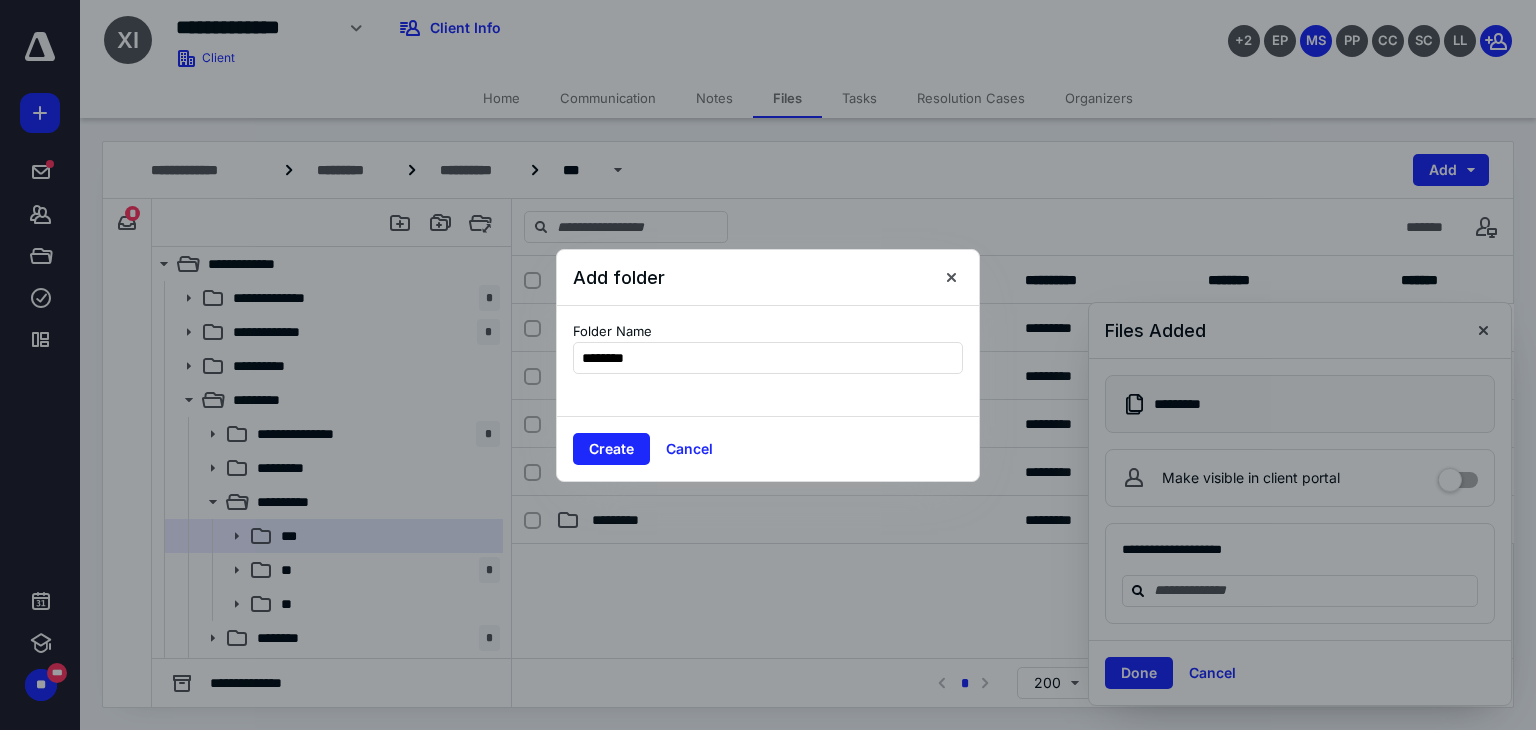 type on "*********" 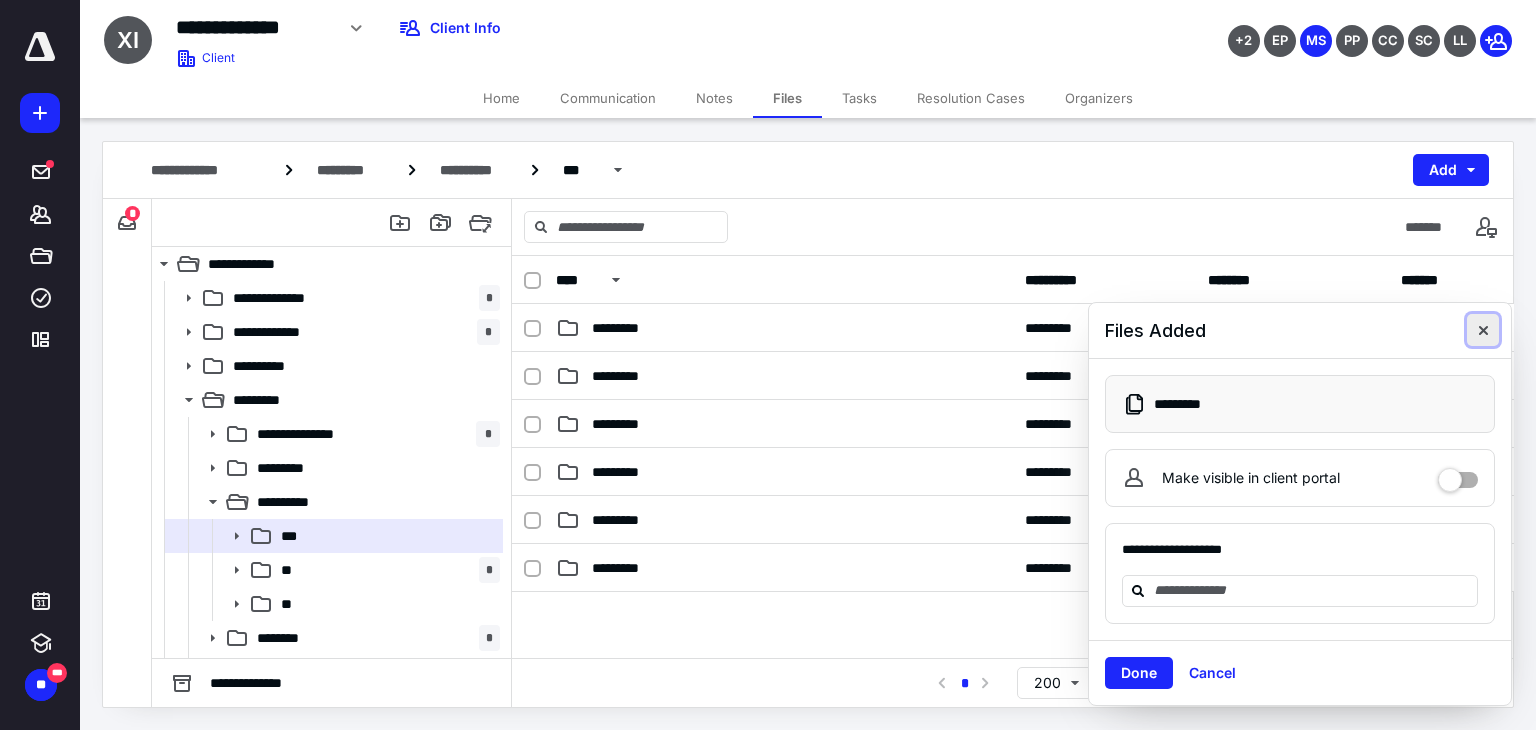 click at bounding box center (1483, 330) 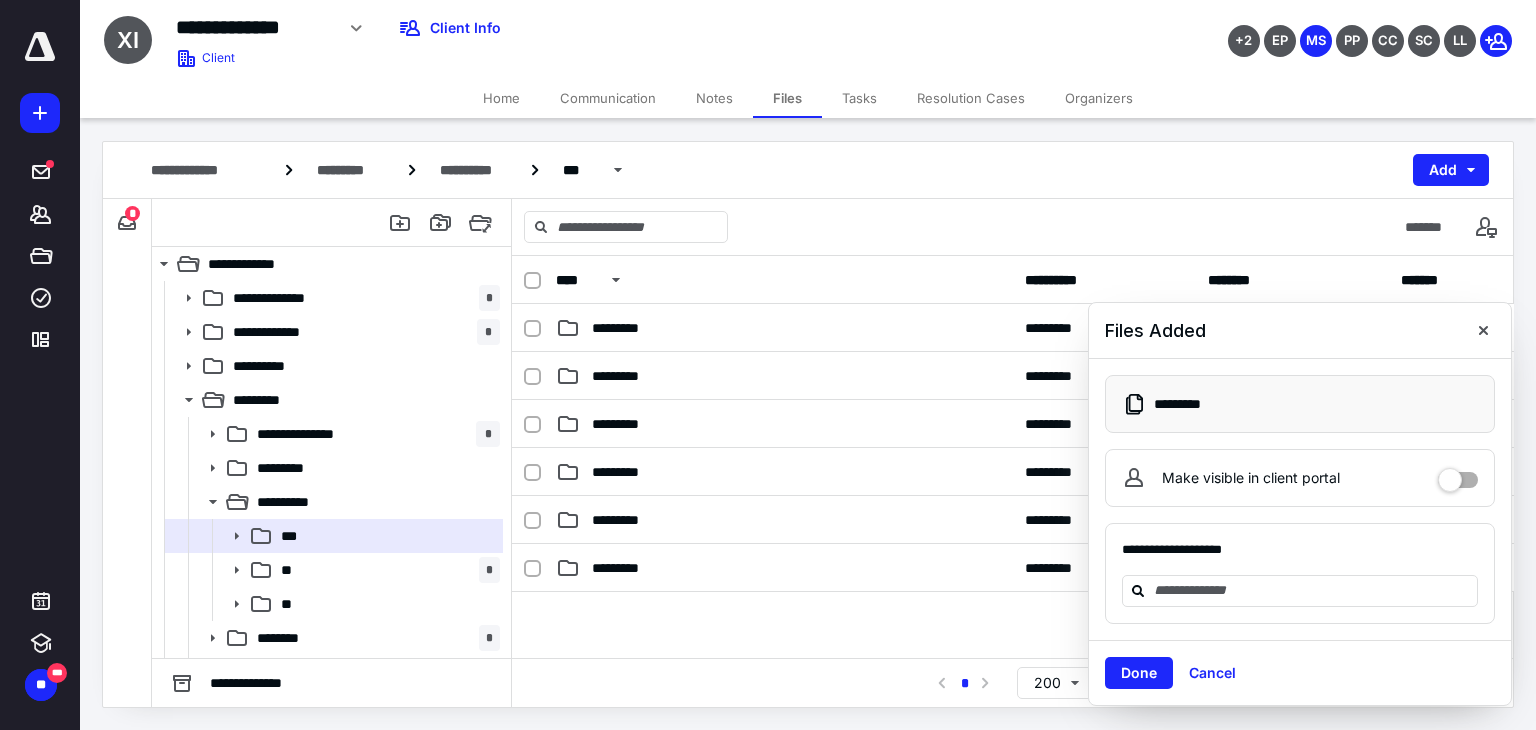 click on "Tasks" at bounding box center [859, 98] 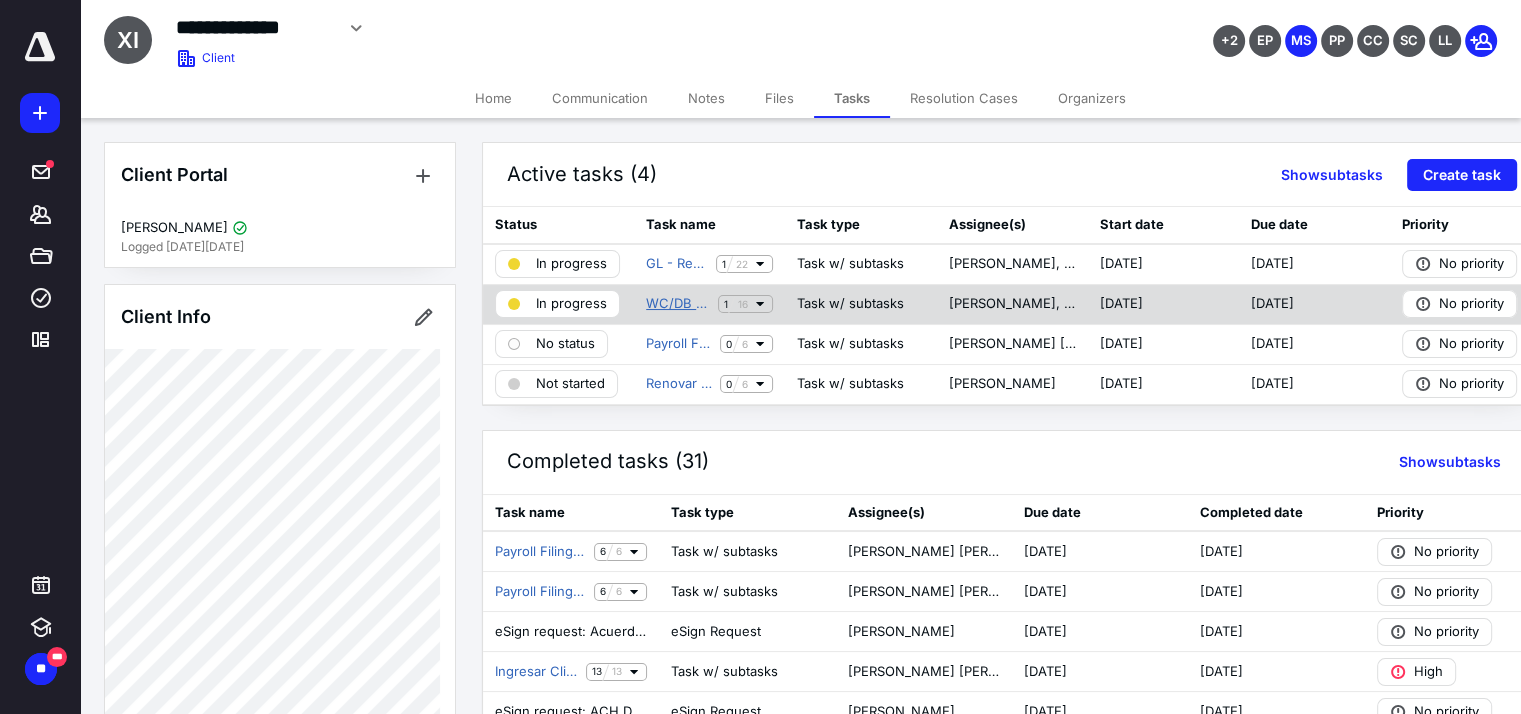 click on "WC/DB - Renovación Póliza [DATE]" at bounding box center (678, 304) 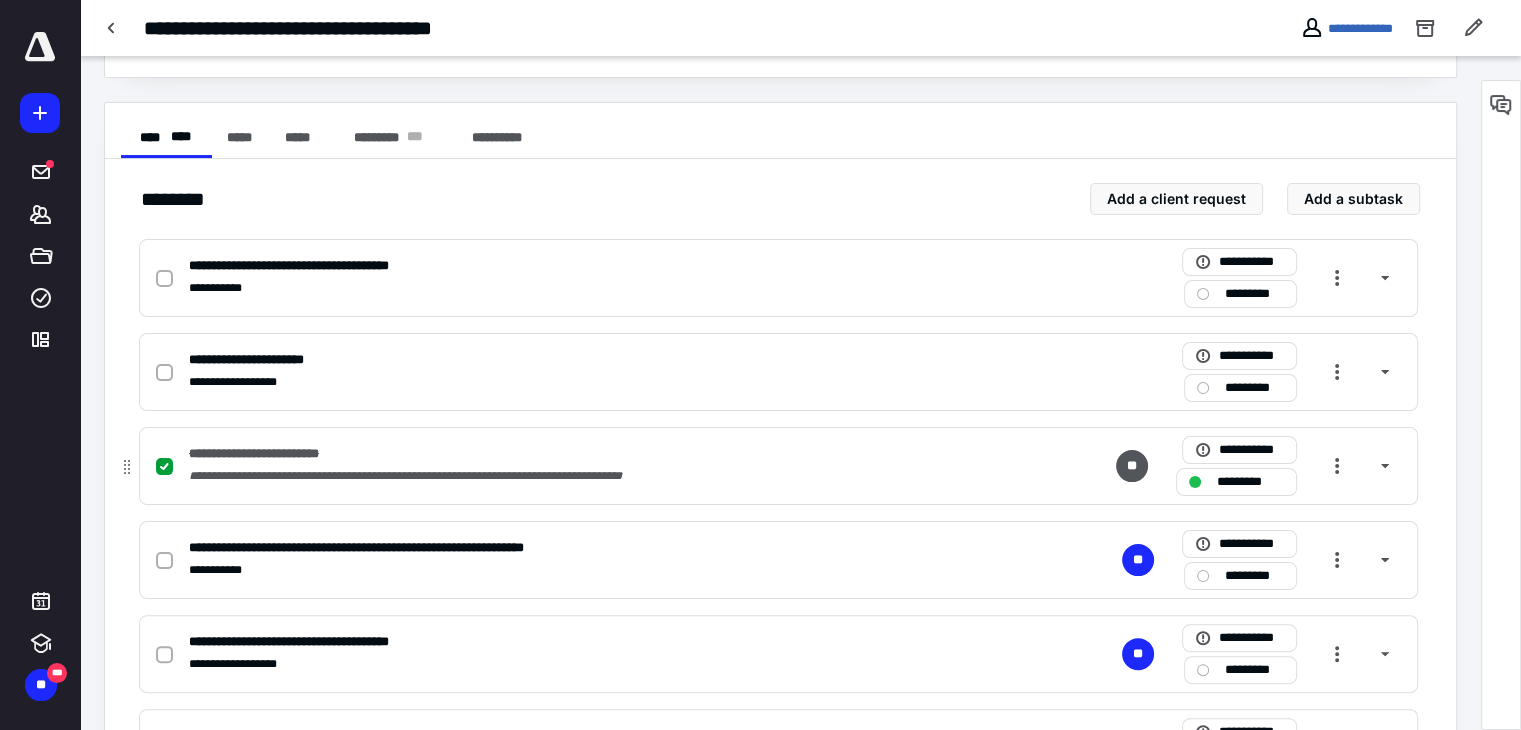 scroll, scrollTop: 400, scrollLeft: 0, axis: vertical 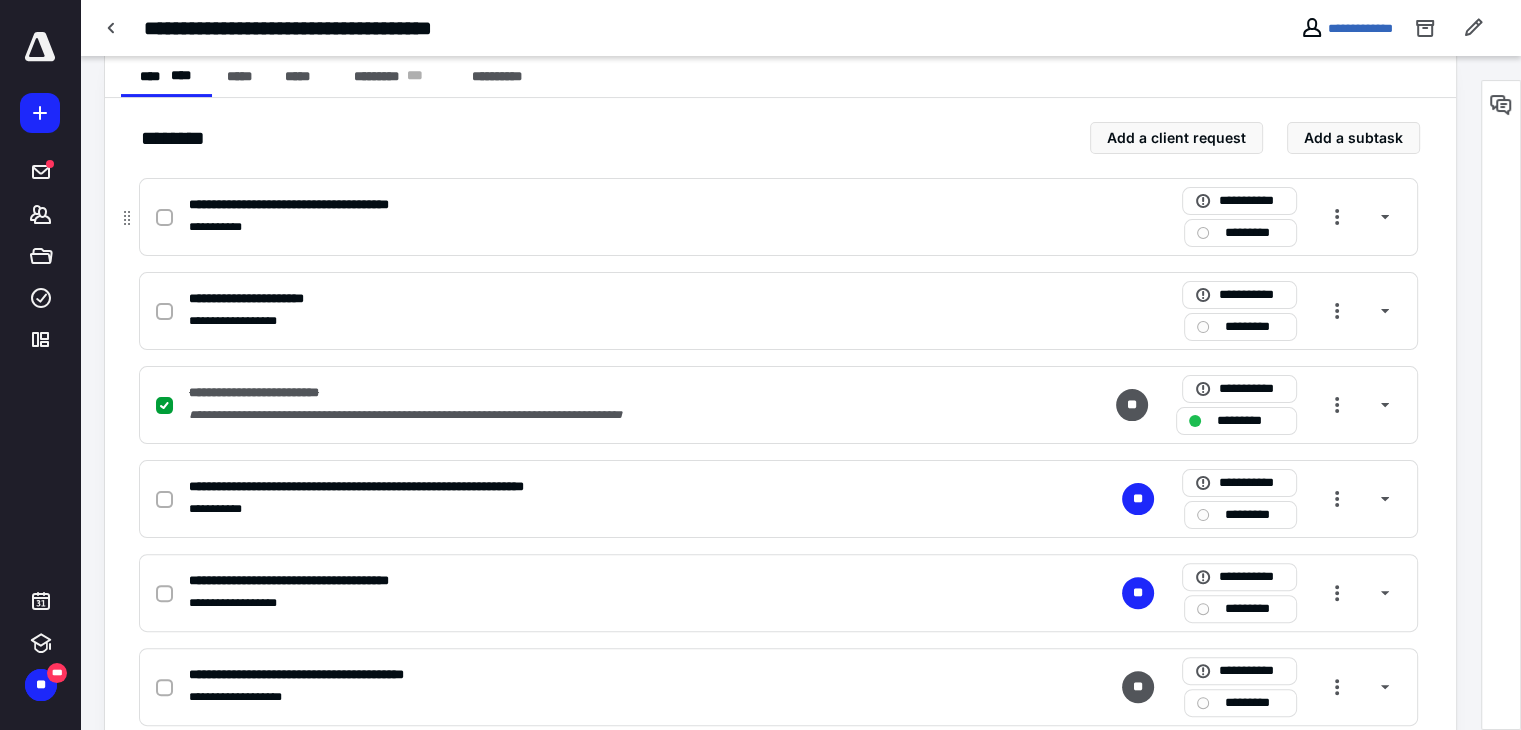 click at bounding box center [164, 218] 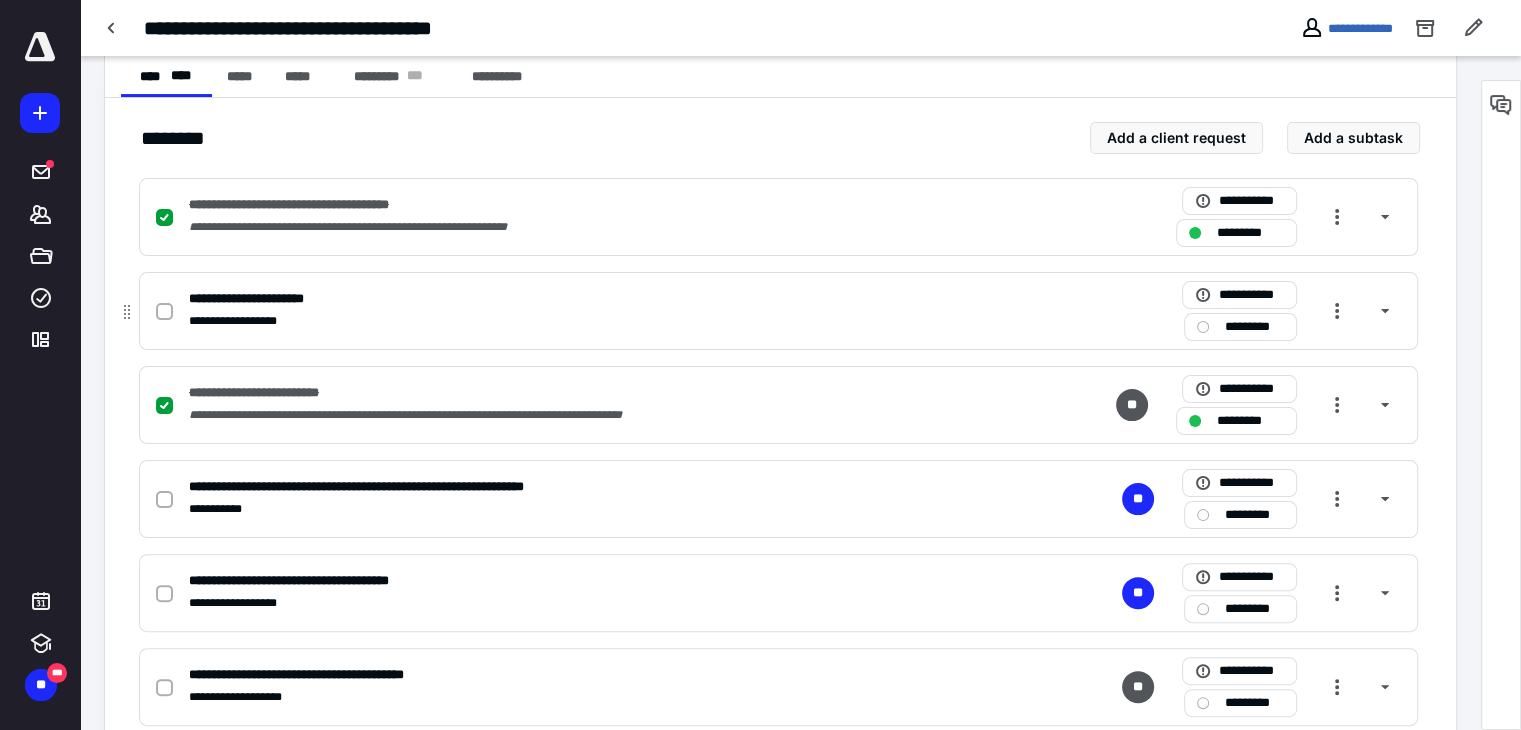 click at bounding box center (164, 312) 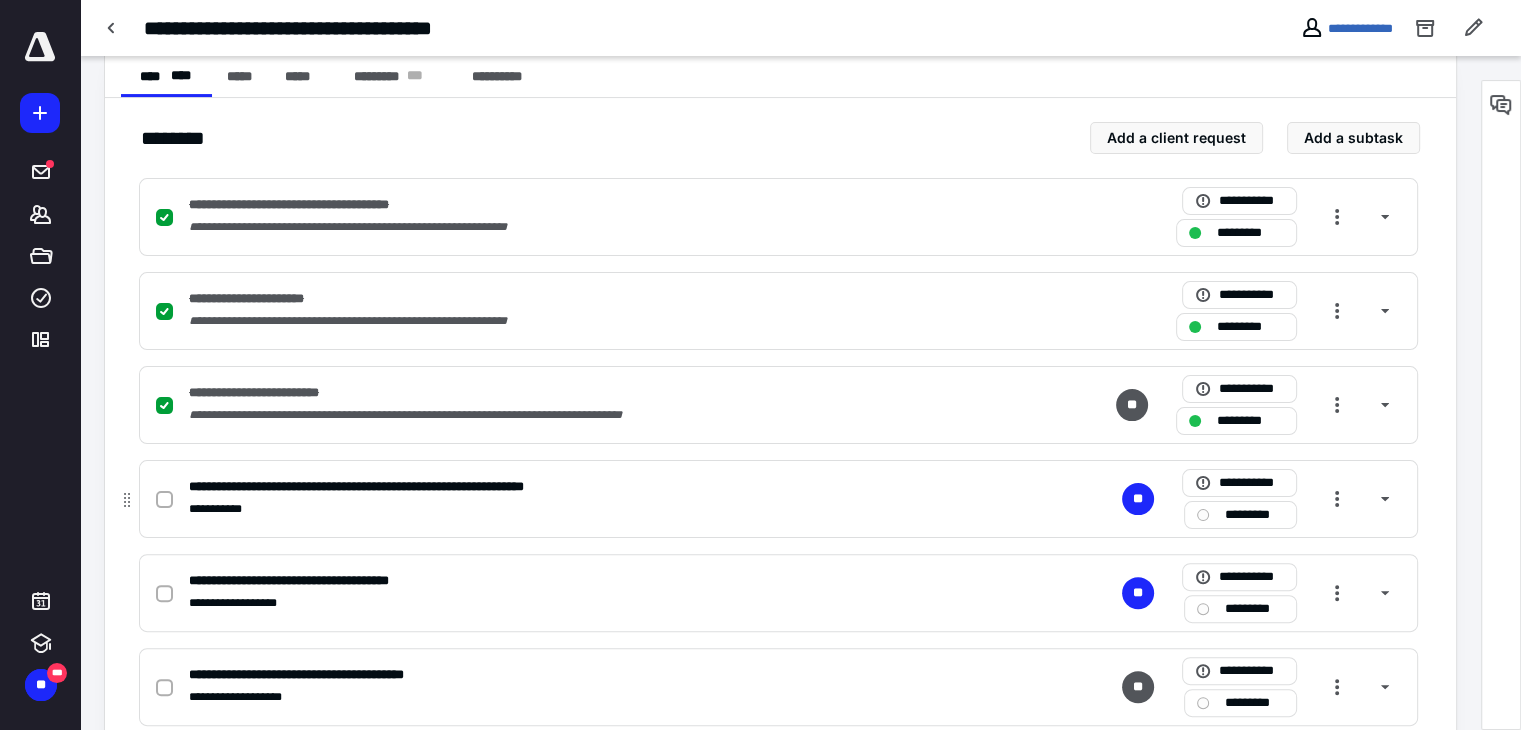 click at bounding box center (164, 500) 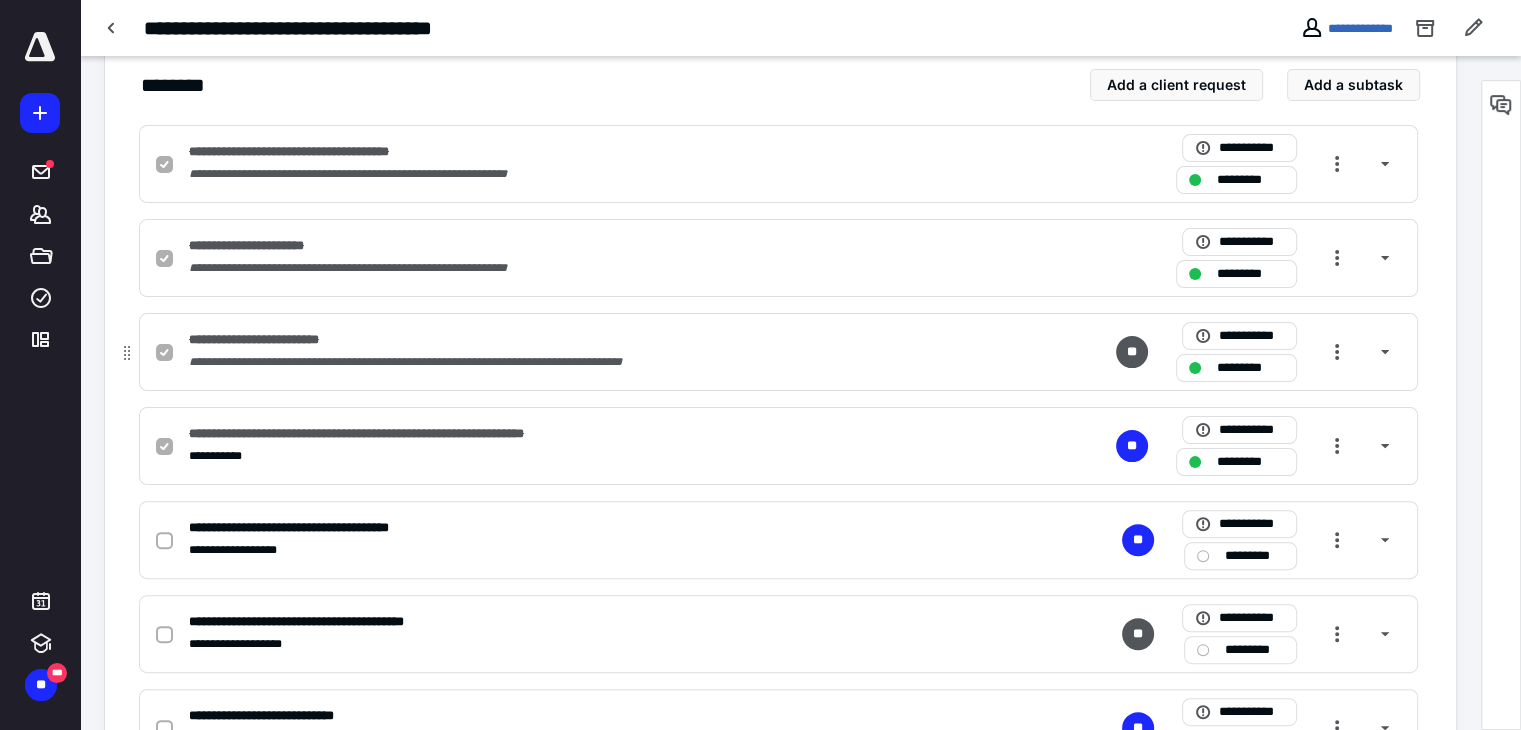scroll, scrollTop: 500, scrollLeft: 0, axis: vertical 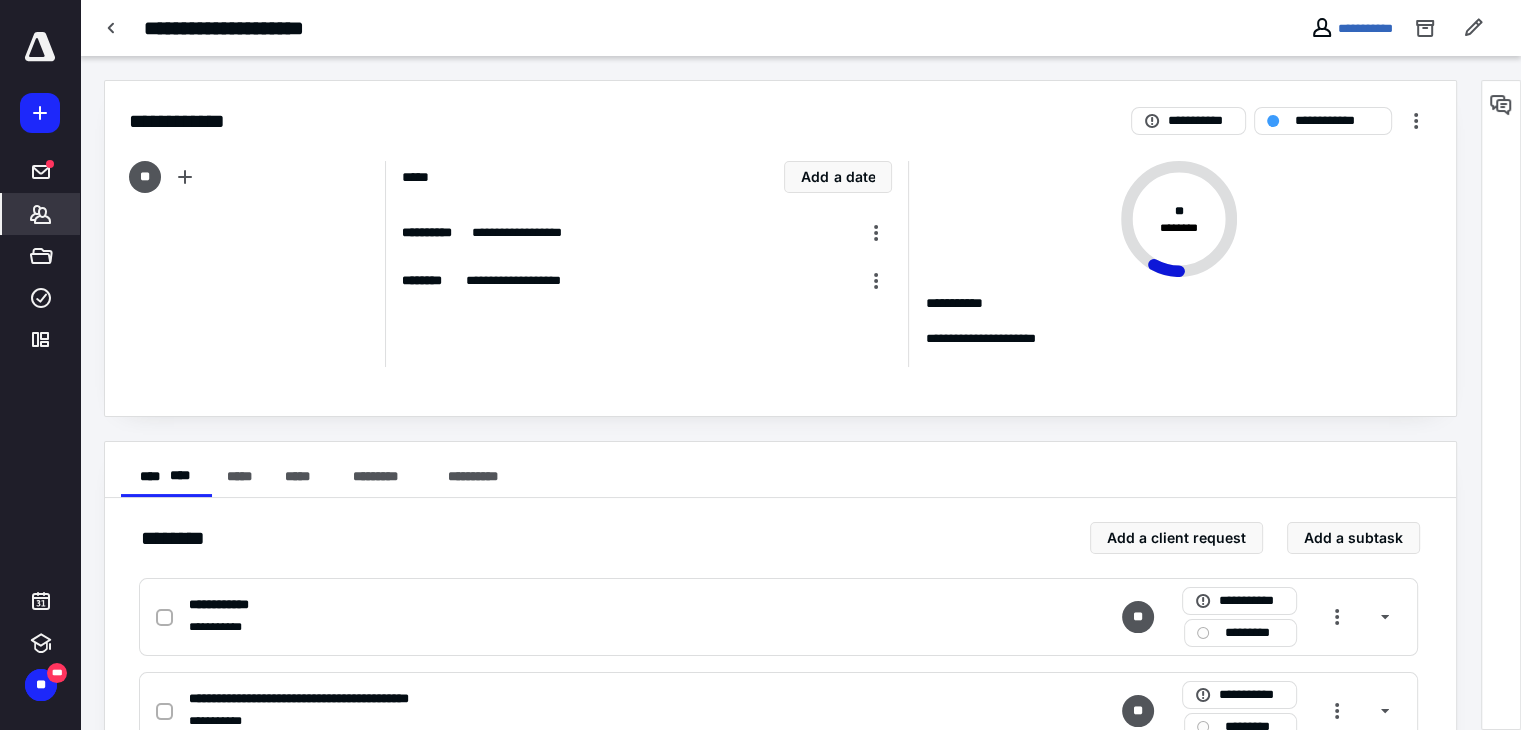 click 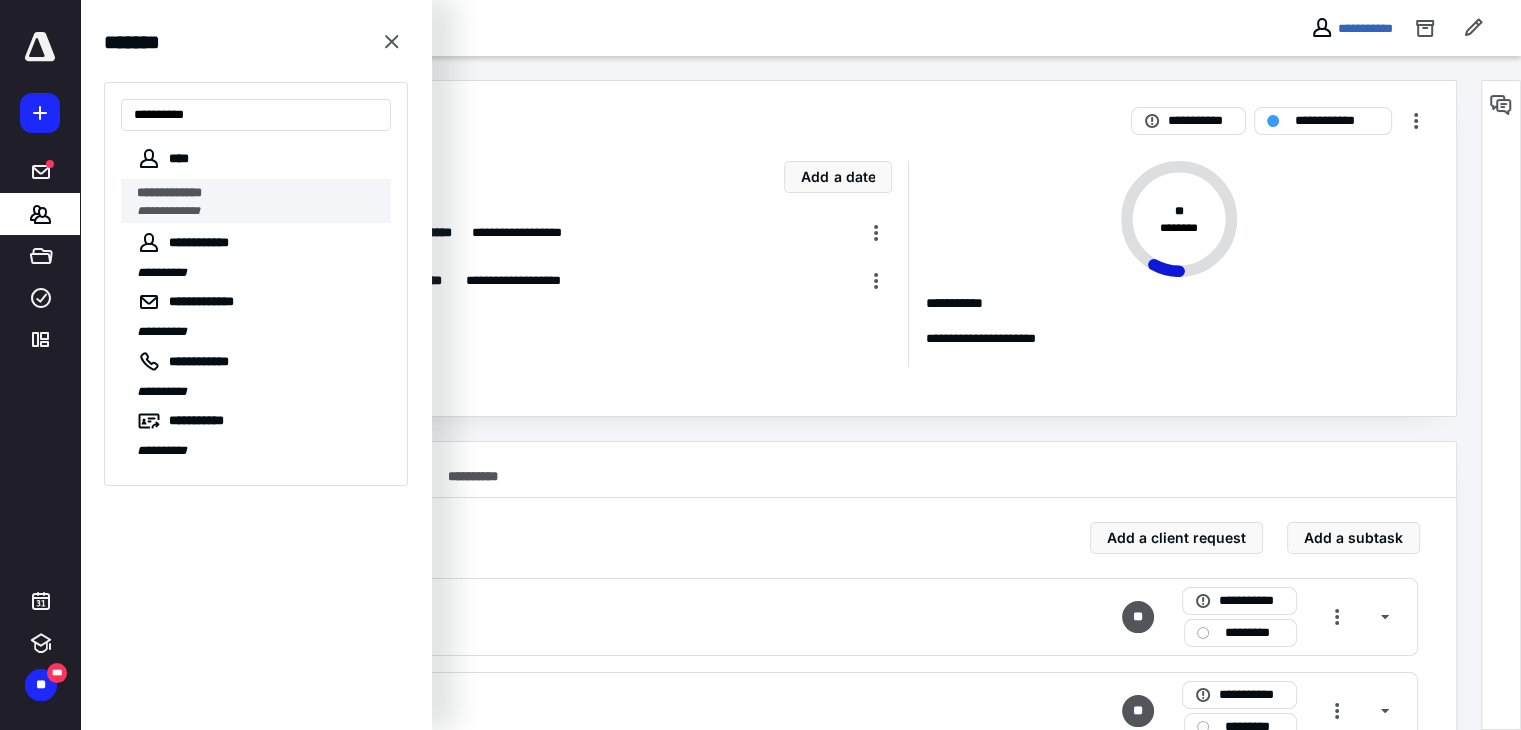 type on "**********" 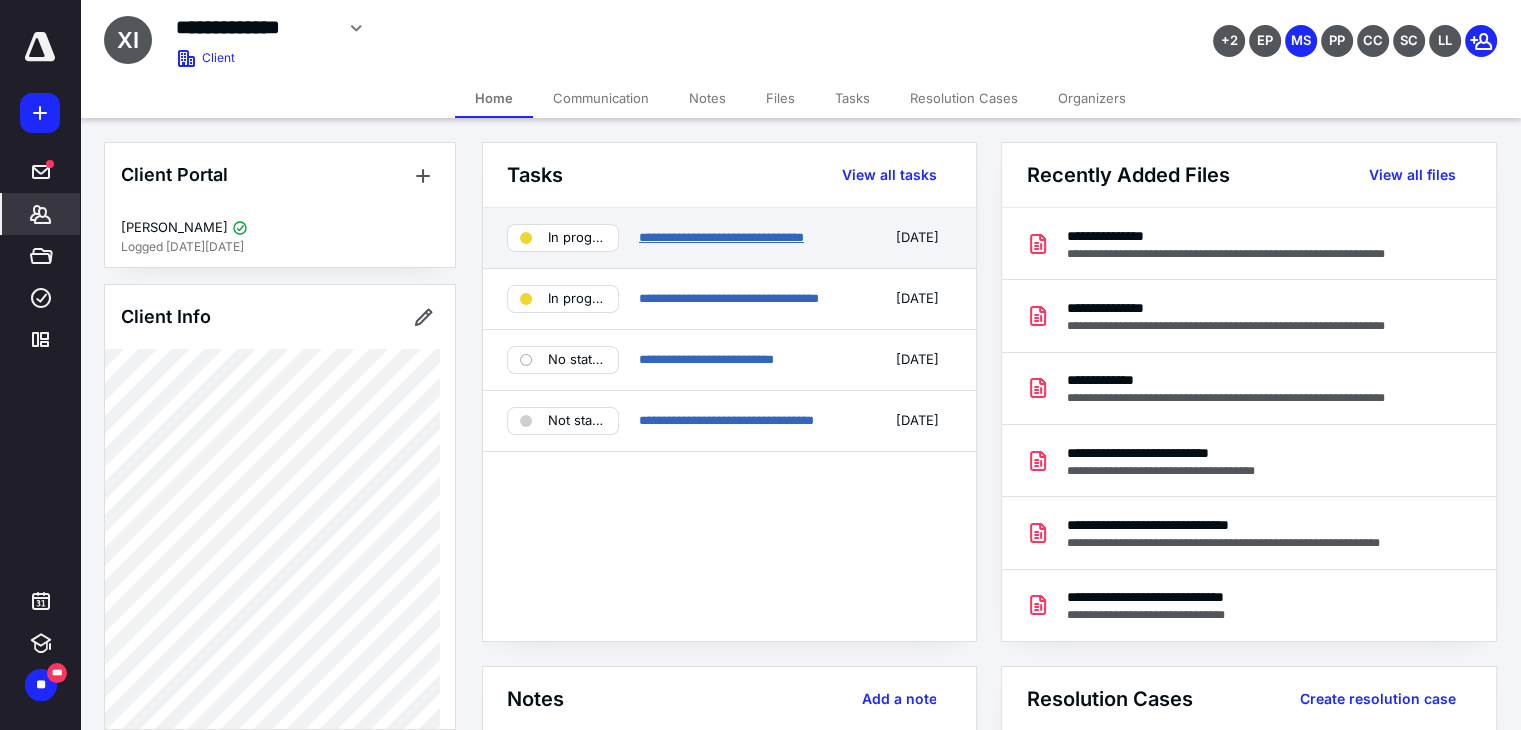 click on "**********" at bounding box center [721, 237] 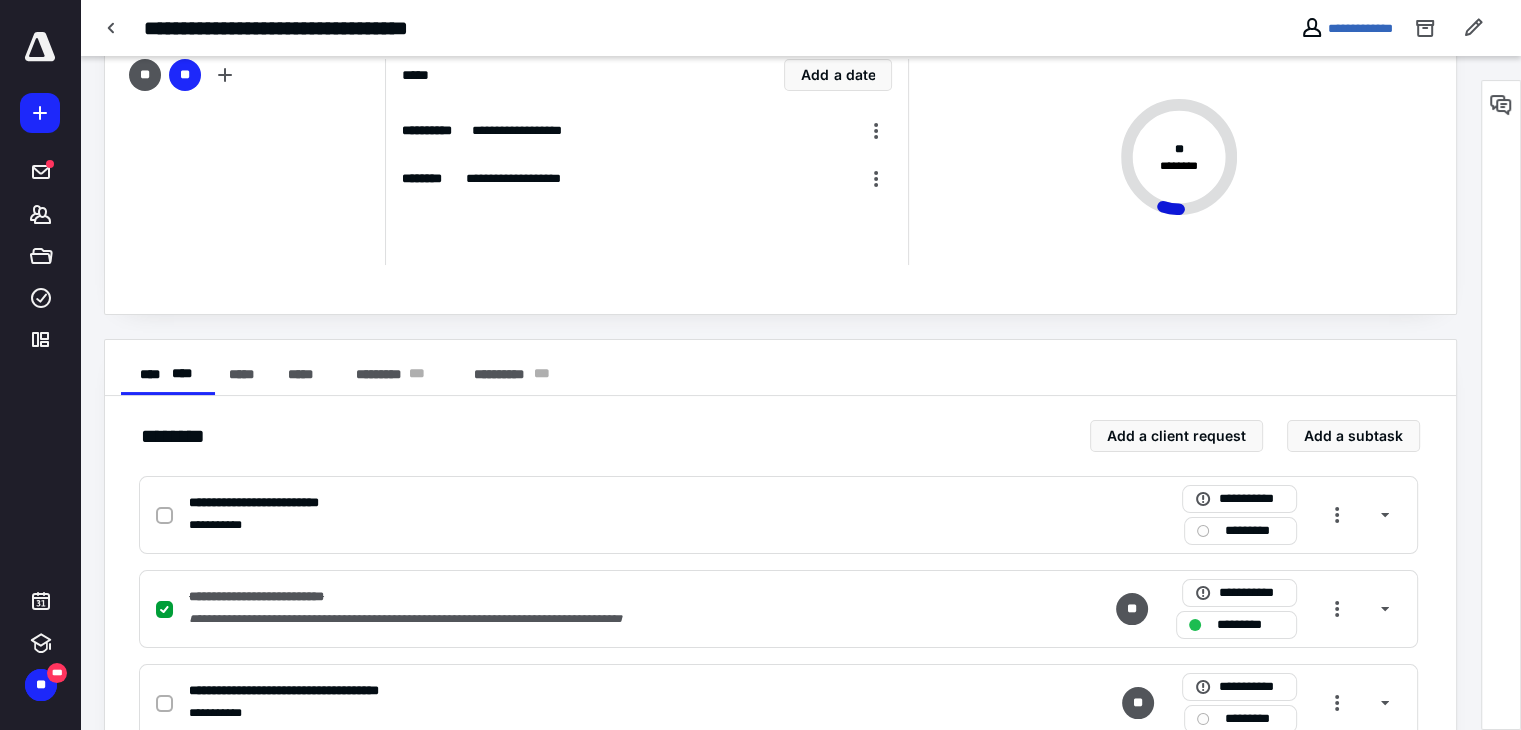 scroll, scrollTop: 200, scrollLeft: 0, axis: vertical 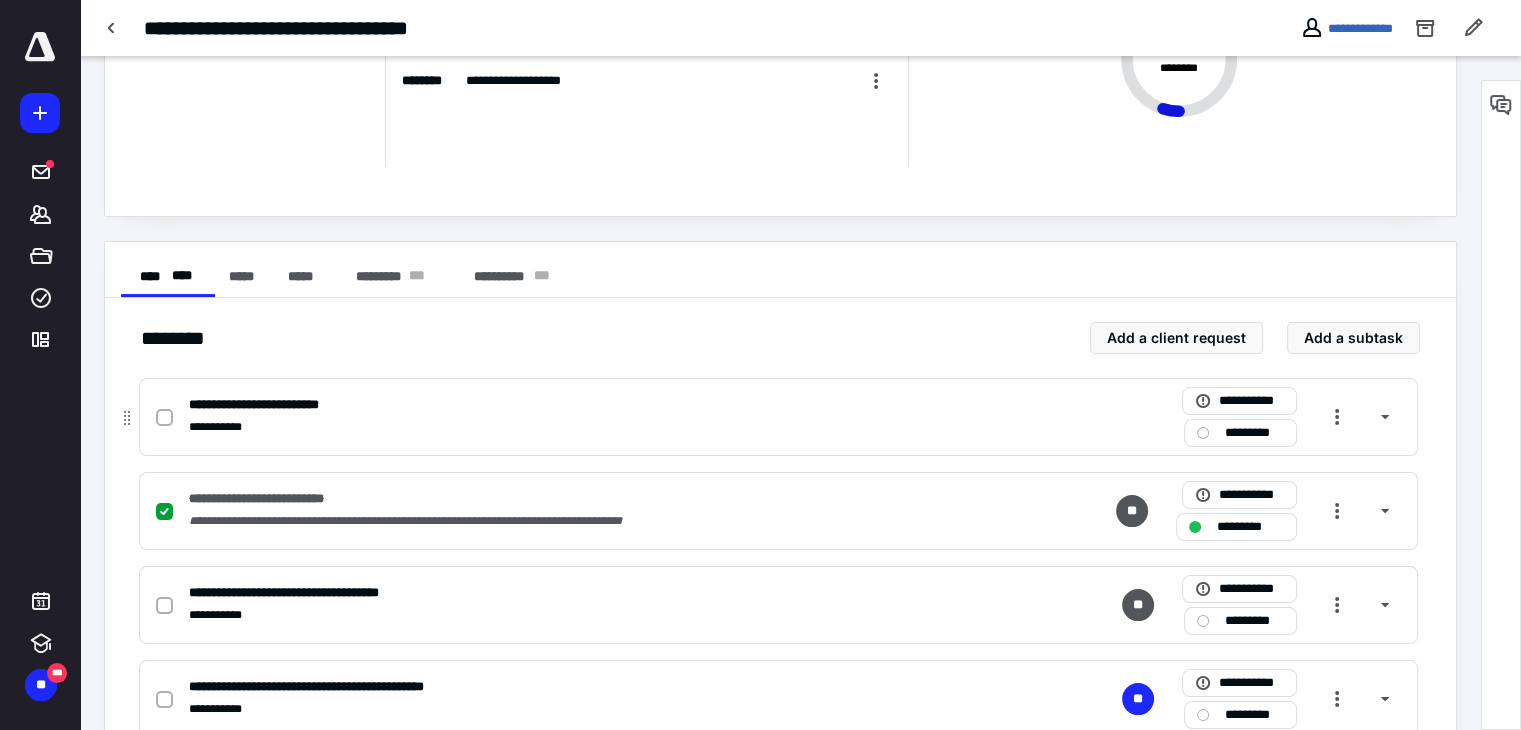 click 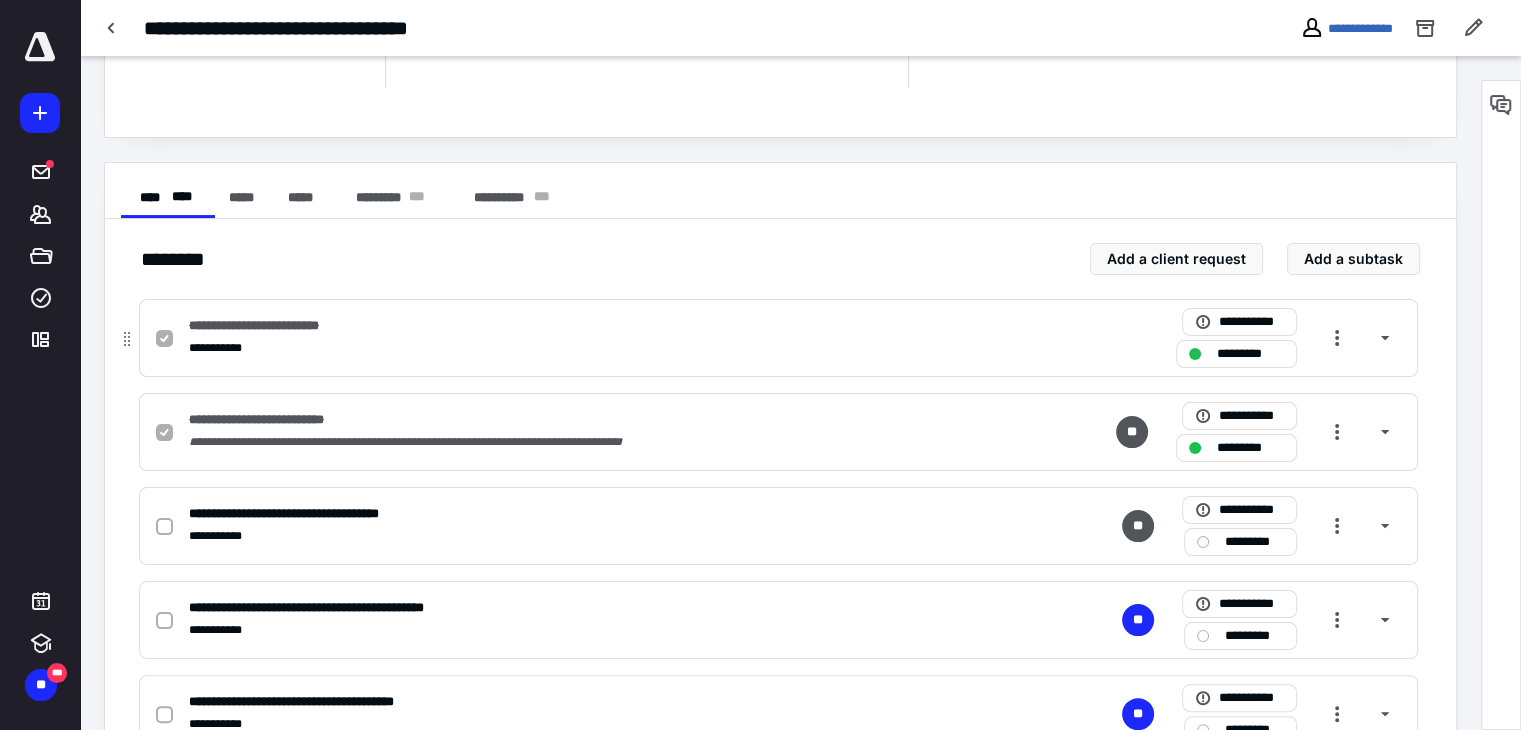 scroll, scrollTop: 400, scrollLeft: 0, axis: vertical 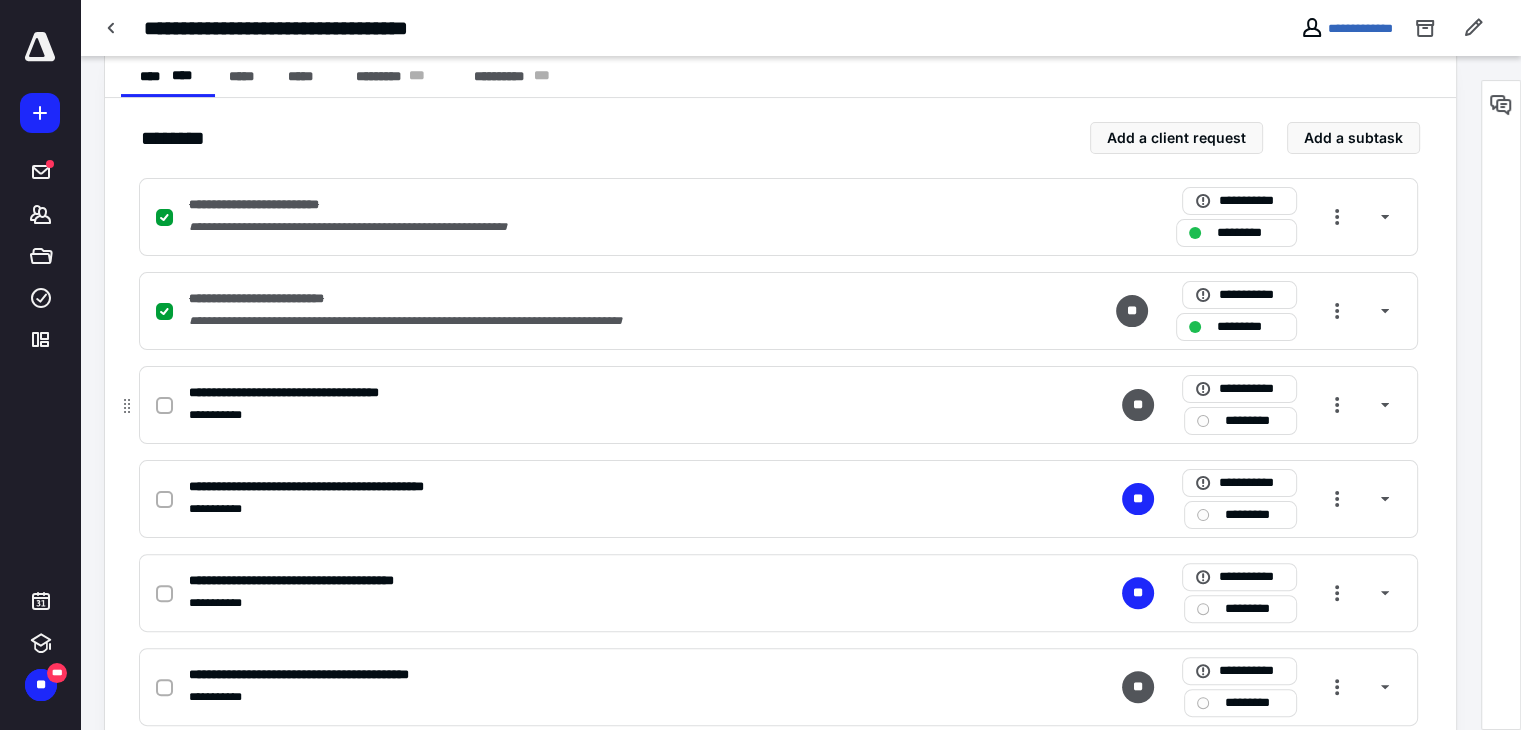click 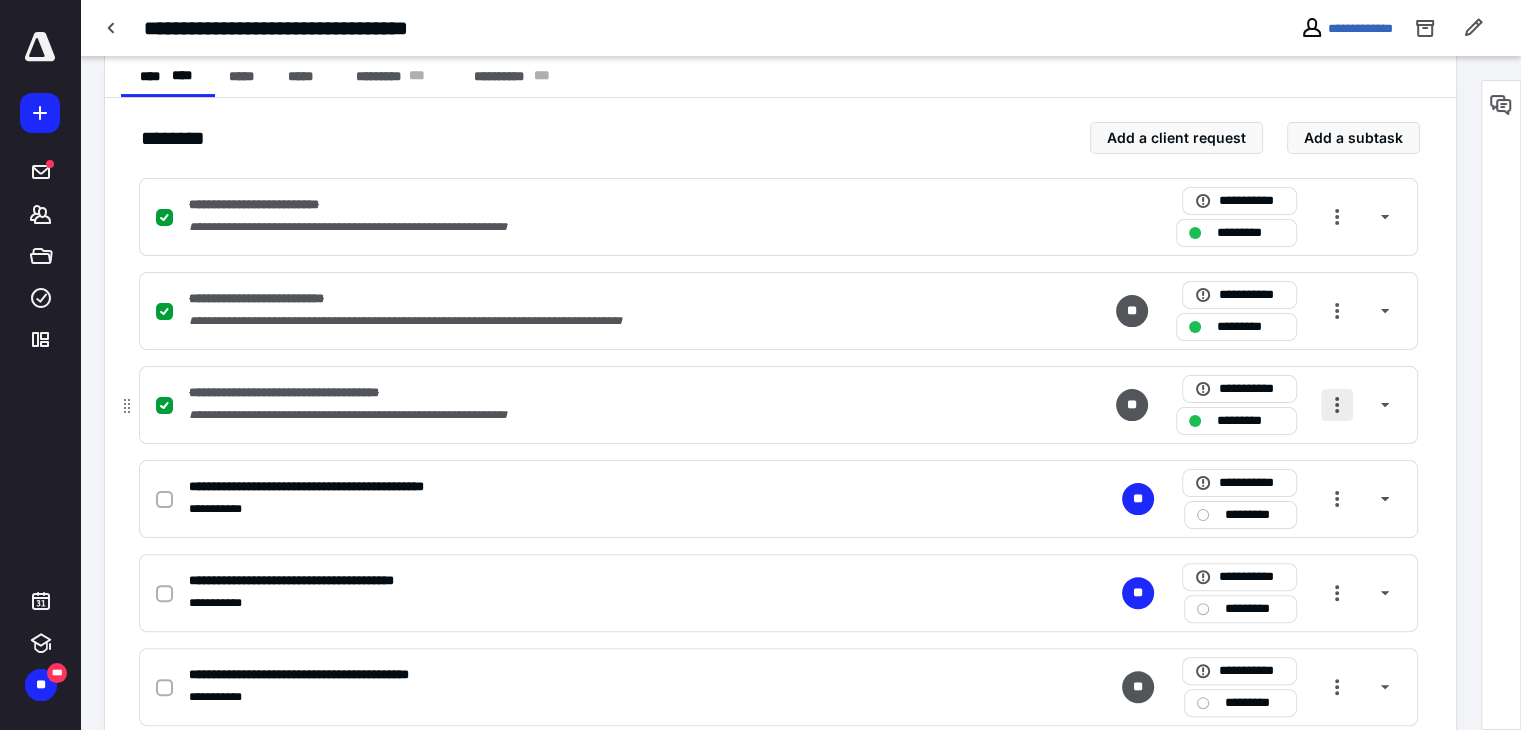 click at bounding box center (1337, 405) 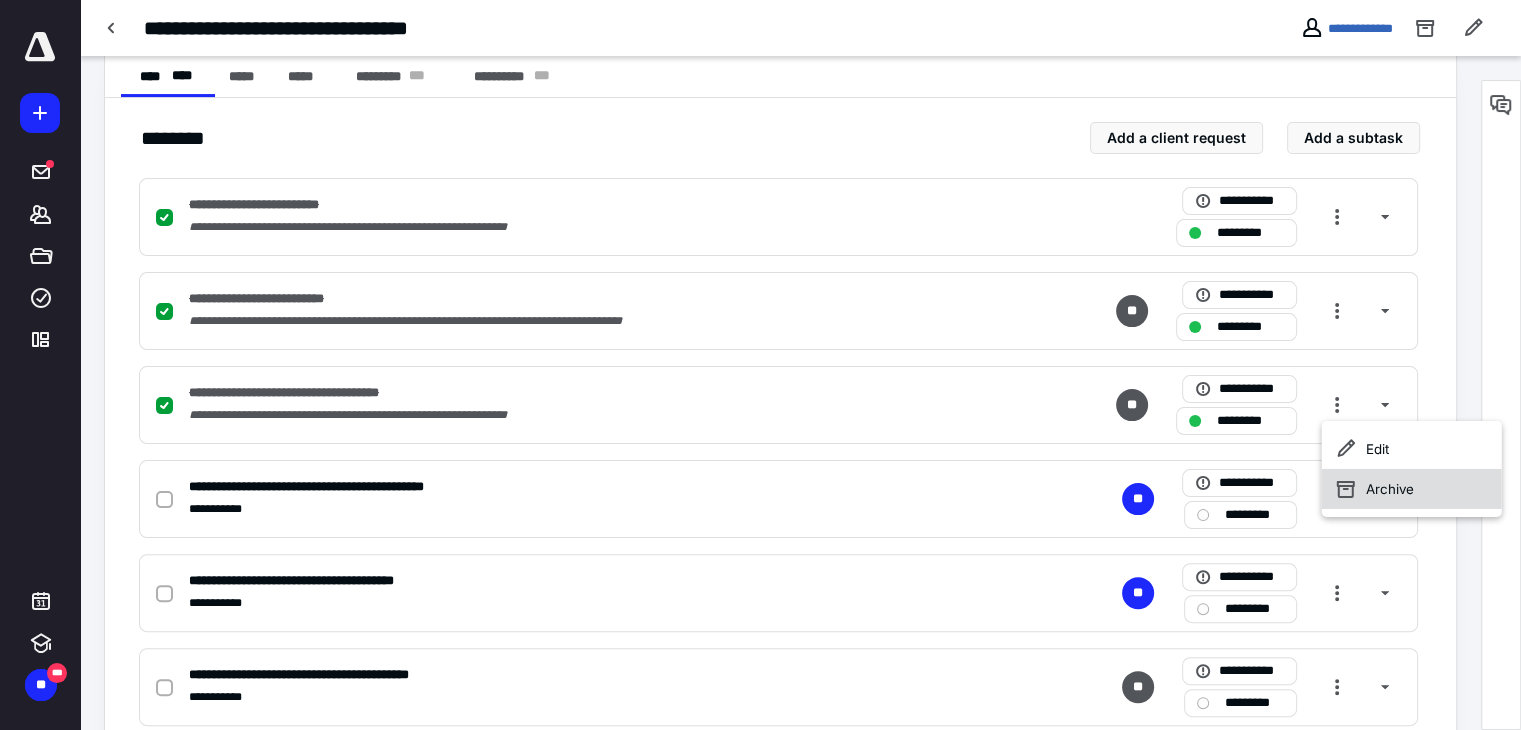 click 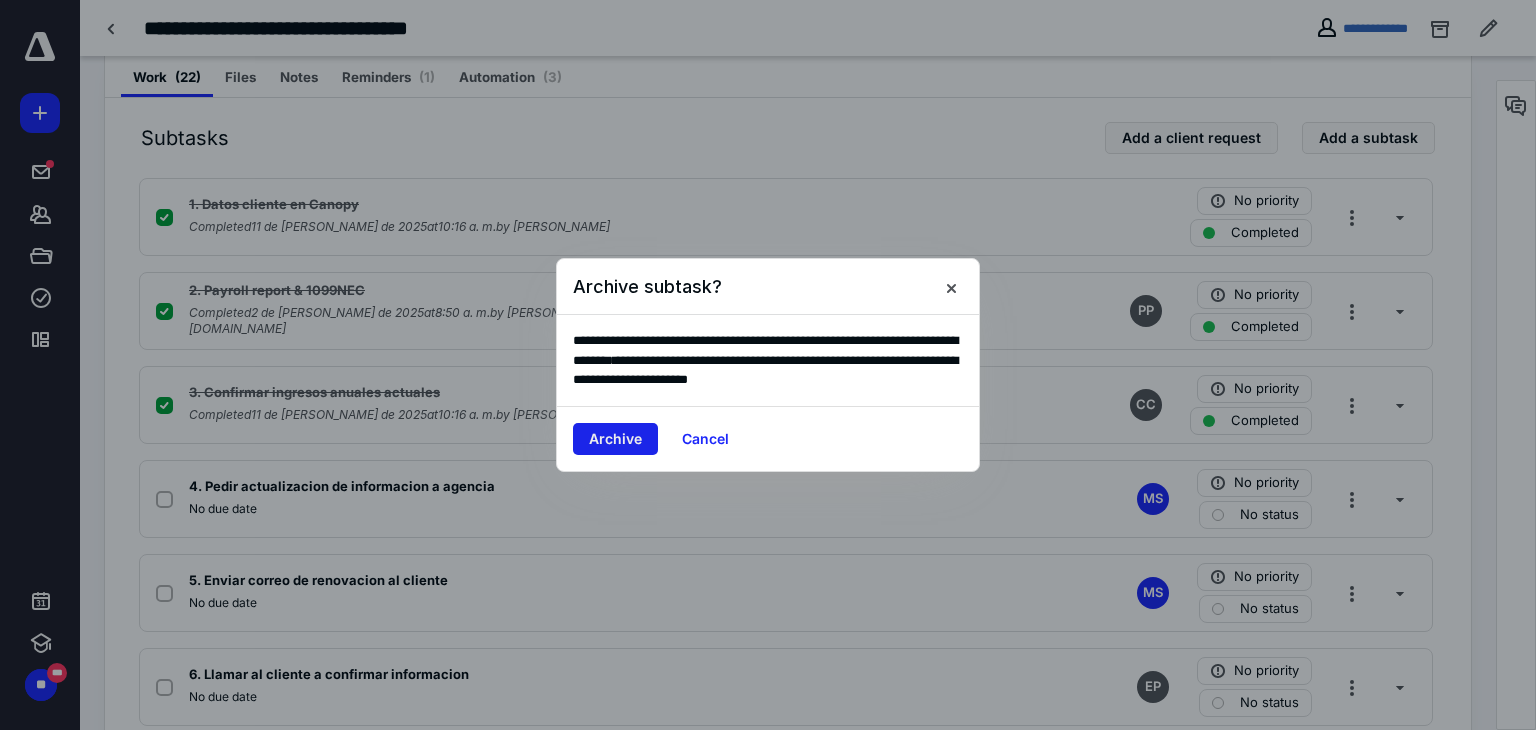 click on "Archive" at bounding box center (615, 439) 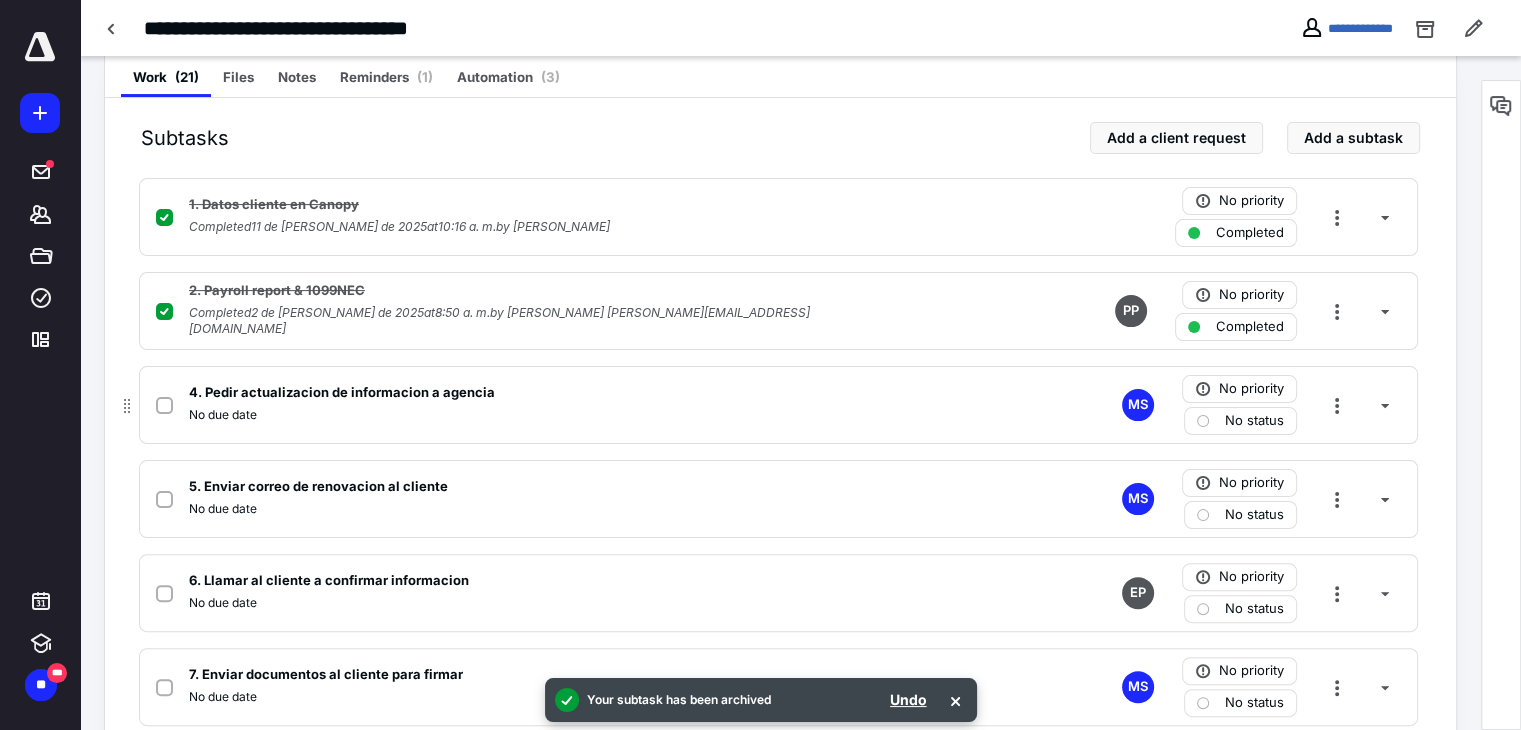 click 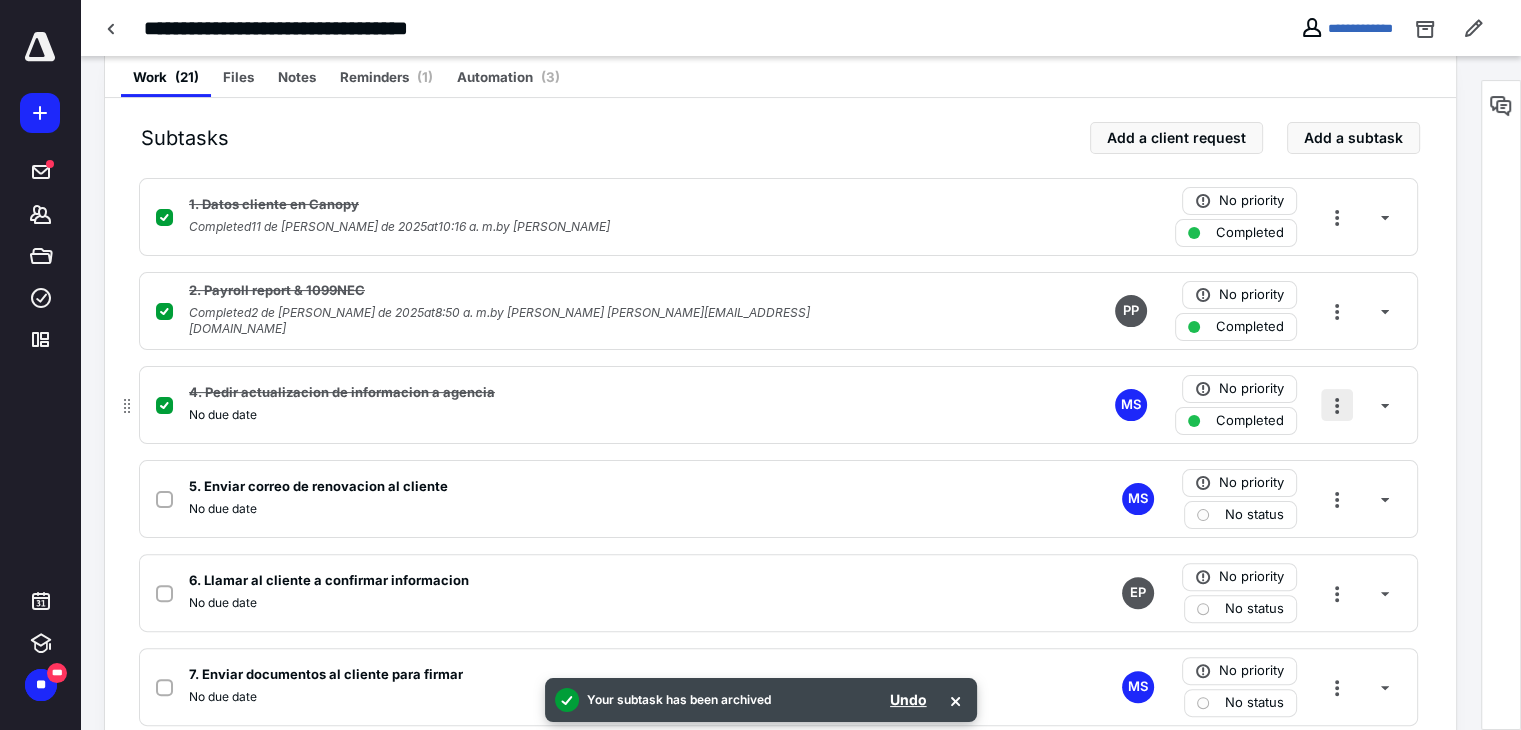 click at bounding box center [1337, 405] 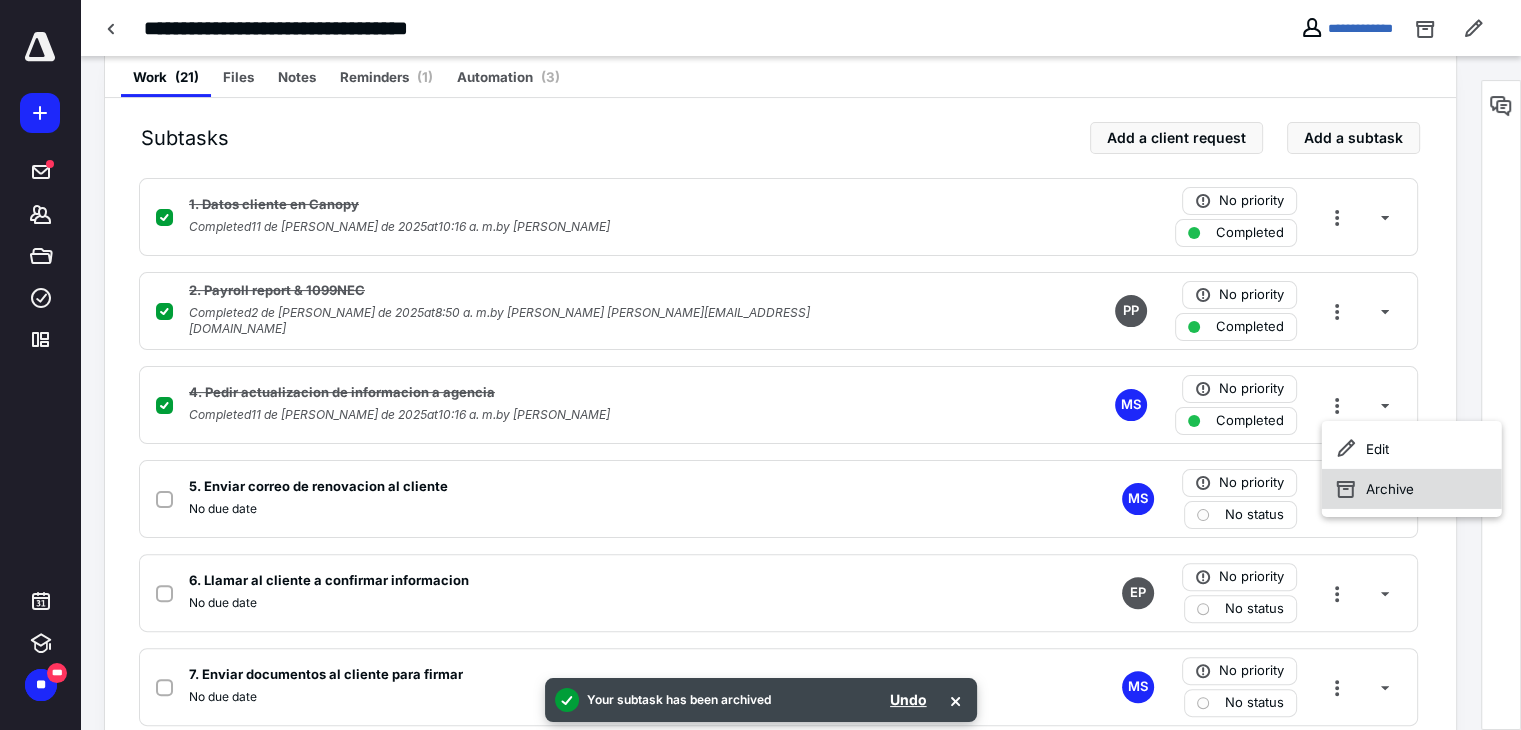 click on "Archive" at bounding box center (1412, 489) 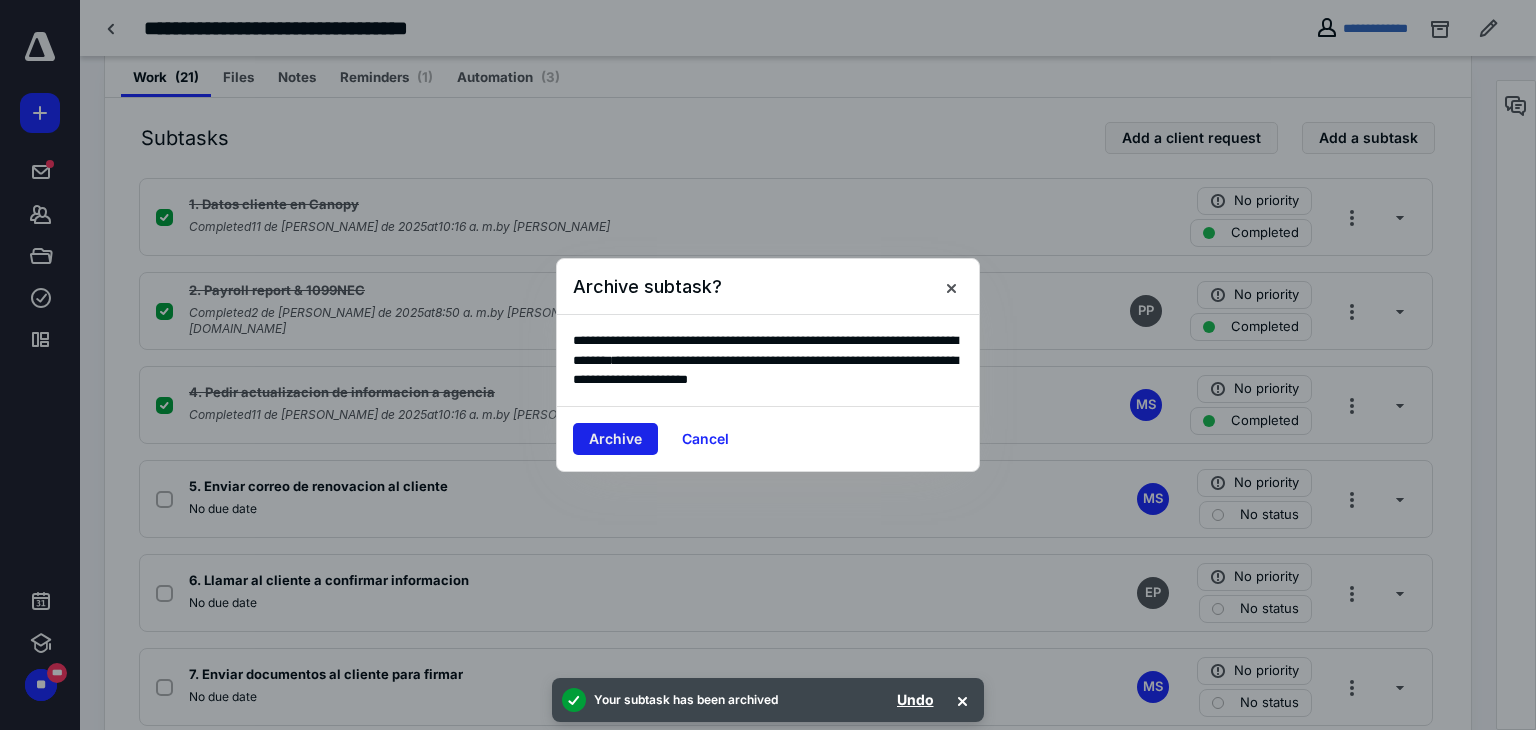 click on "Archive" at bounding box center (615, 439) 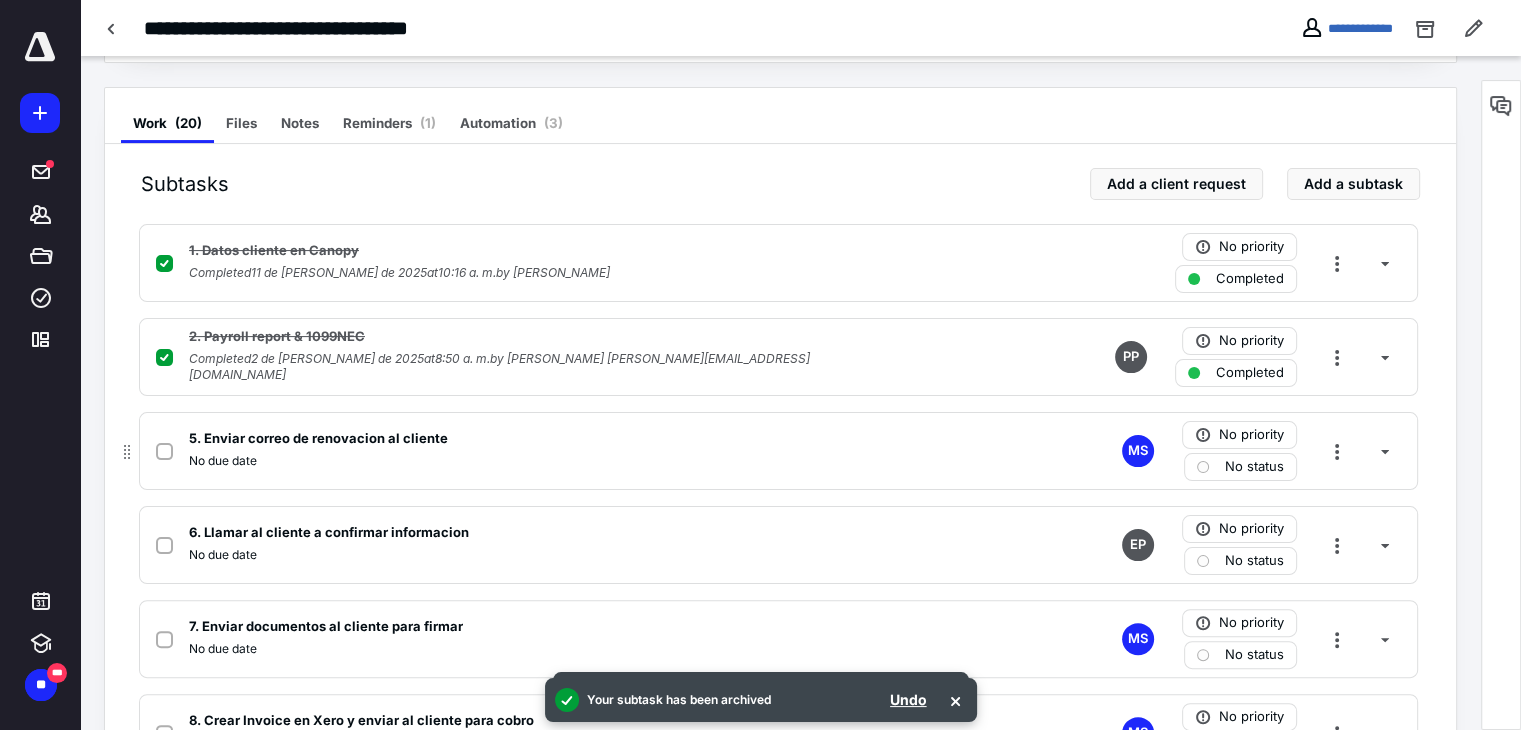 scroll, scrollTop: 200, scrollLeft: 0, axis: vertical 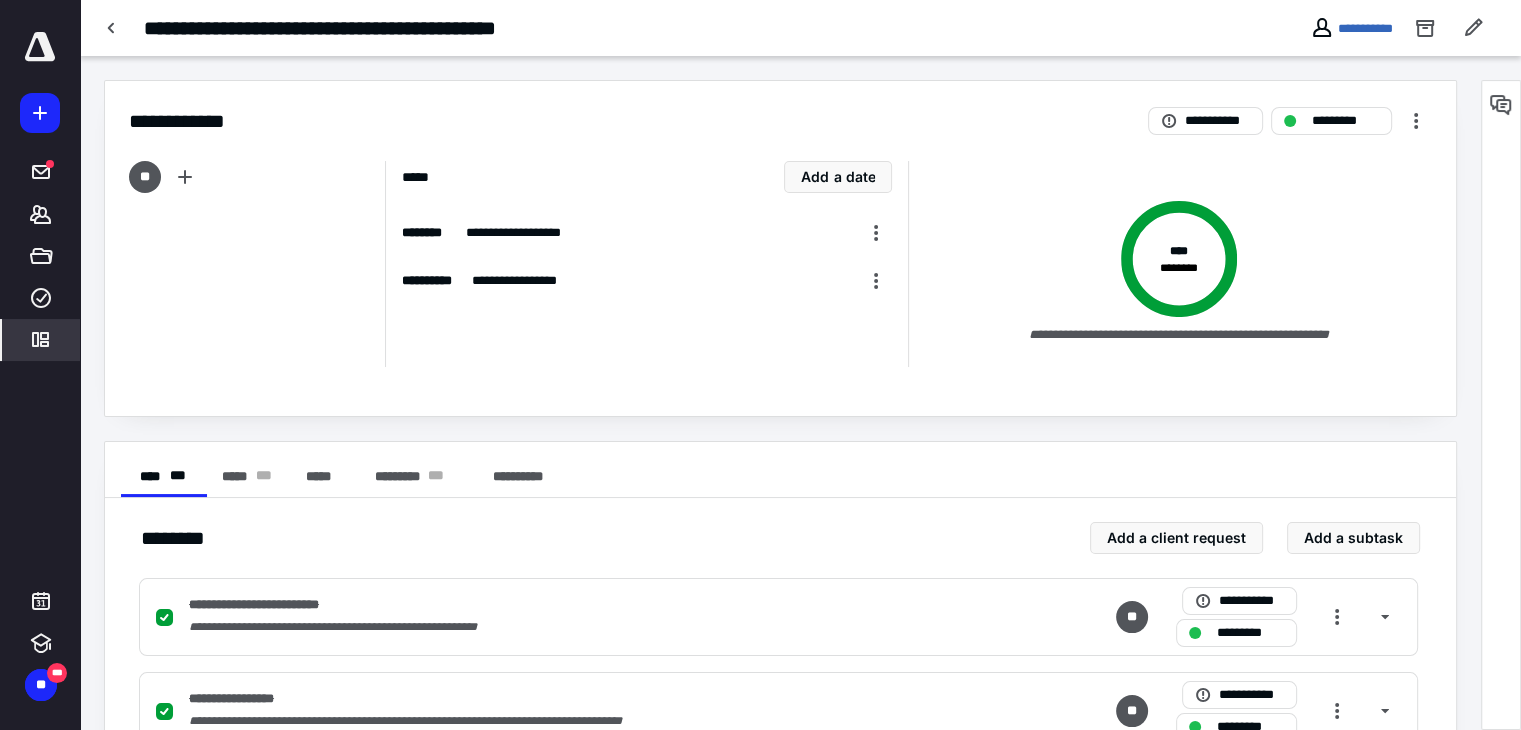 click 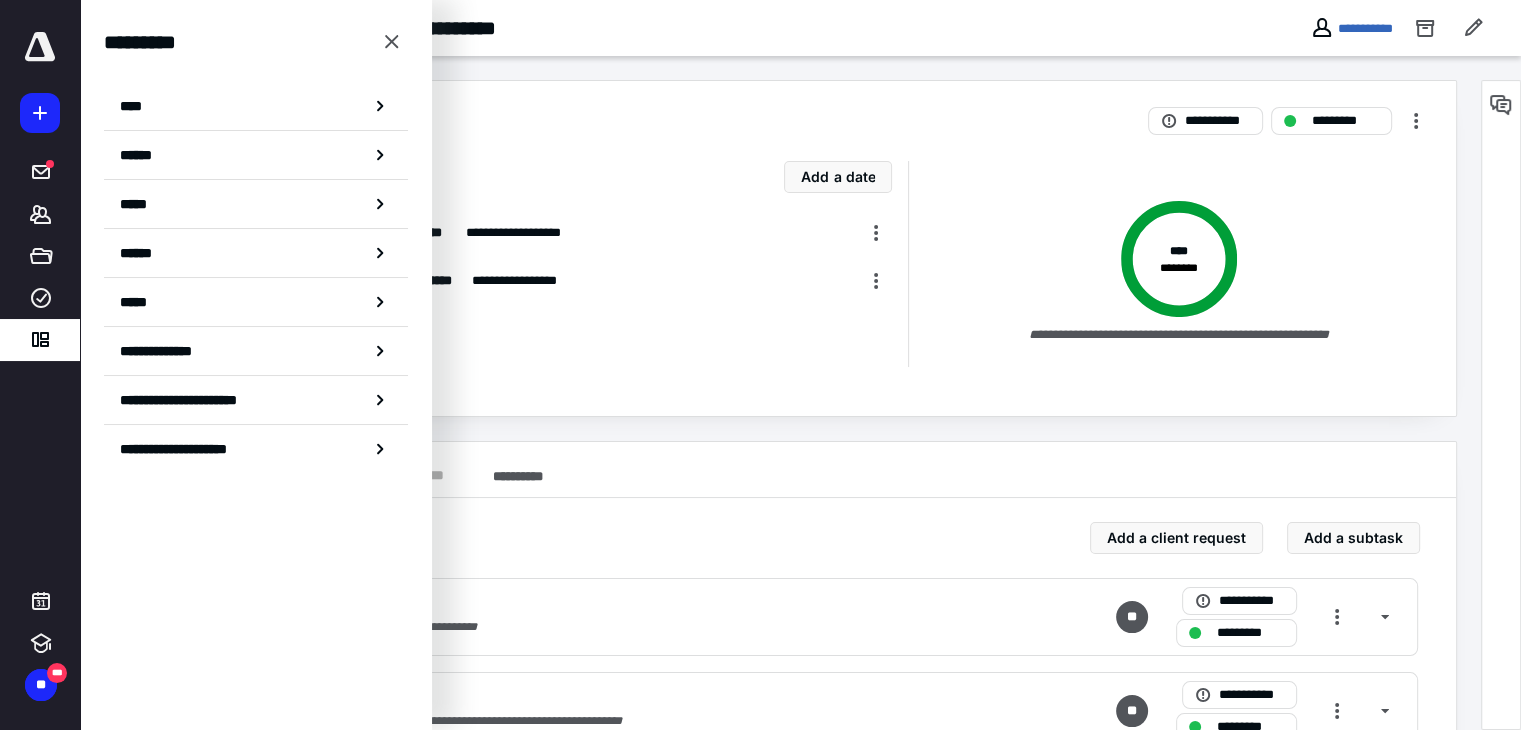 click on "**********" at bounding box center (1169, 264) 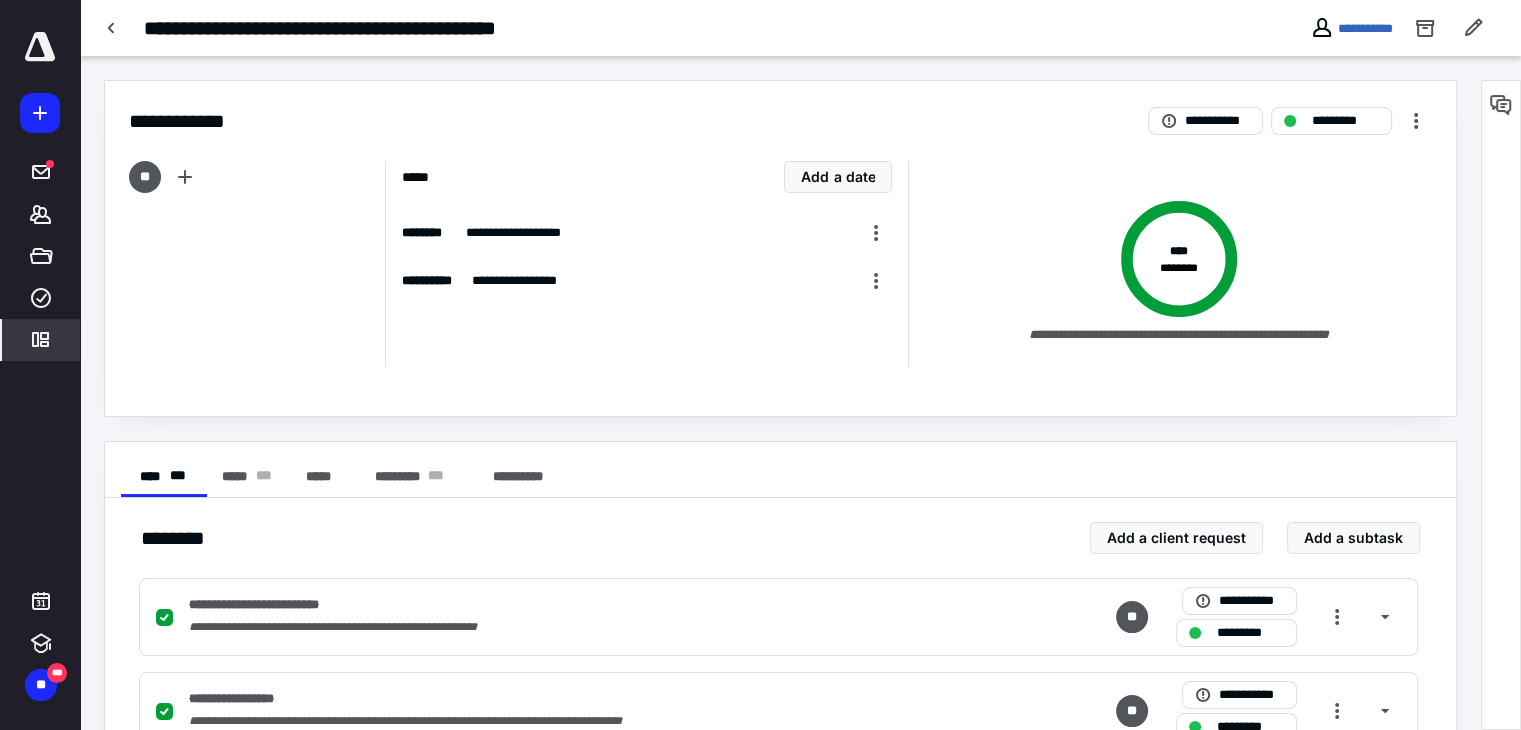 drag, startPoint x: 38, startPoint y: 338, endPoint x: 72, endPoint y: 345, distance: 34.713108 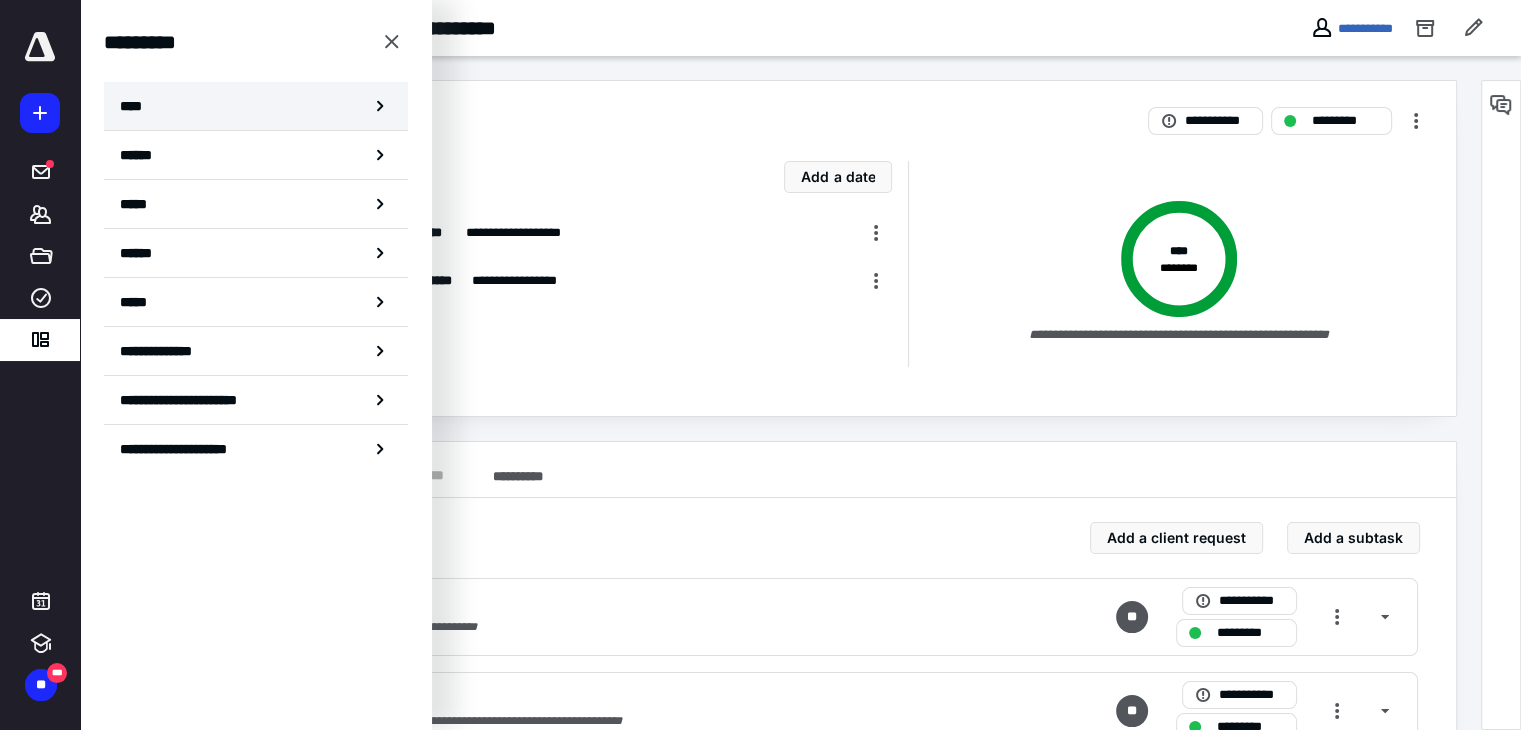 click on "****" at bounding box center (256, 106) 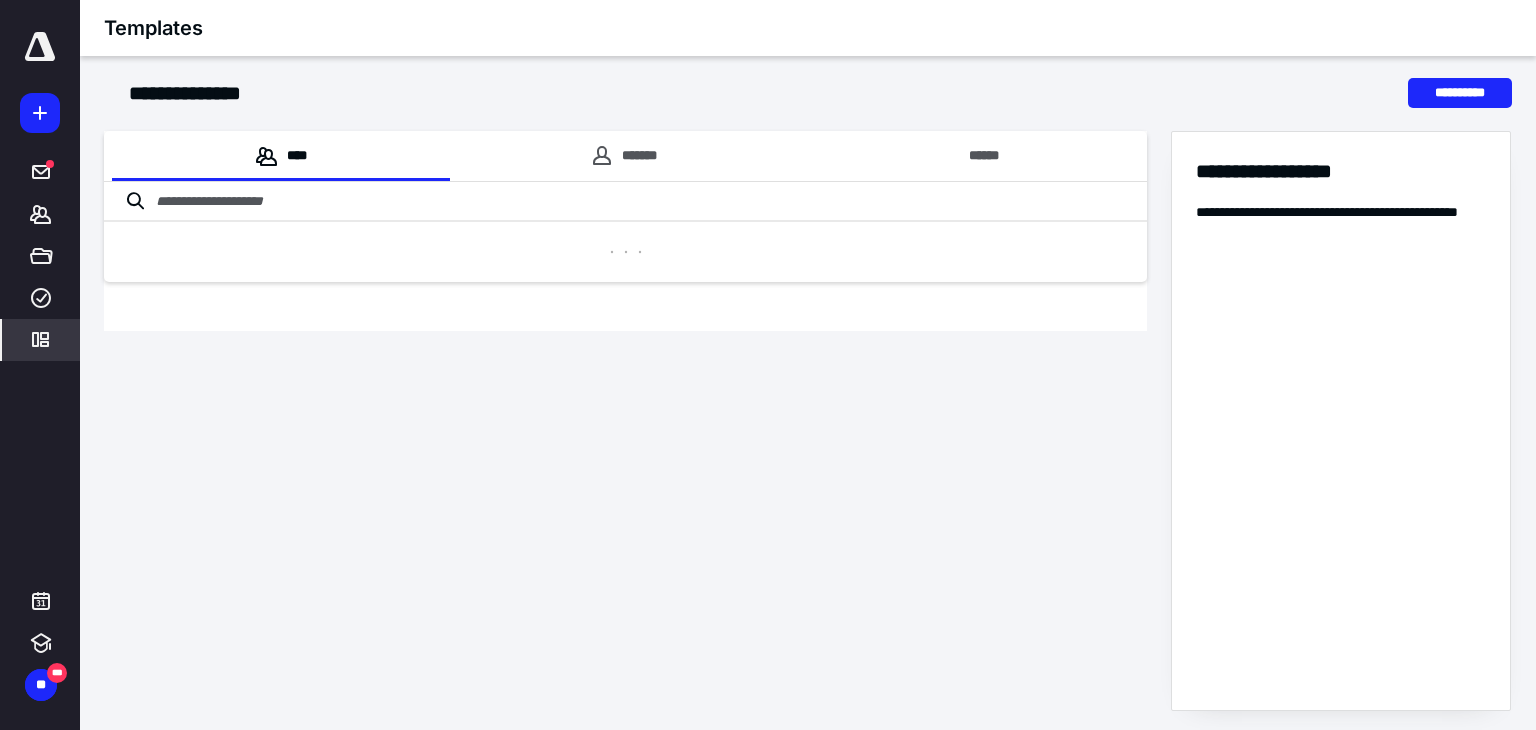 click at bounding box center [625, 202] 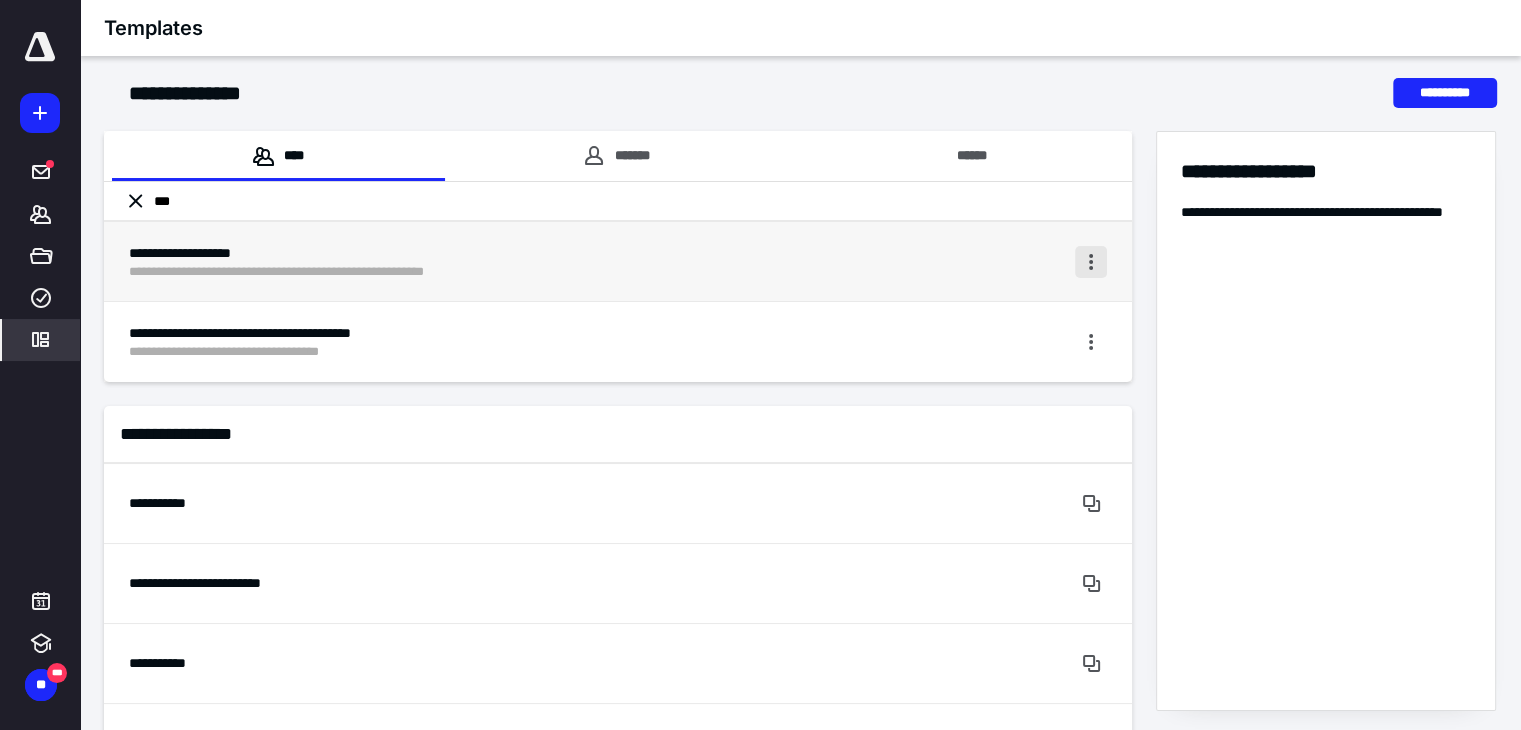 type on "***" 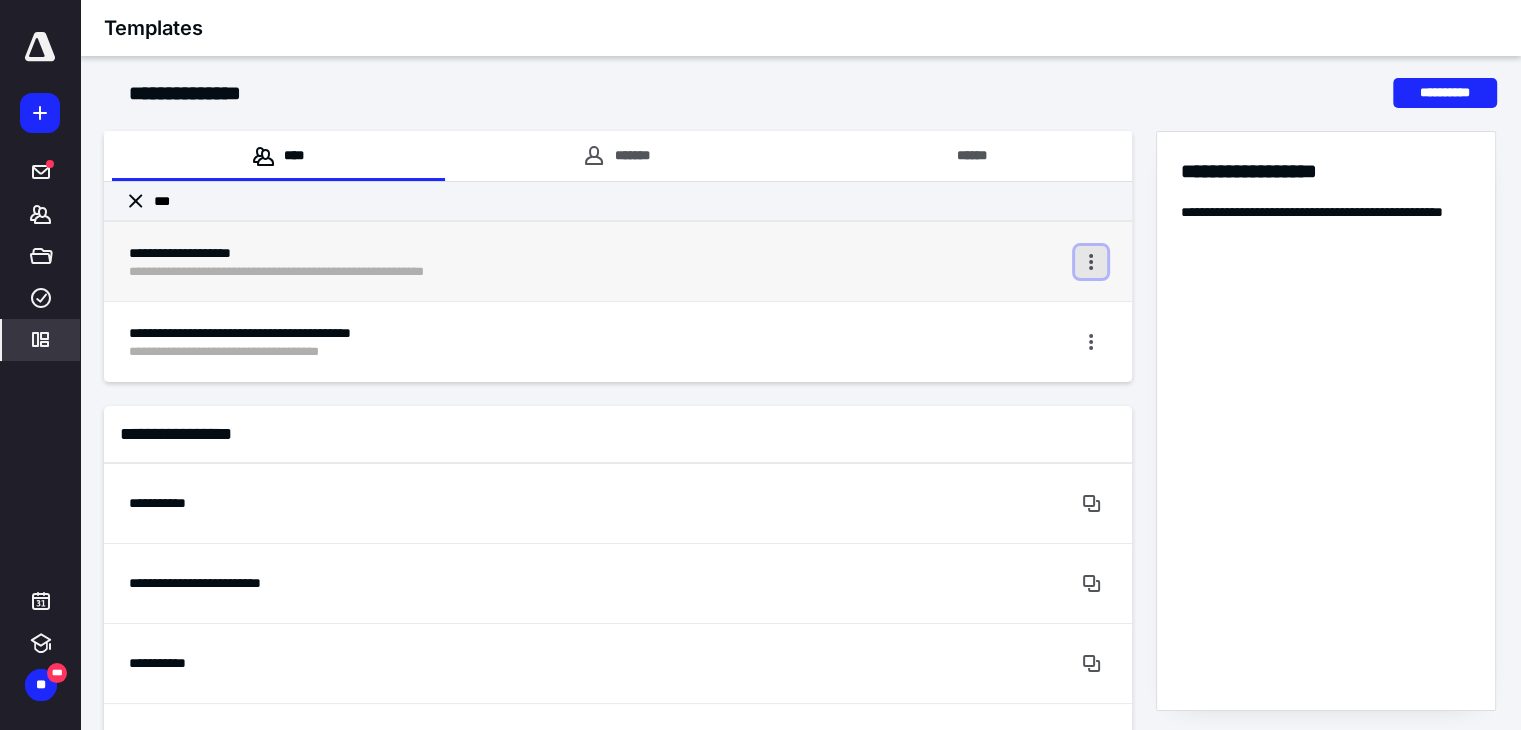click at bounding box center (1091, 262) 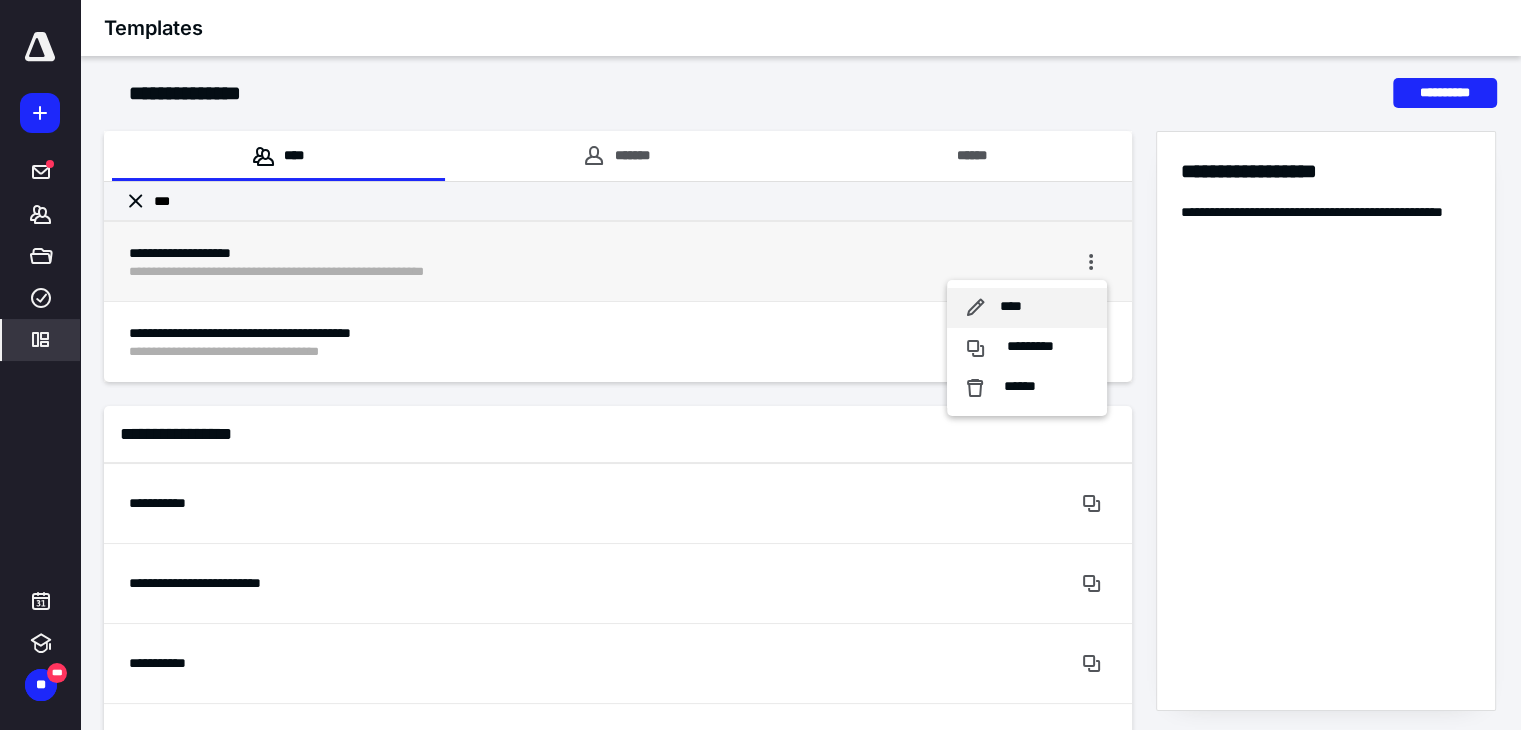 click on "****" at bounding box center [1027, 308] 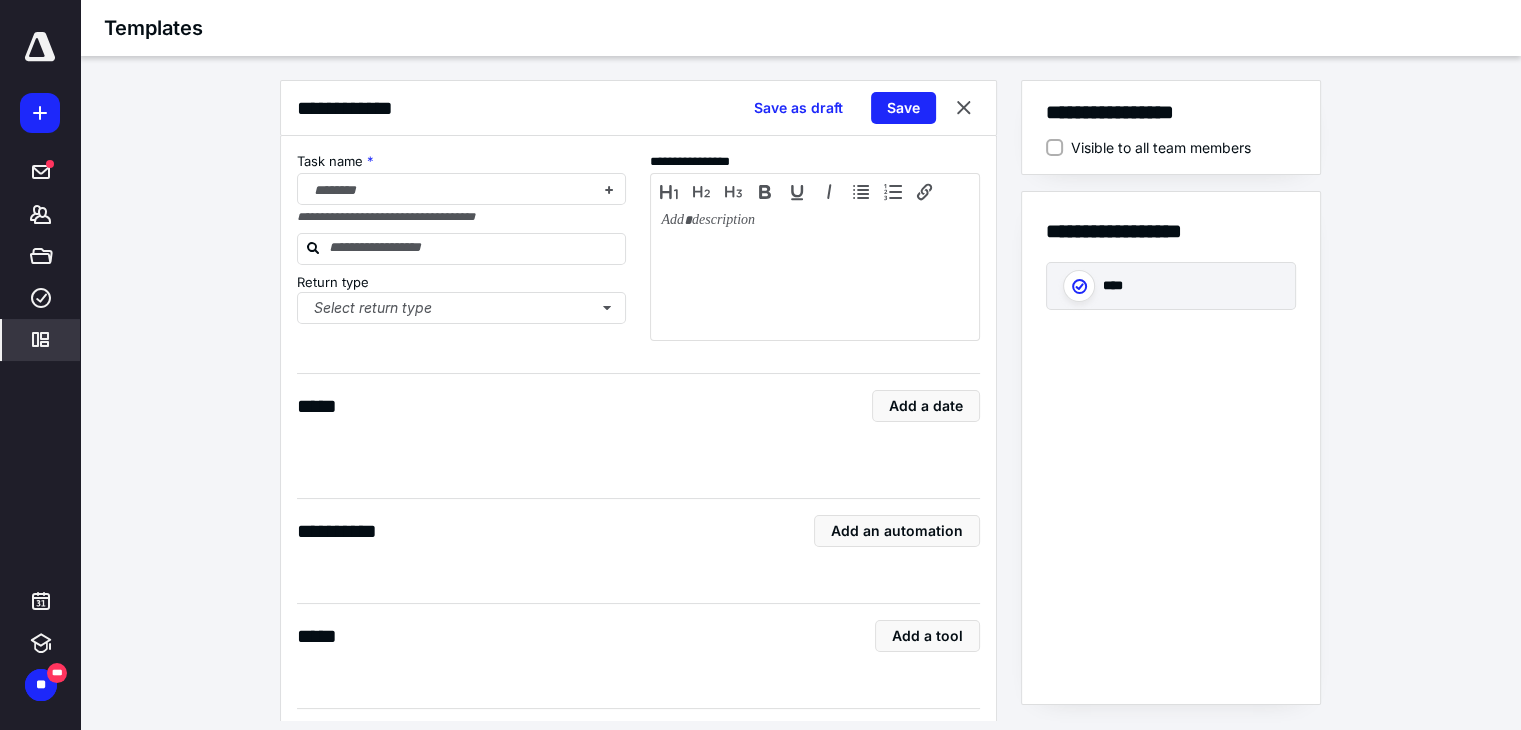 checkbox on "true" 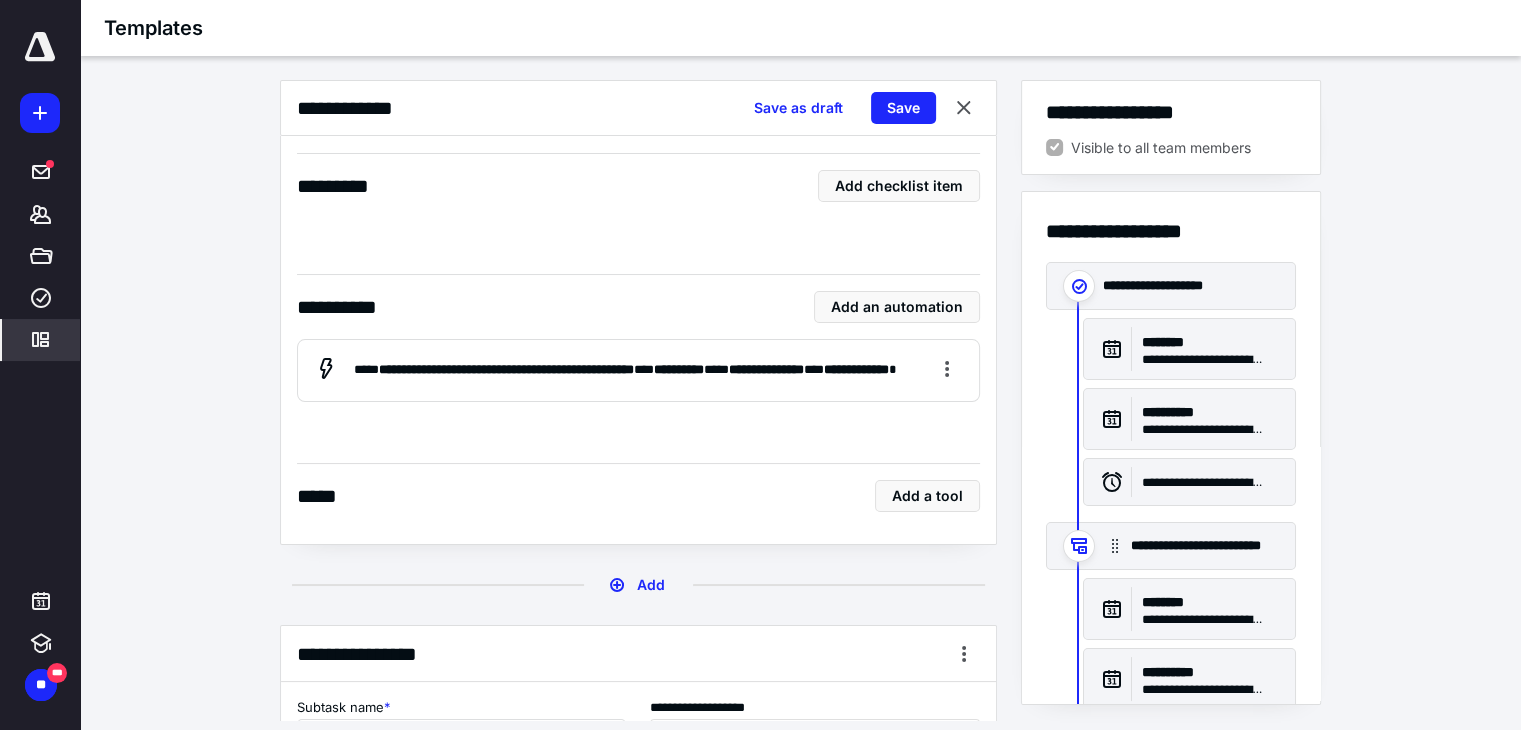 scroll, scrollTop: 3446, scrollLeft: 0, axis: vertical 